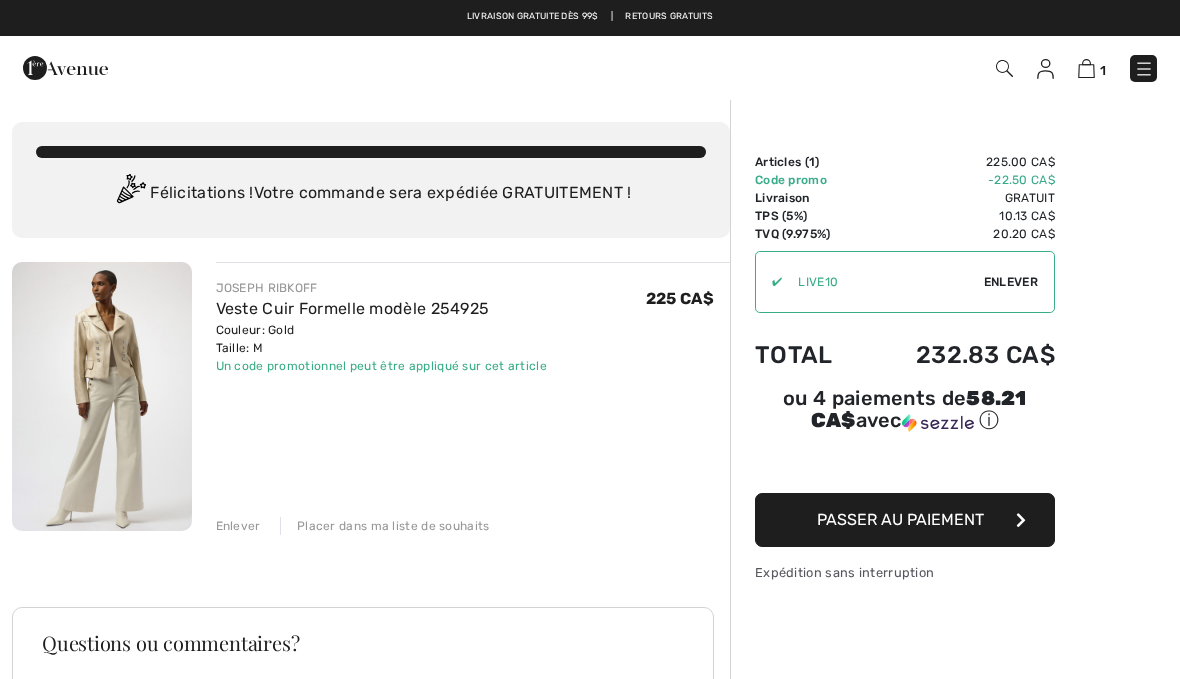 scroll, scrollTop: 0, scrollLeft: 0, axis: both 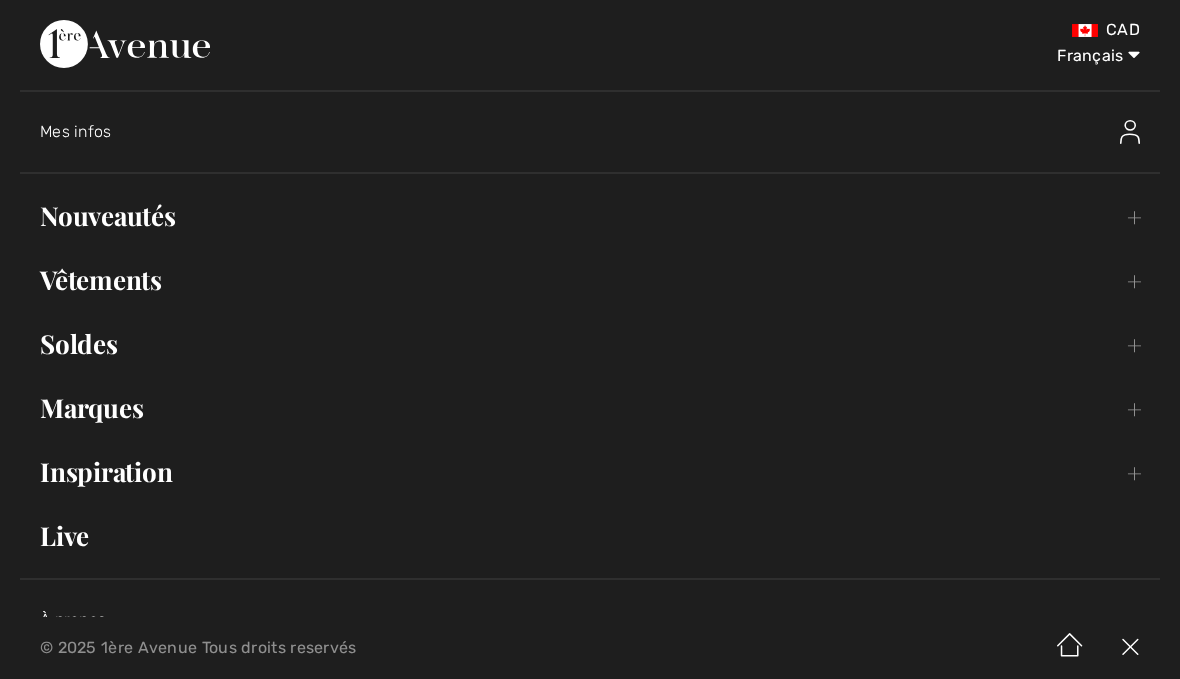 click on "Mes infos" at bounding box center [76, 131] 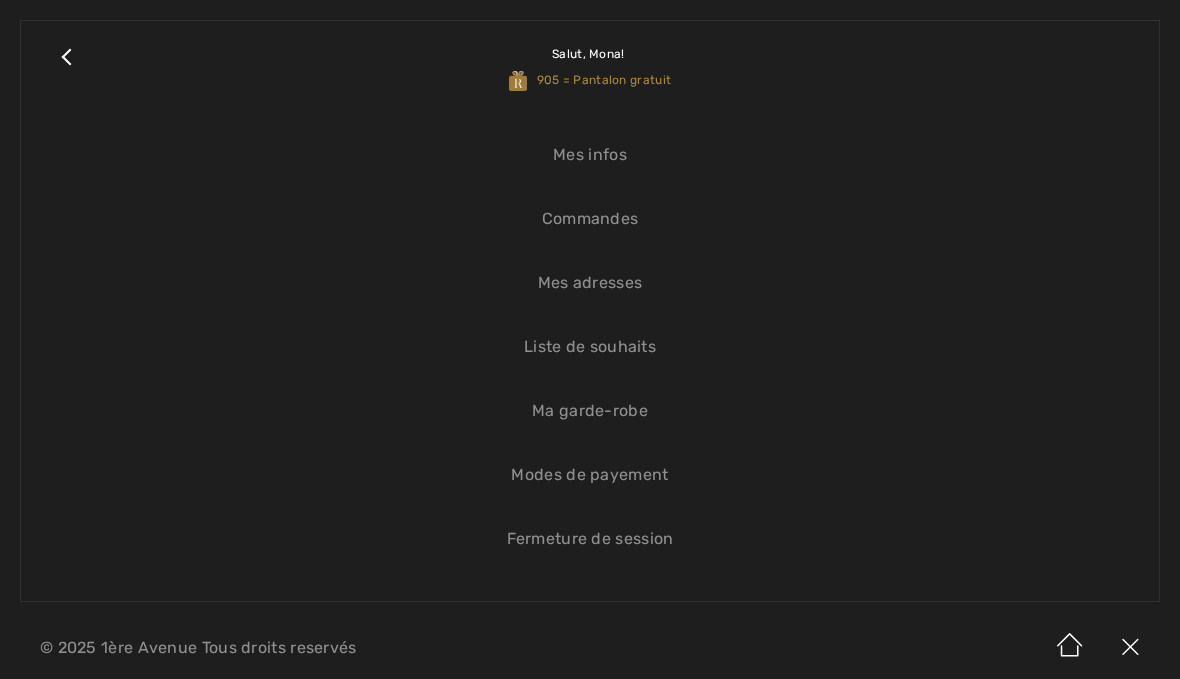 click on "Commandes" at bounding box center [590, 219] 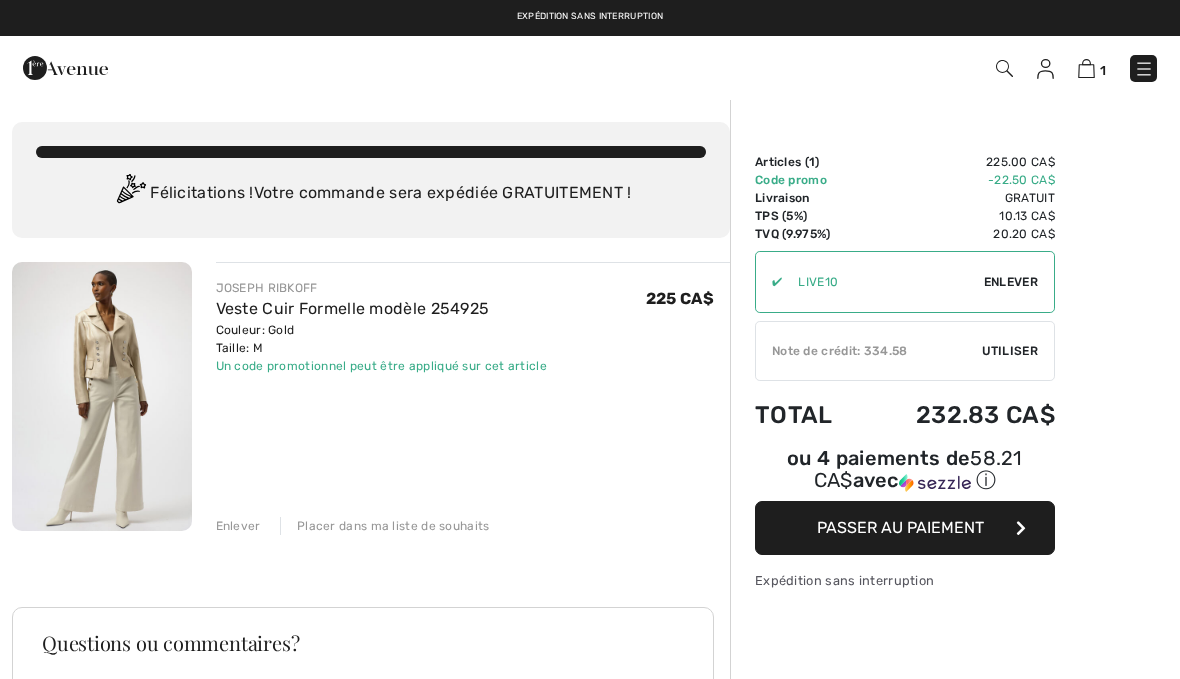 checkbox on "true" 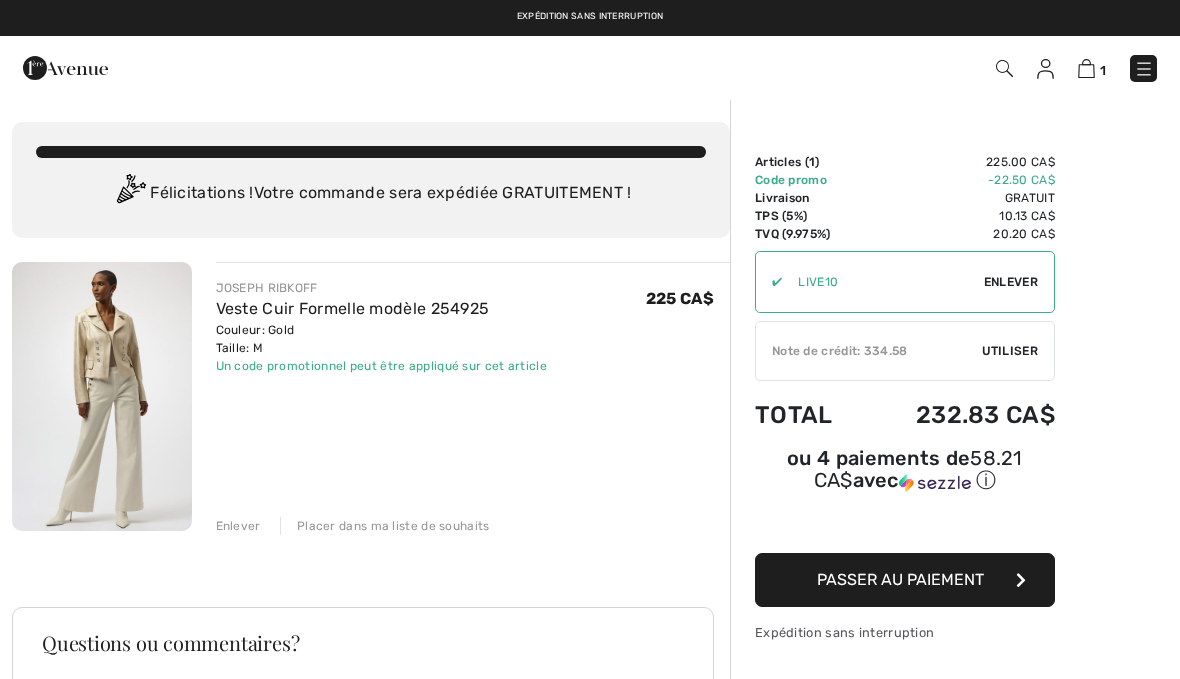 scroll, scrollTop: 0, scrollLeft: 0, axis: both 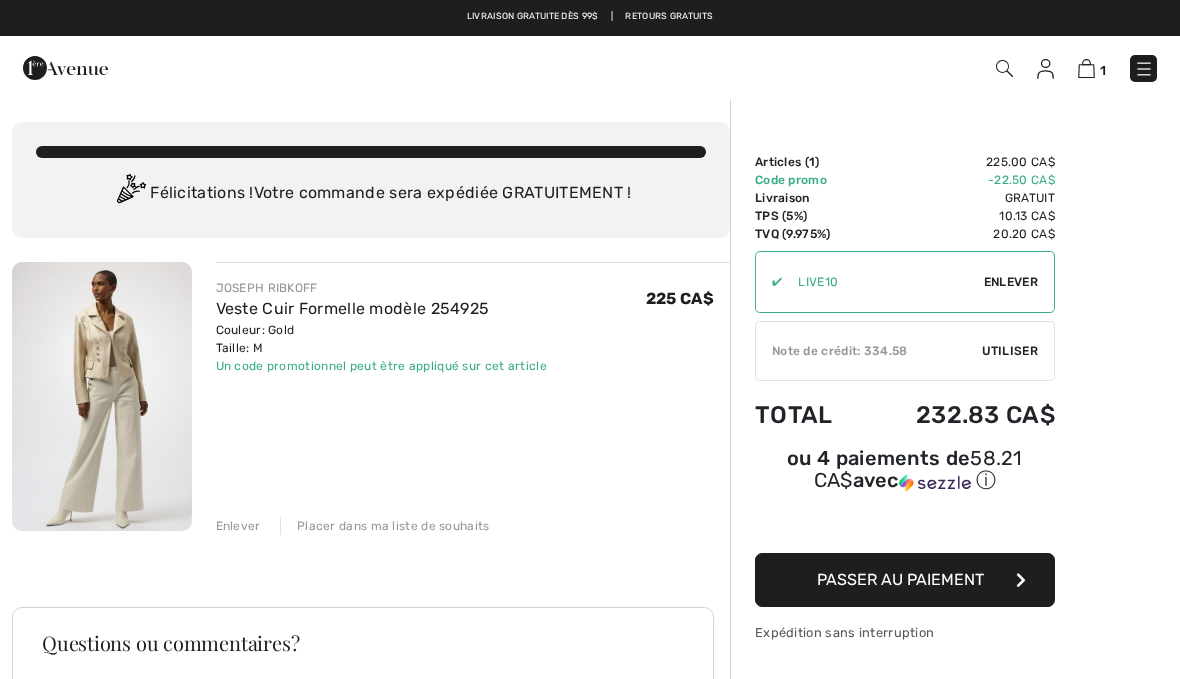 click on "Utiliser" at bounding box center (1010, 351) 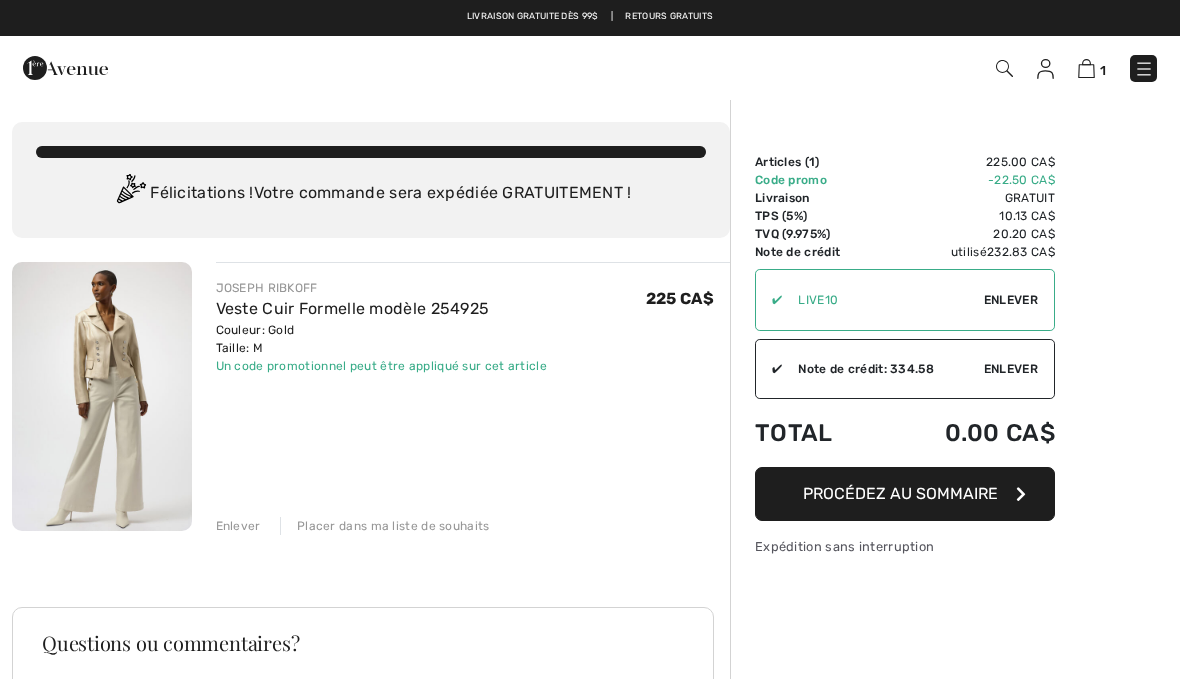 click on "Procédez au sommaire" at bounding box center [900, 493] 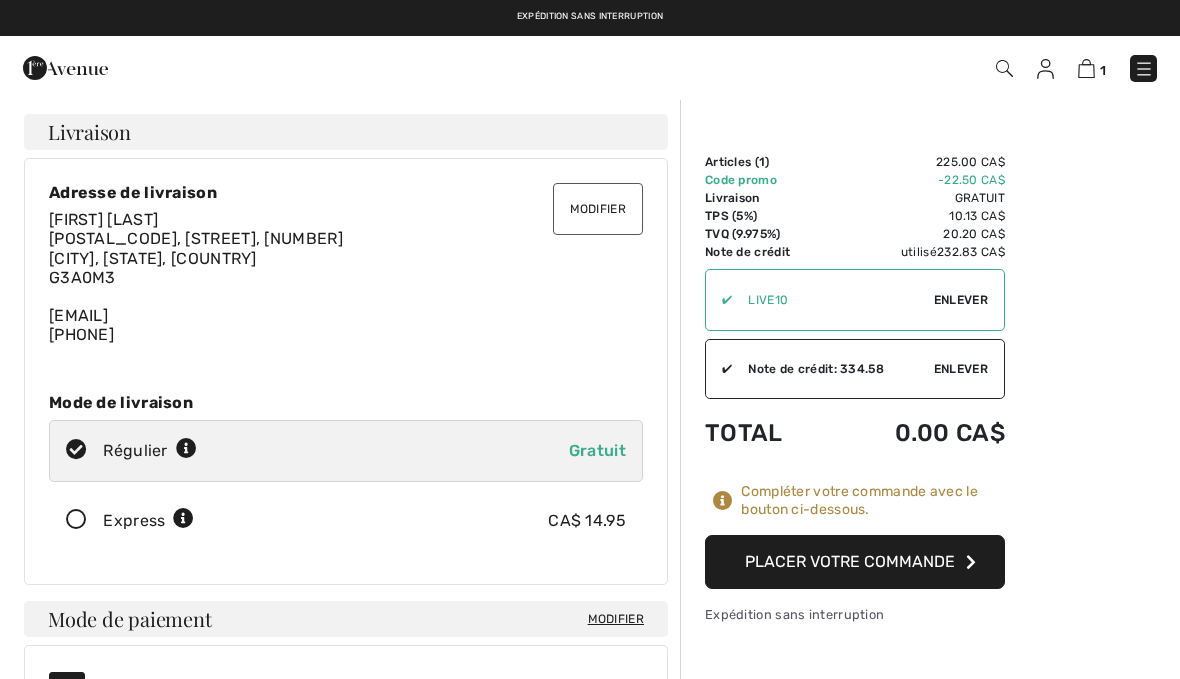 scroll, scrollTop: 0, scrollLeft: 0, axis: both 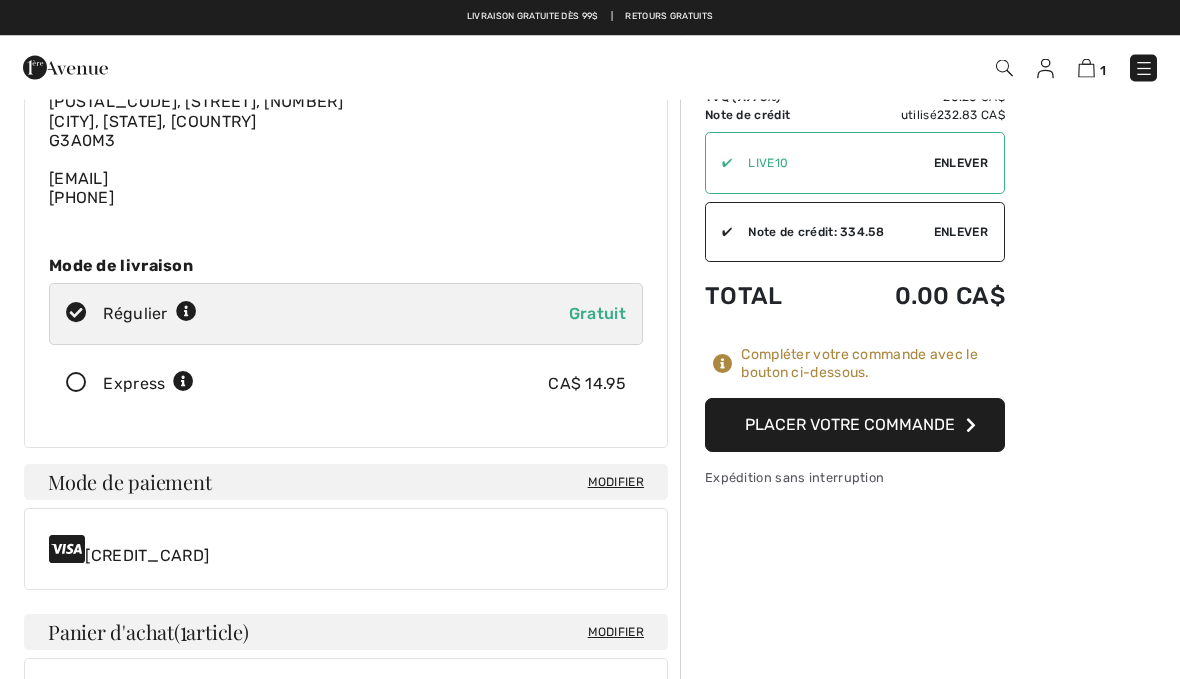 click on "Placer votre commande" at bounding box center (855, 426) 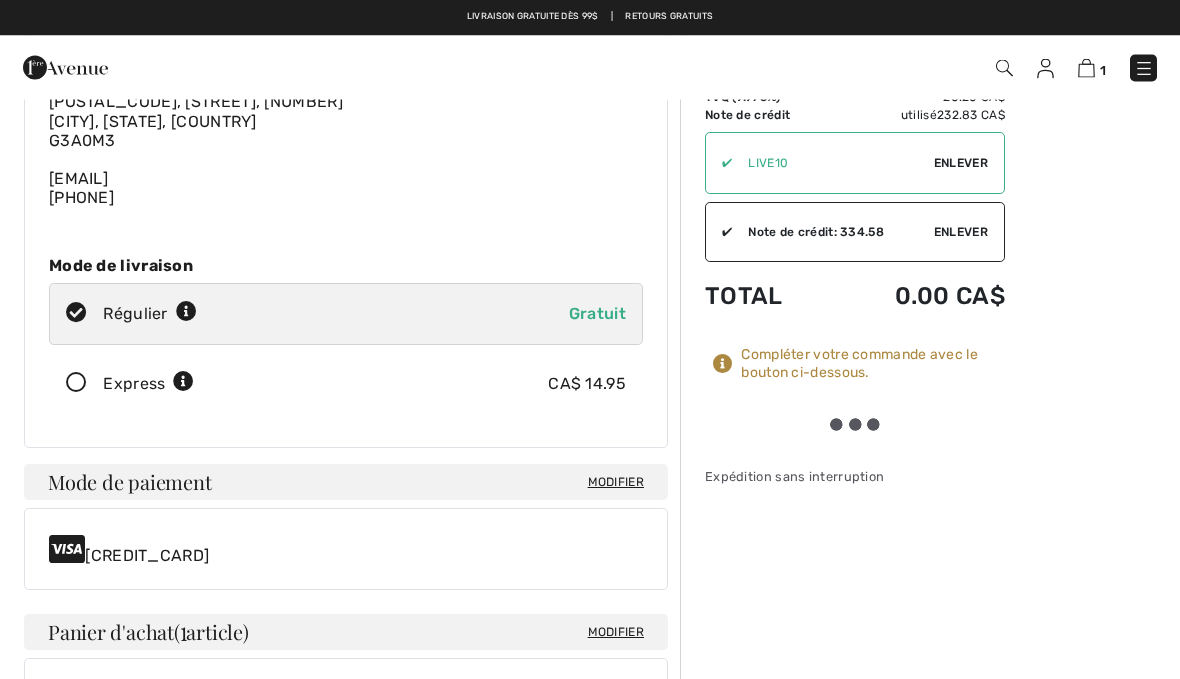 scroll, scrollTop: 137, scrollLeft: 0, axis: vertical 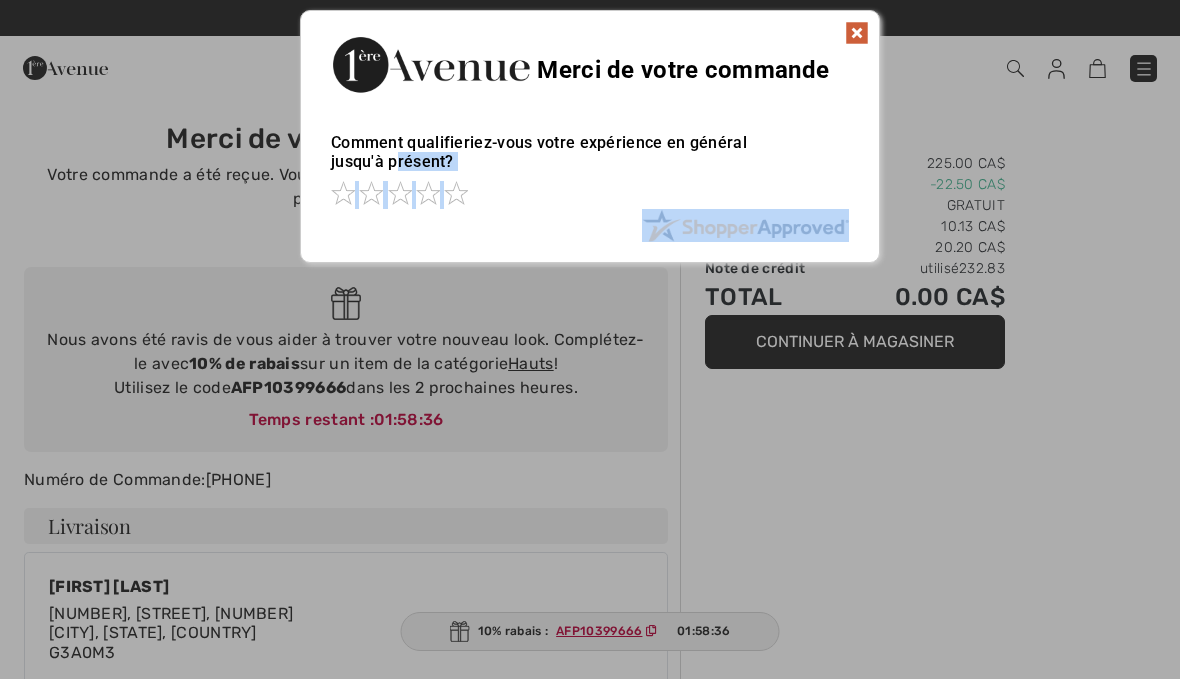 click on "Merci de votre commande" at bounding box center (590, 62) 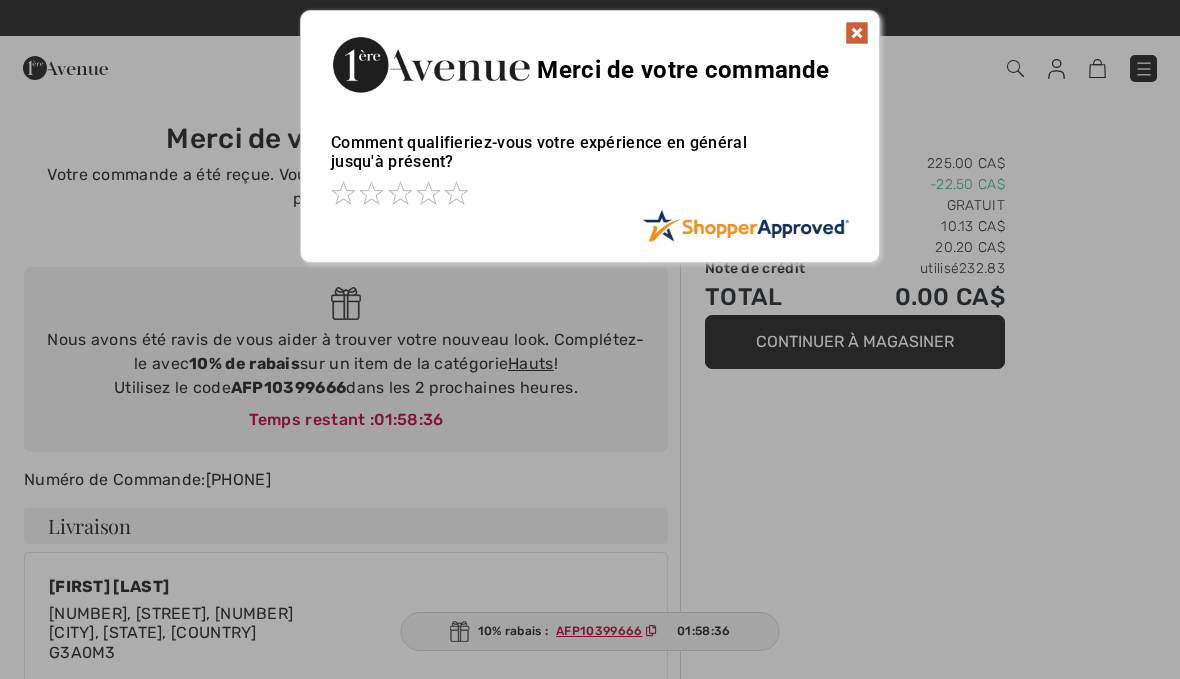 click at bounding box center (857, 33) 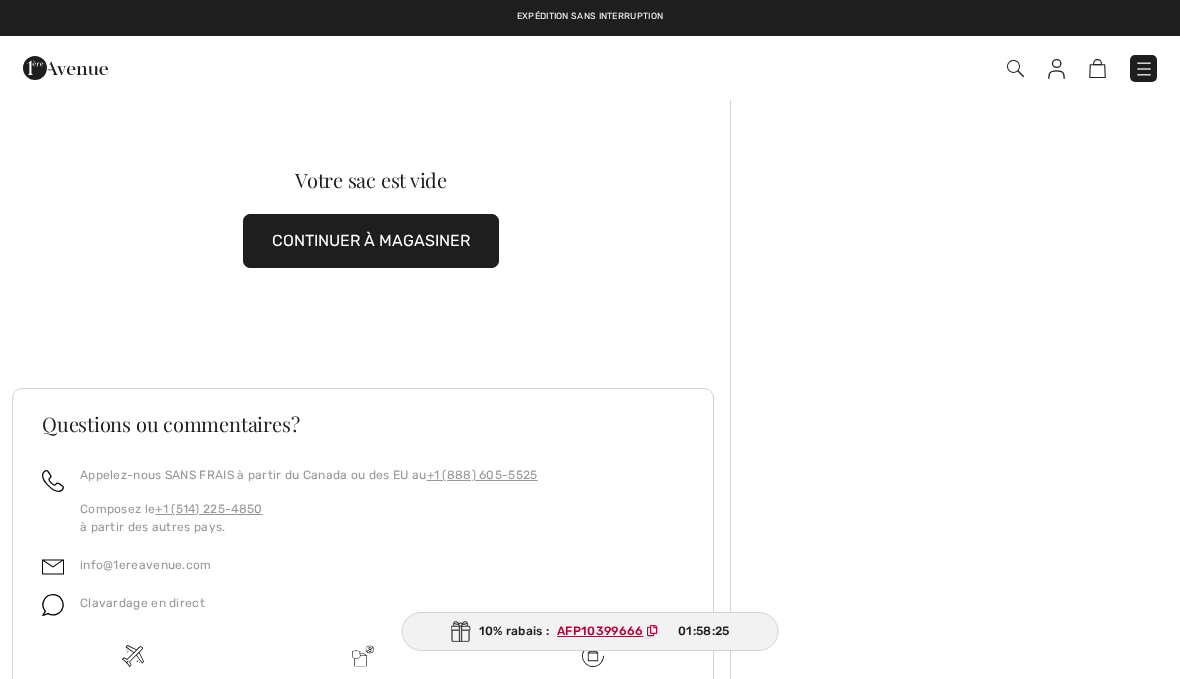 scroll, scrollTop: 0, scrollLeft: 0, axis: both 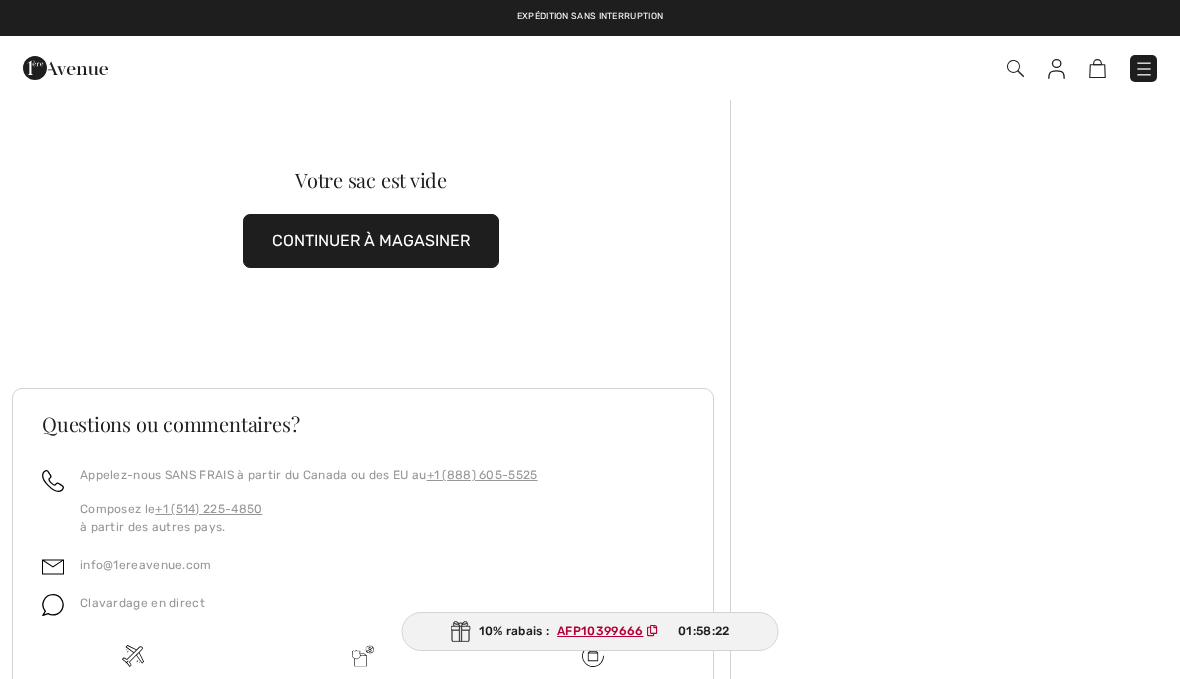 click at bounding box center (1015, 68) 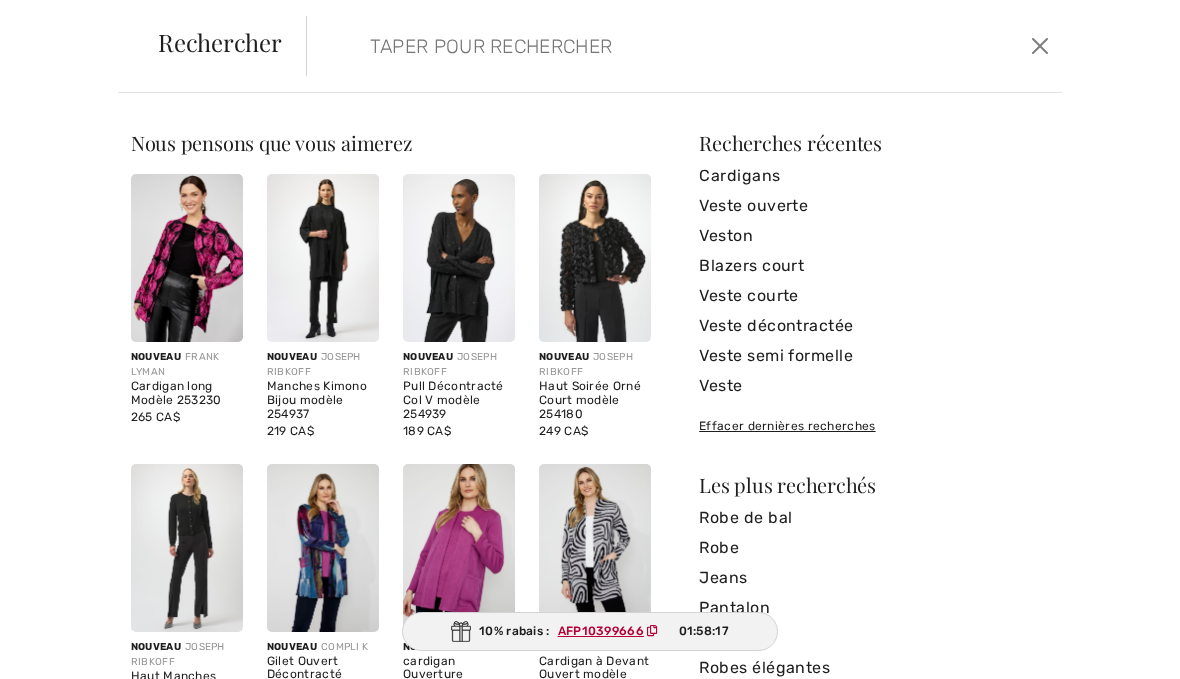 click on "Rechercher" at bounding box center (220, 42) 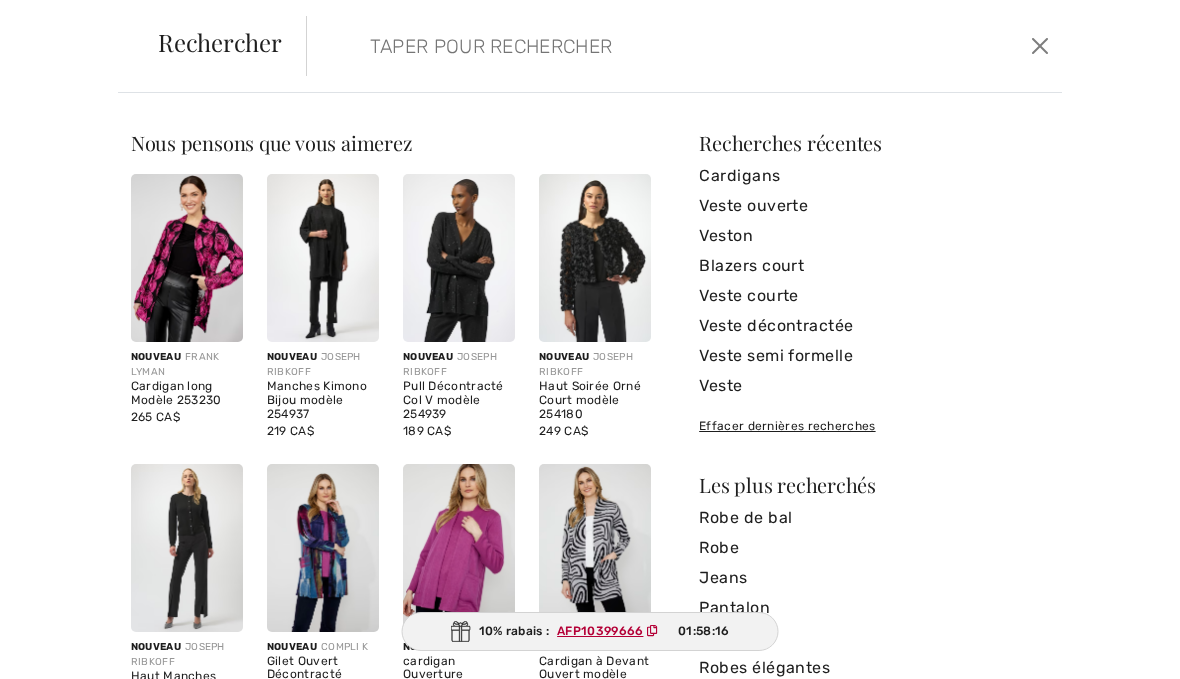 click on "Rechercher" at bounding box center [220, 42] 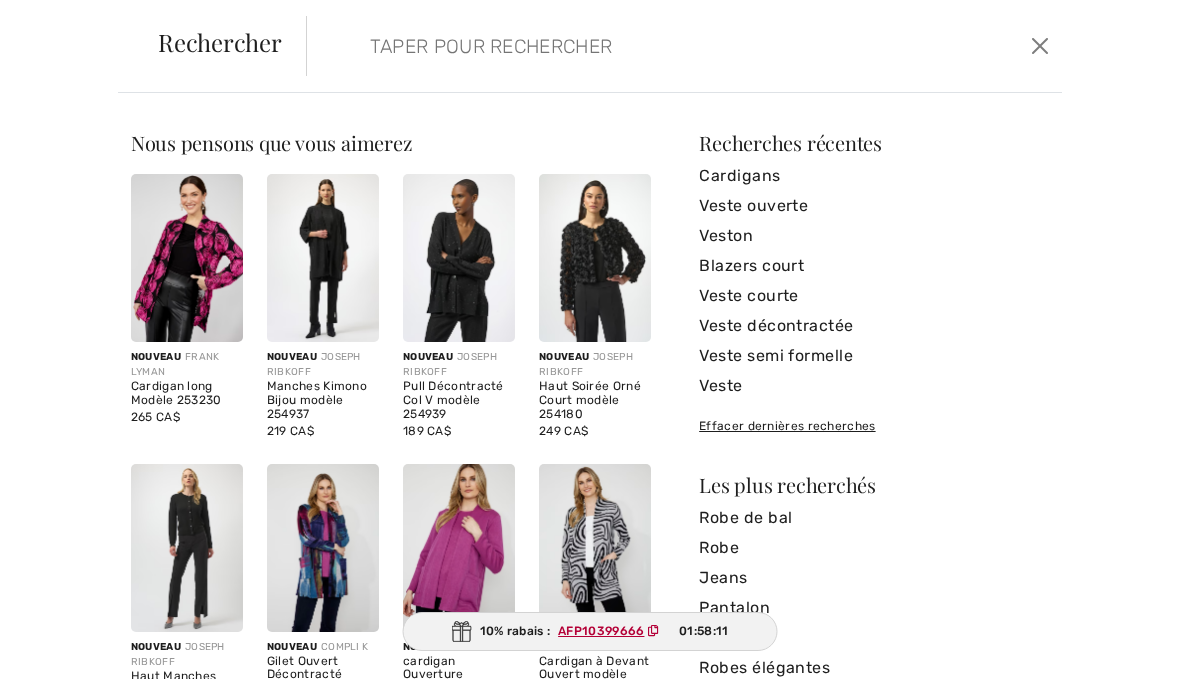scroll, scrollTop: 0, scrollLeft: 0, axis: both 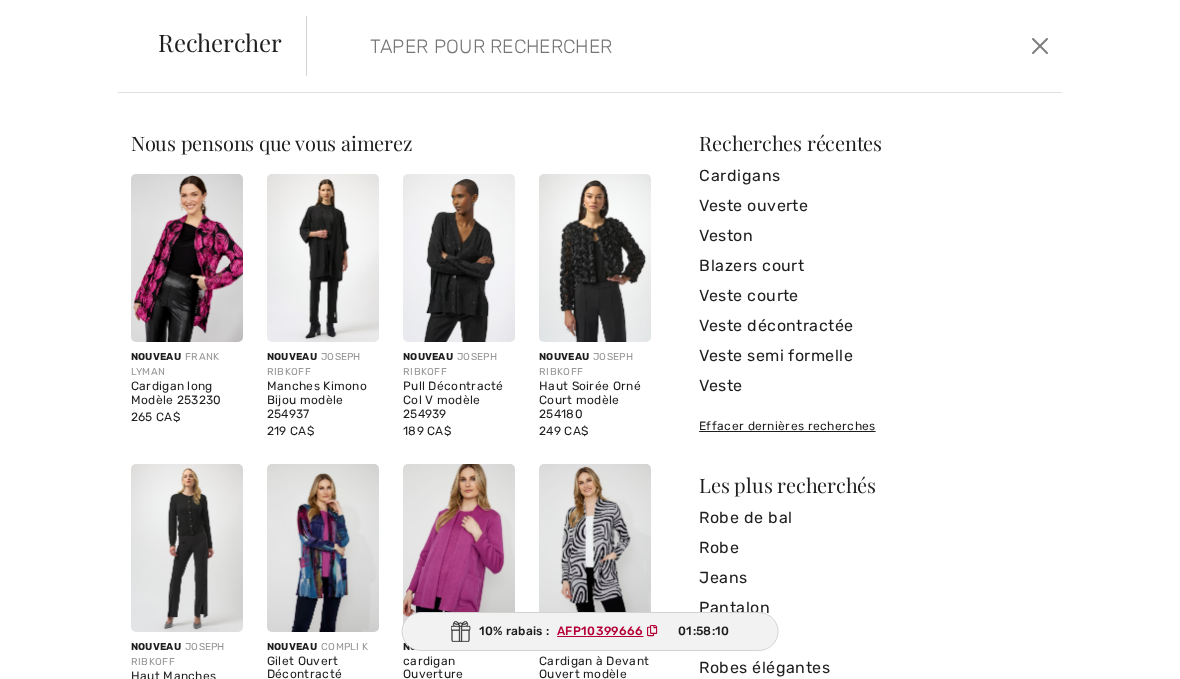 click at bounding box center [1040, 46] 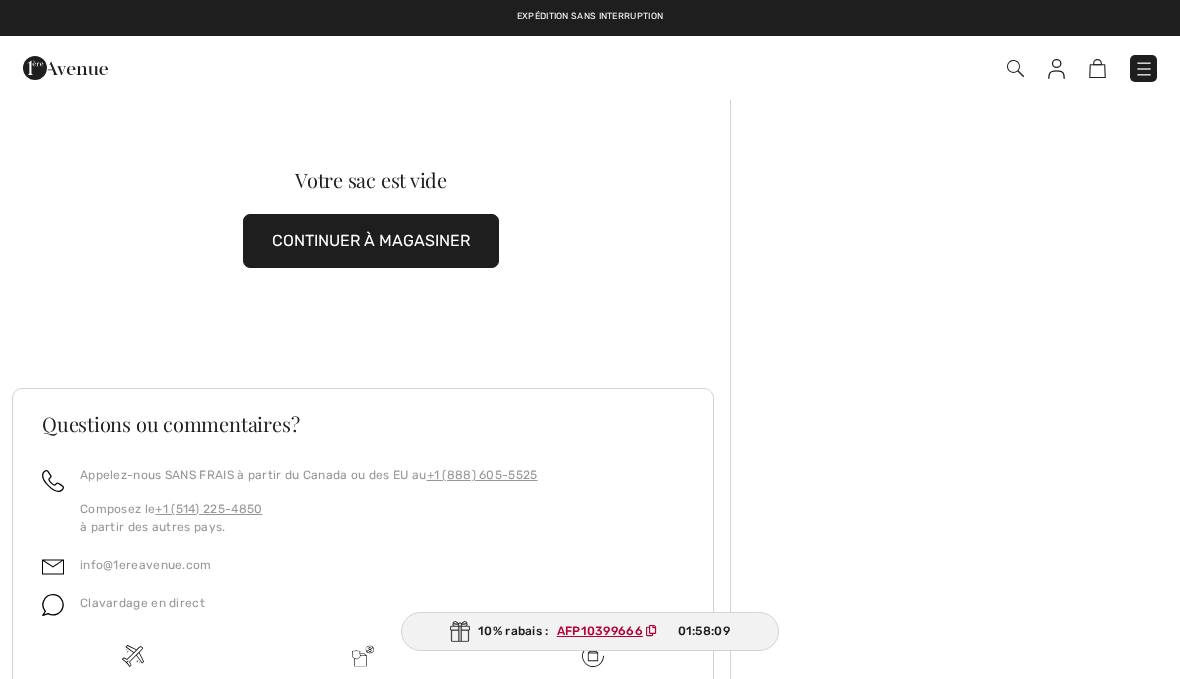 click at bounding box center [1144, 69] 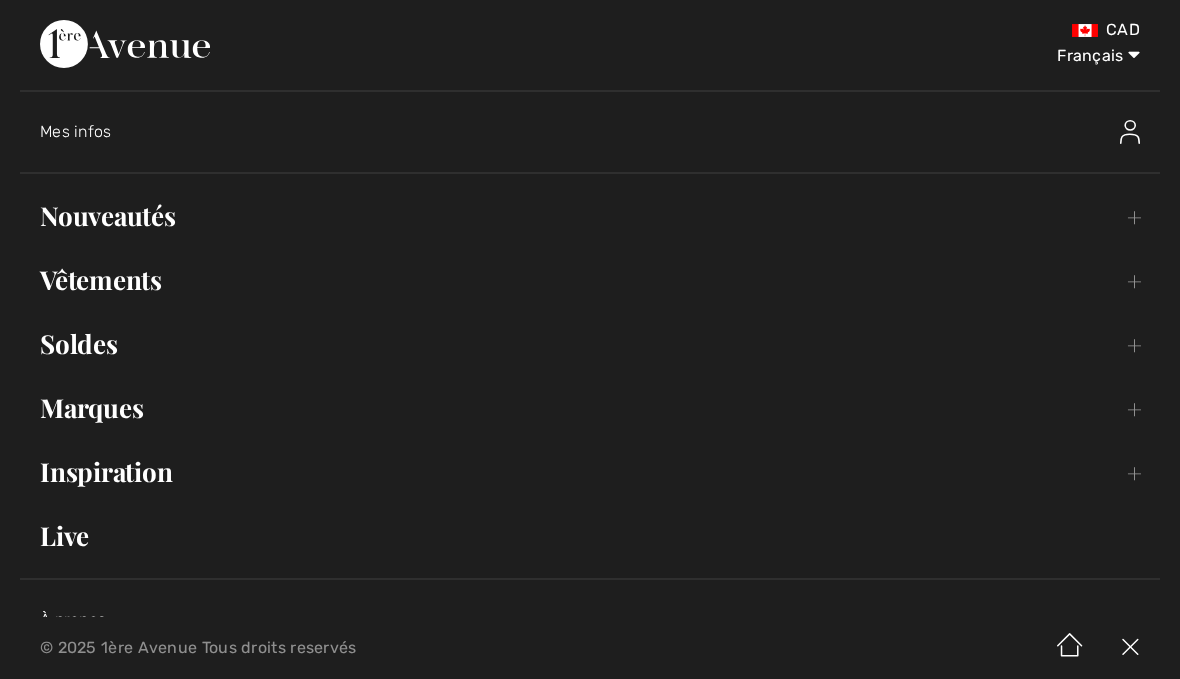 click on "Nouveautés Toggle submenu" at bounding box center [590, 216] 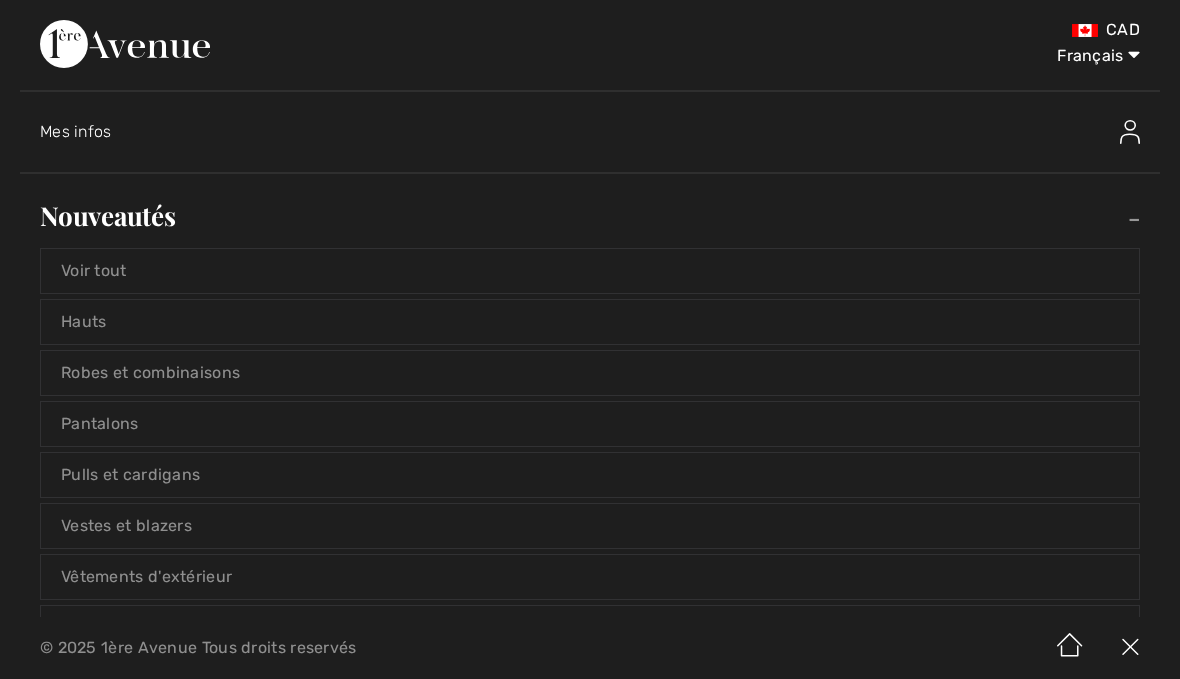 click on "Hauts" at bounding box center [590, 322] 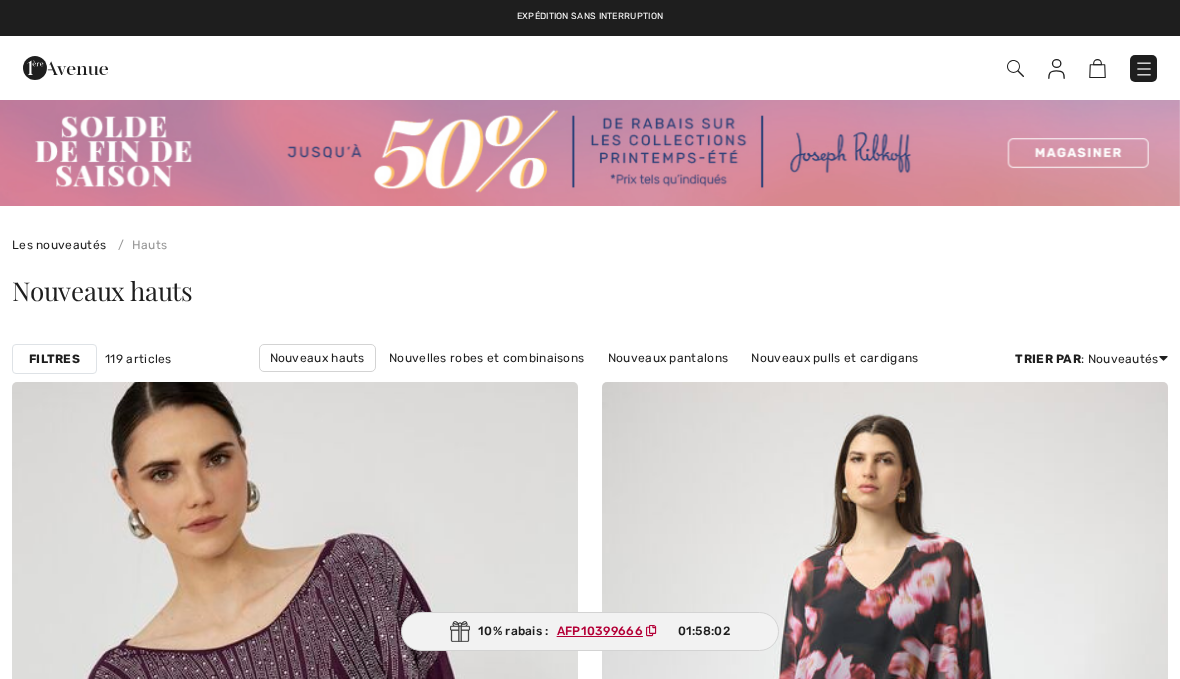 scroll, scrollTop: 0, scrollLeft: 0, axis: both 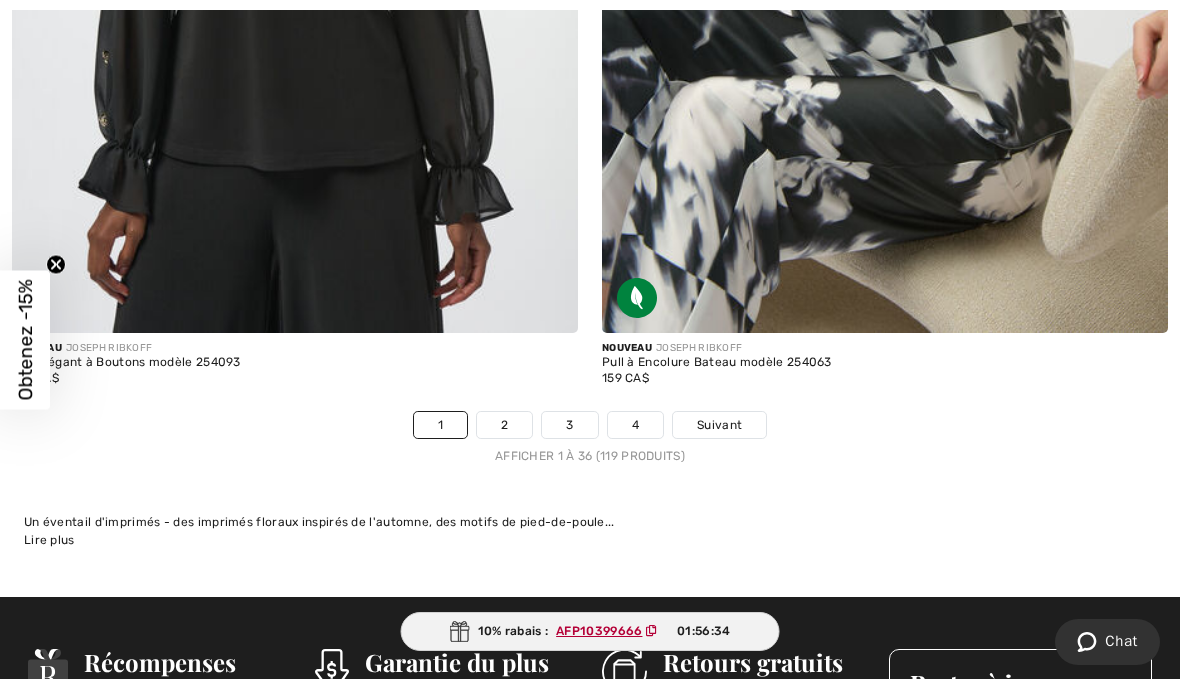 click on "2" at bounding box center (504, 425) 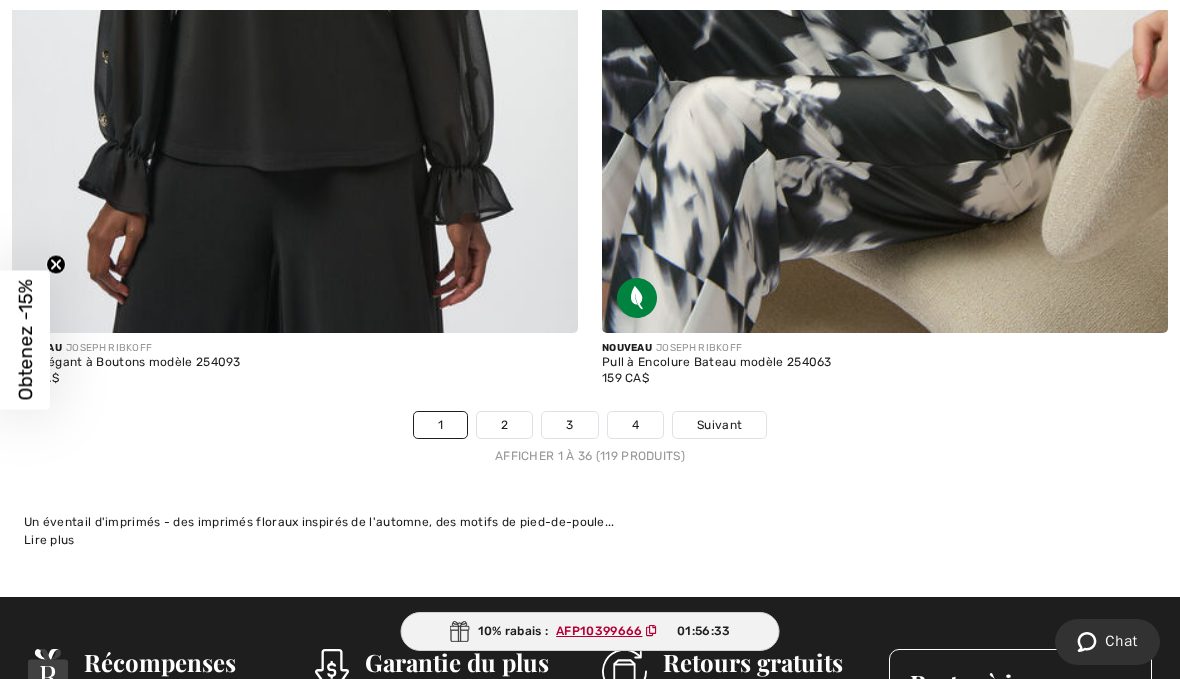 click on "2" at bounding box center [504, 425] 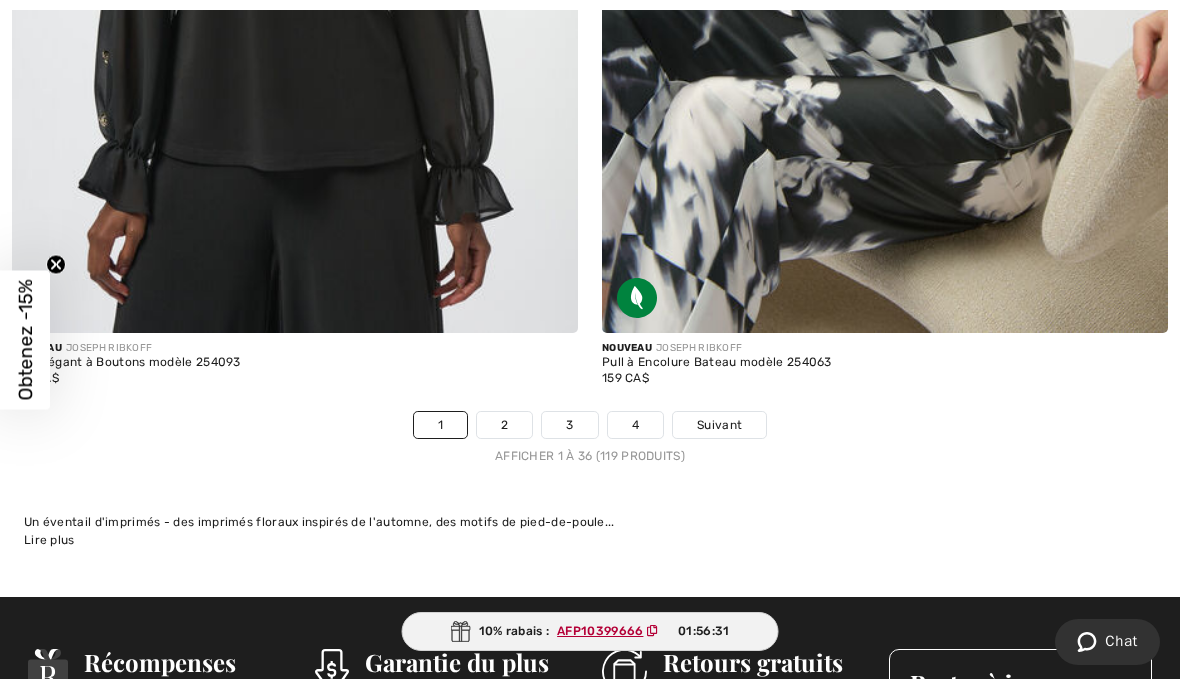 click on "2" at bounding box center [504, 425] 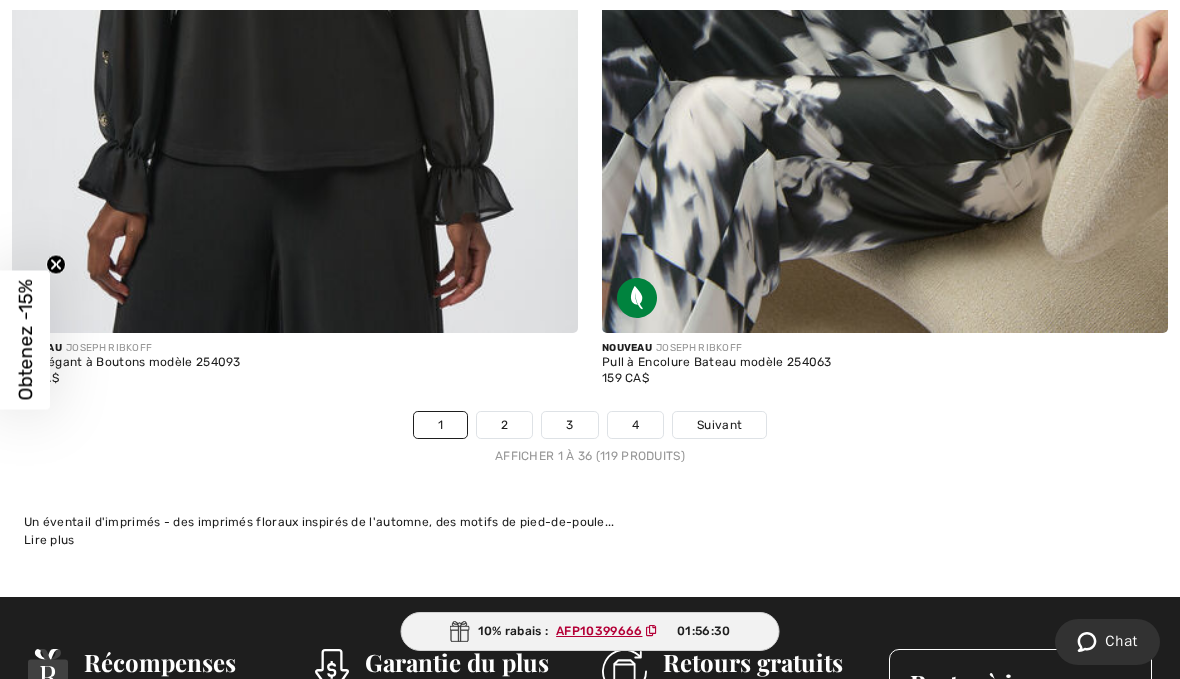 click on "2" at bounding box center [504, 425] 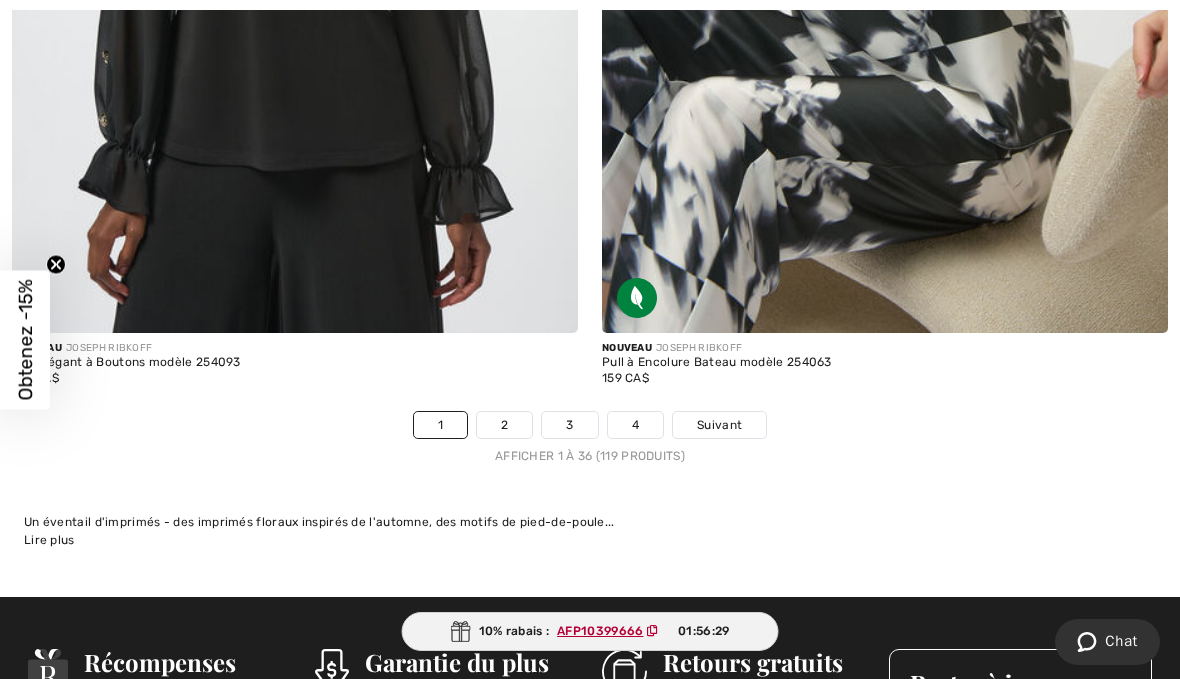 click on "2" at bounding box center [504, 425] 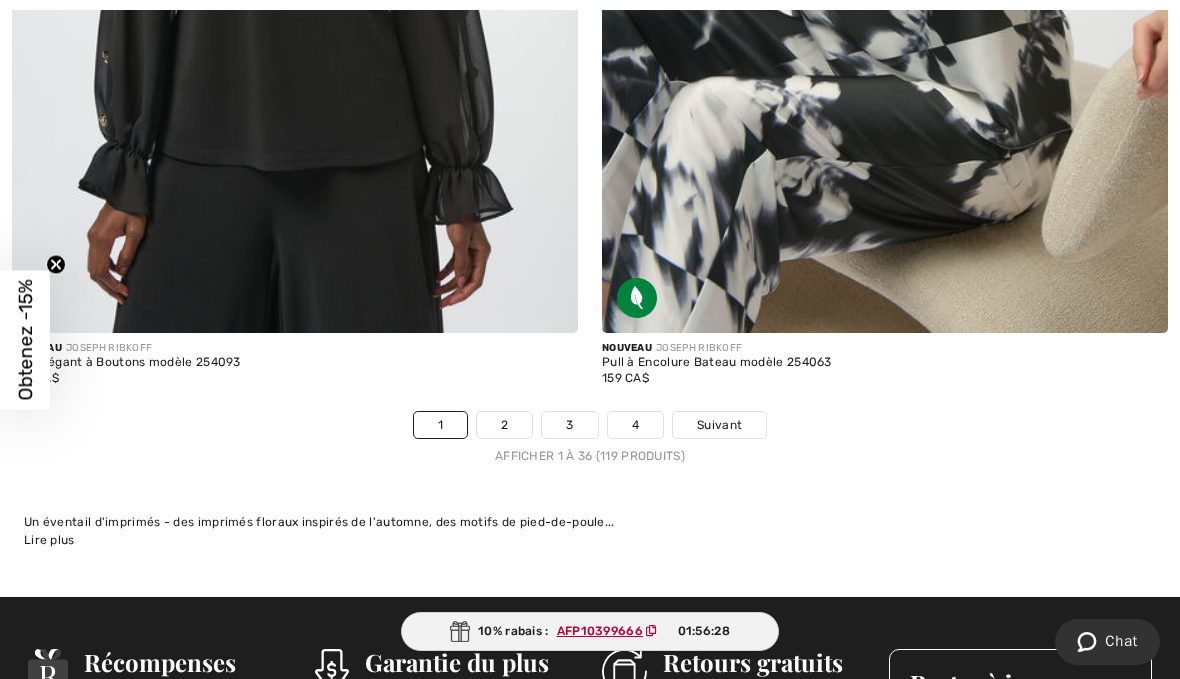 click on "2" at bounding box center [504, 425] 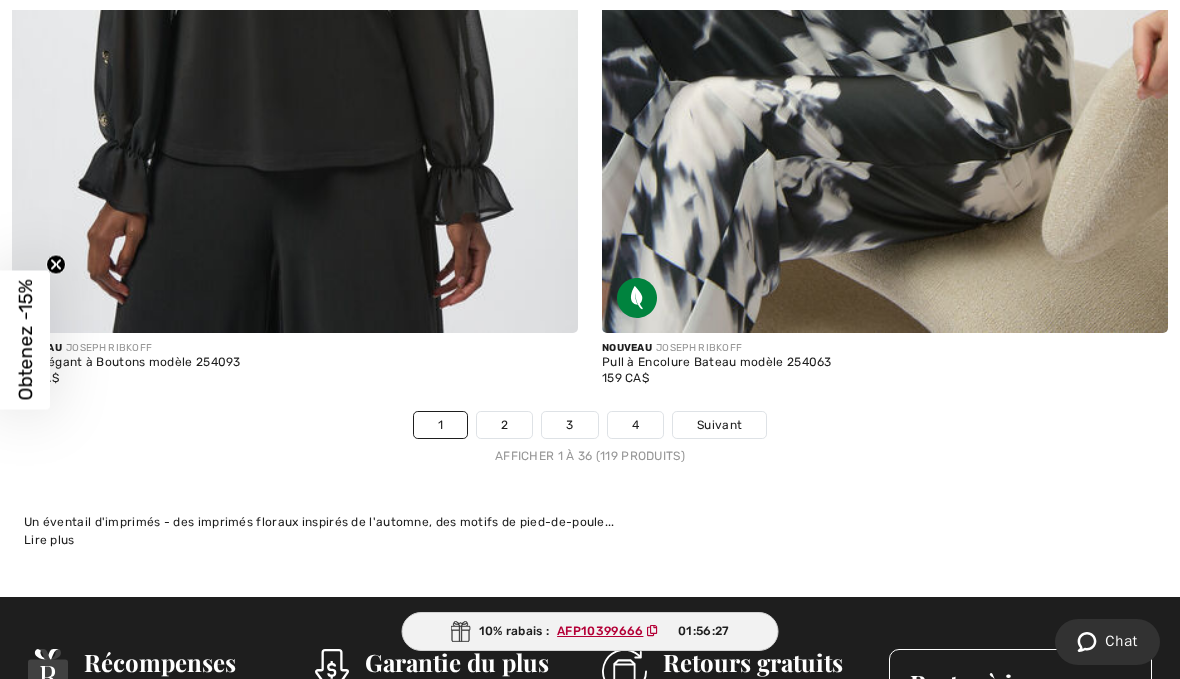 click on "2" at bounding box center [504, 425] 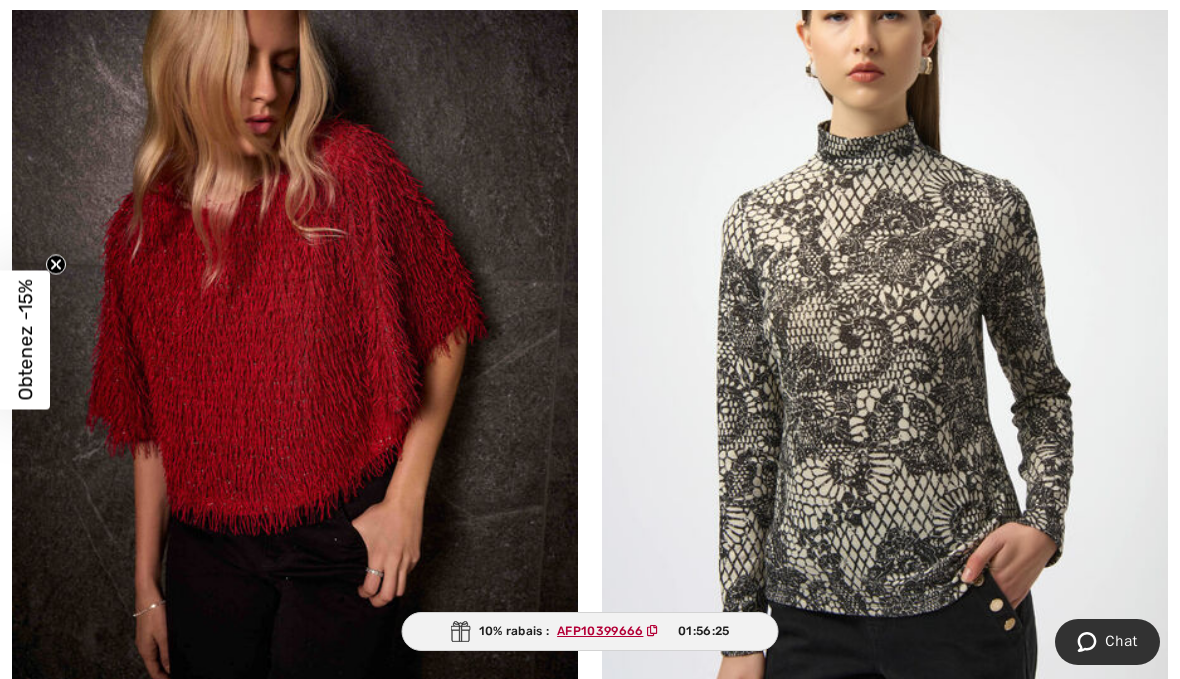 scroll, scrollTop: 479, scrollLeft: 0, axis: vertical 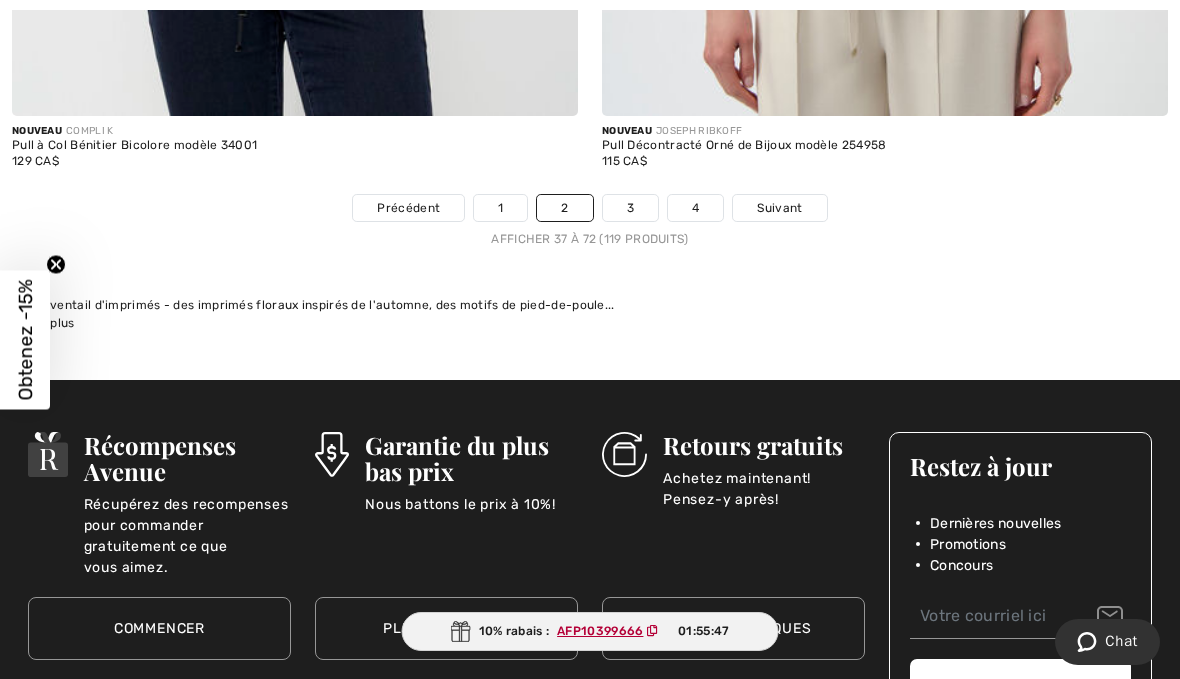 click on "3" at bounding box center (630, 208) 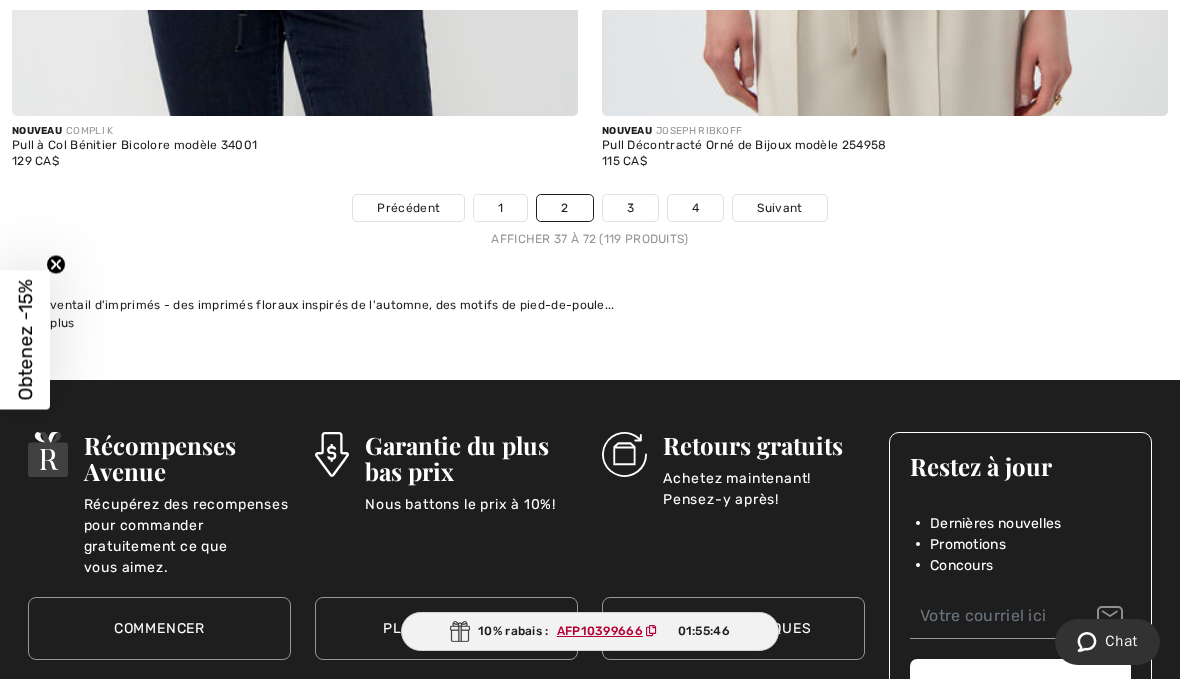 click on "3" at bounding box center (630, 208) 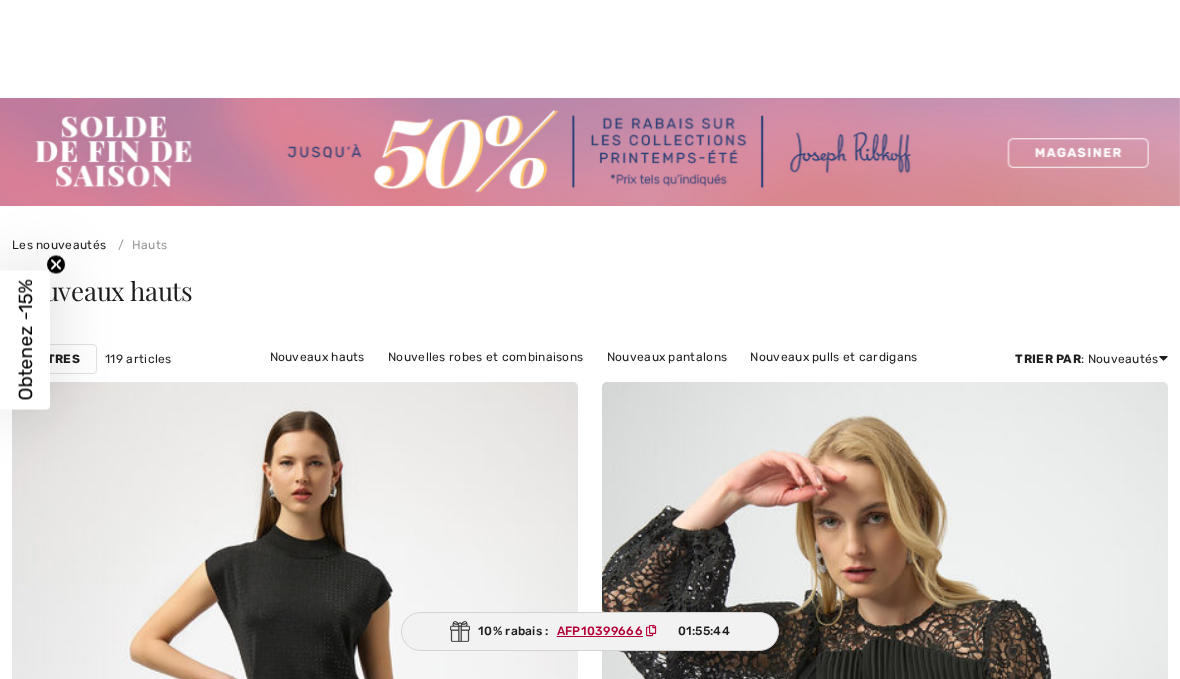 checkbox on "true" 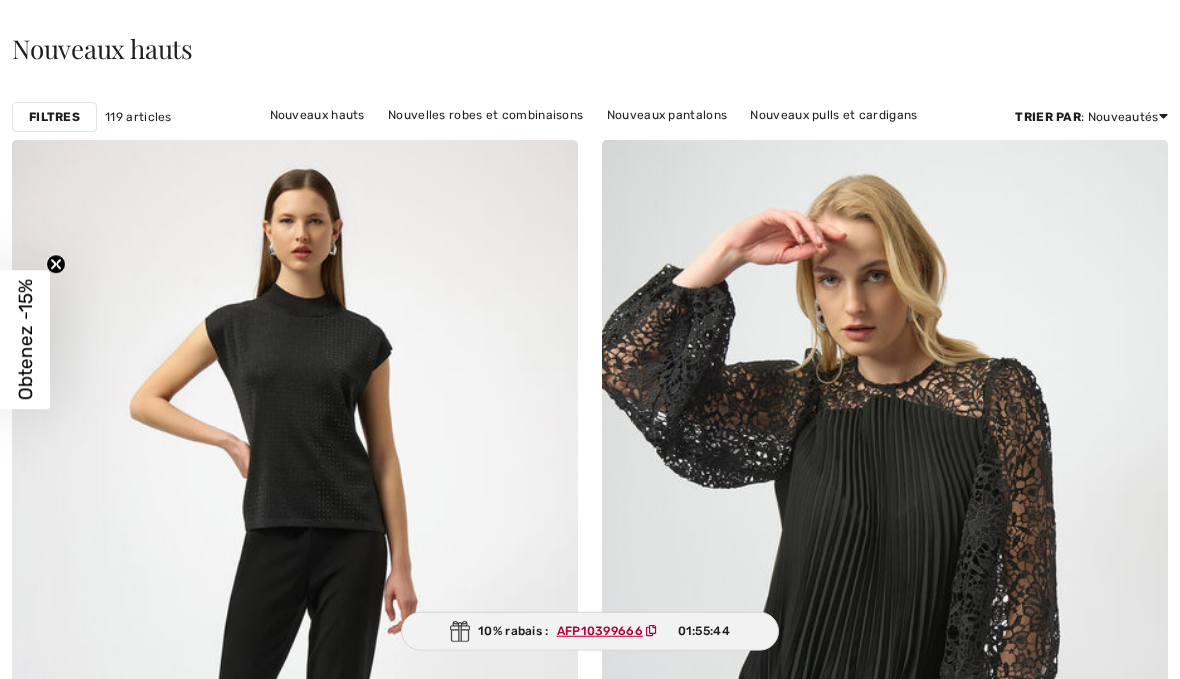 scroll, scrollTop: 0, scrollLeft: 0, axis: both 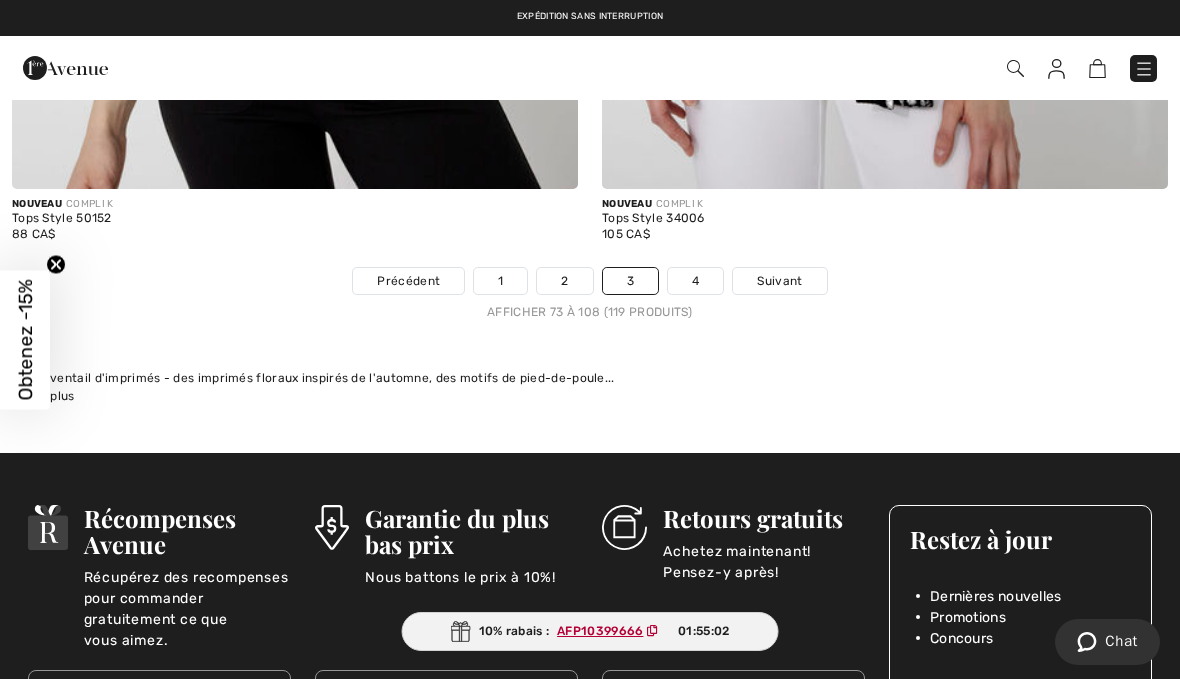 click on "4" at bounding box center [695, 281] 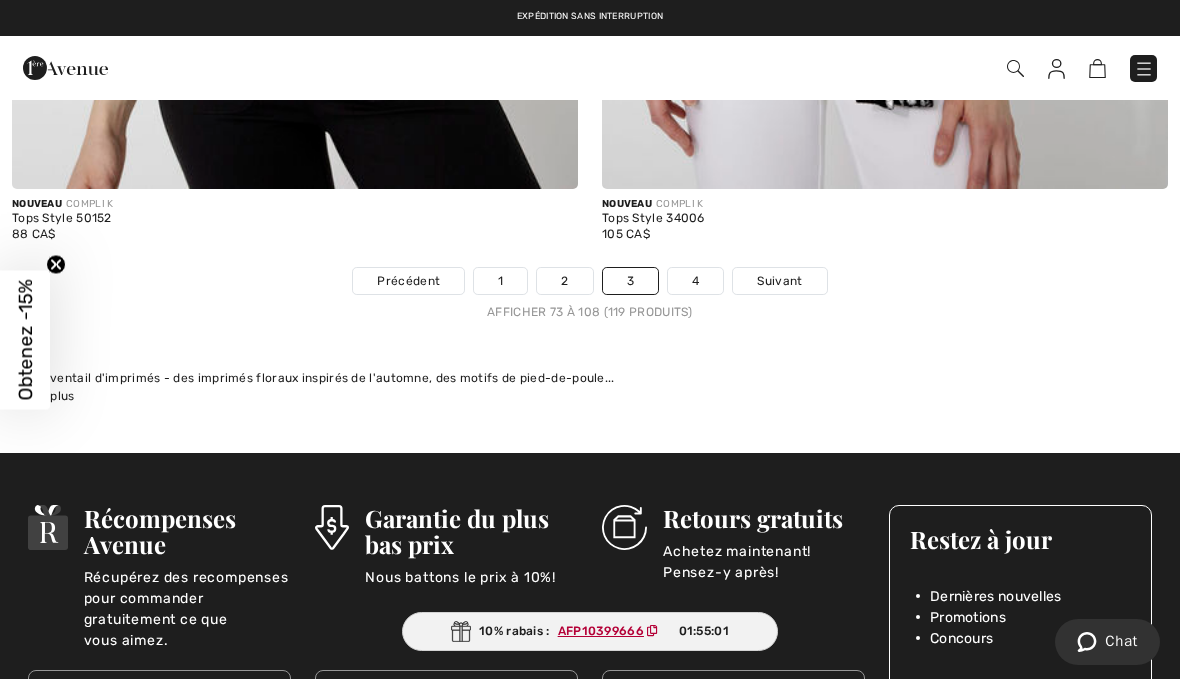 click on "4" at bounding box center [695, 281] 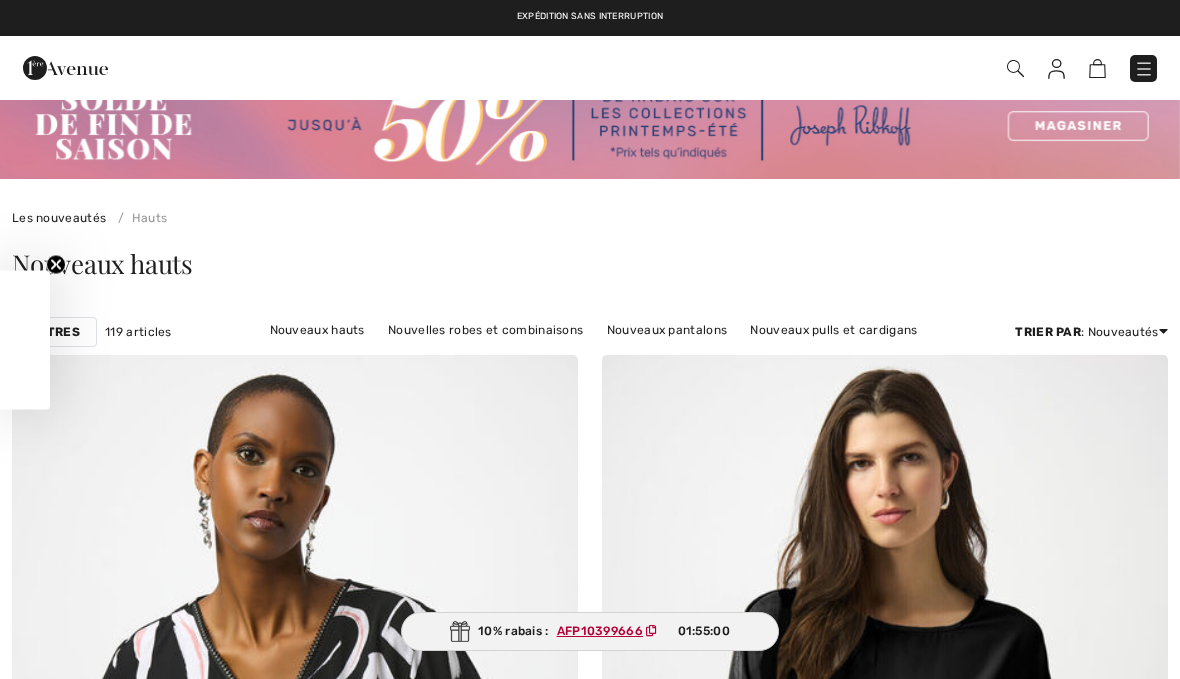 scroll, scrollTop: 0, scrollLeft: 0, axis: both 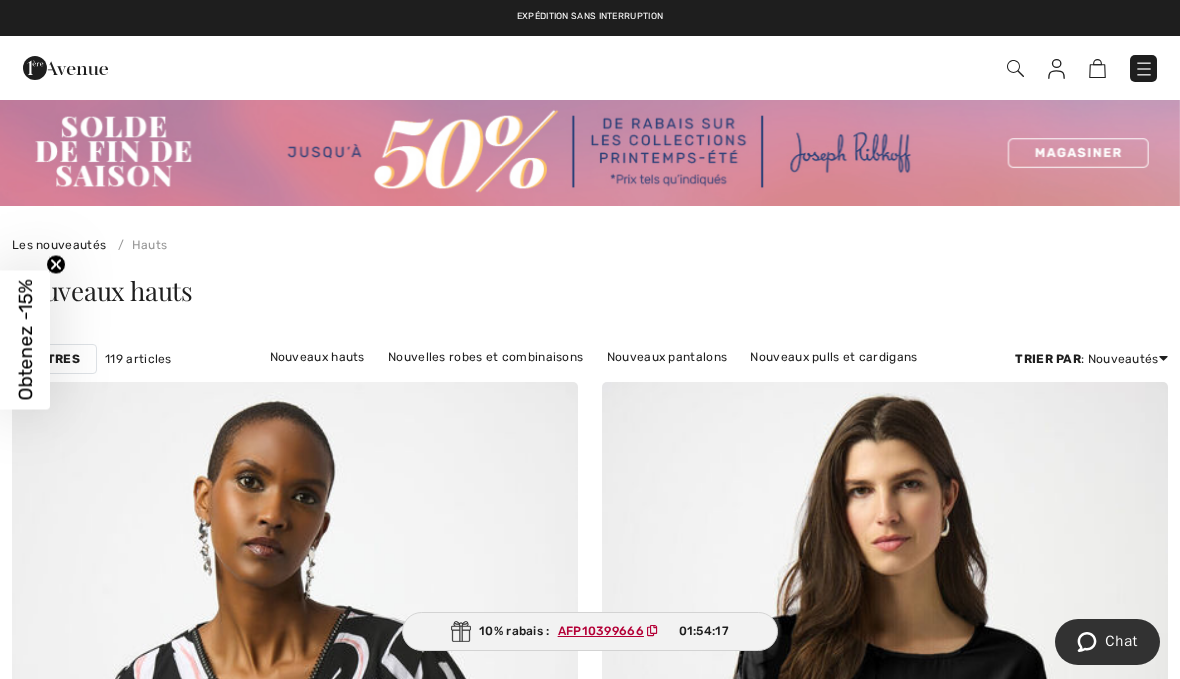 click at bounding box center [1015, 68] 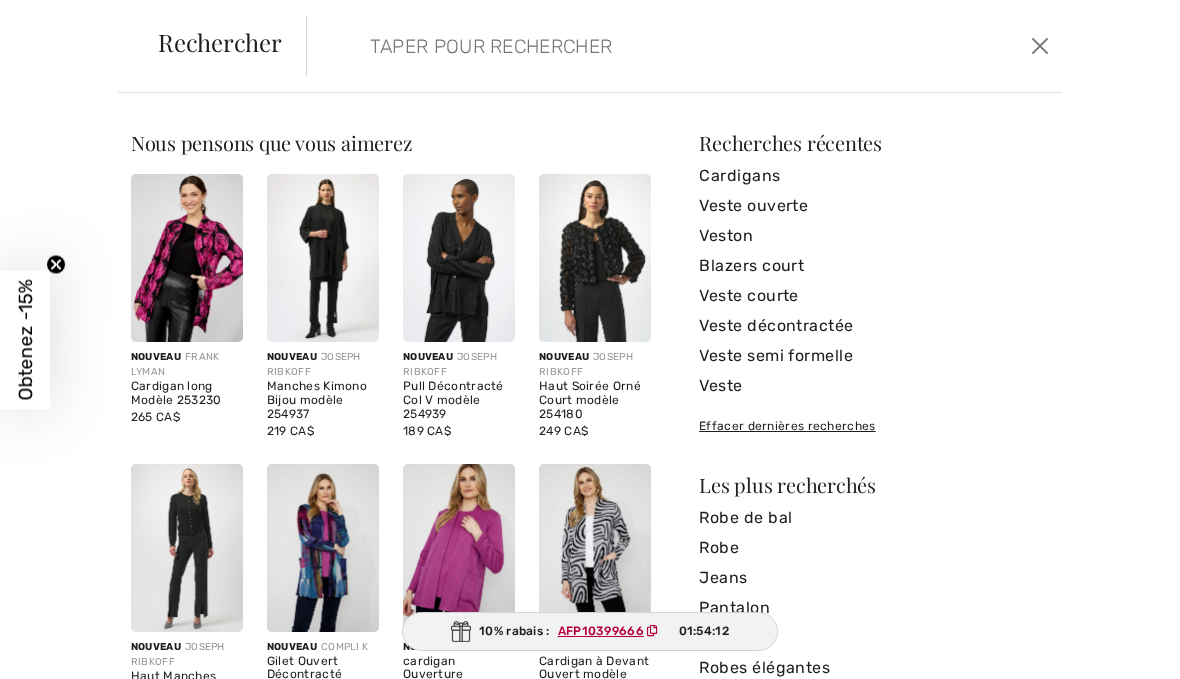 click at bounding box center [606, 46] 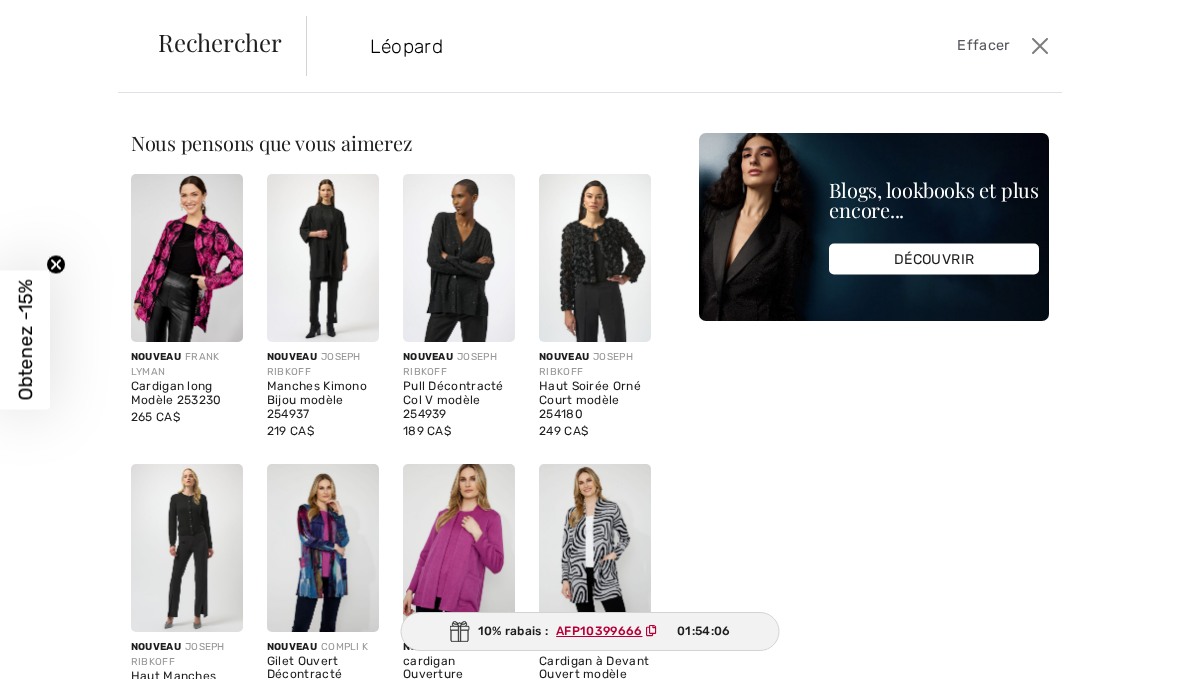 type on "Léopard" 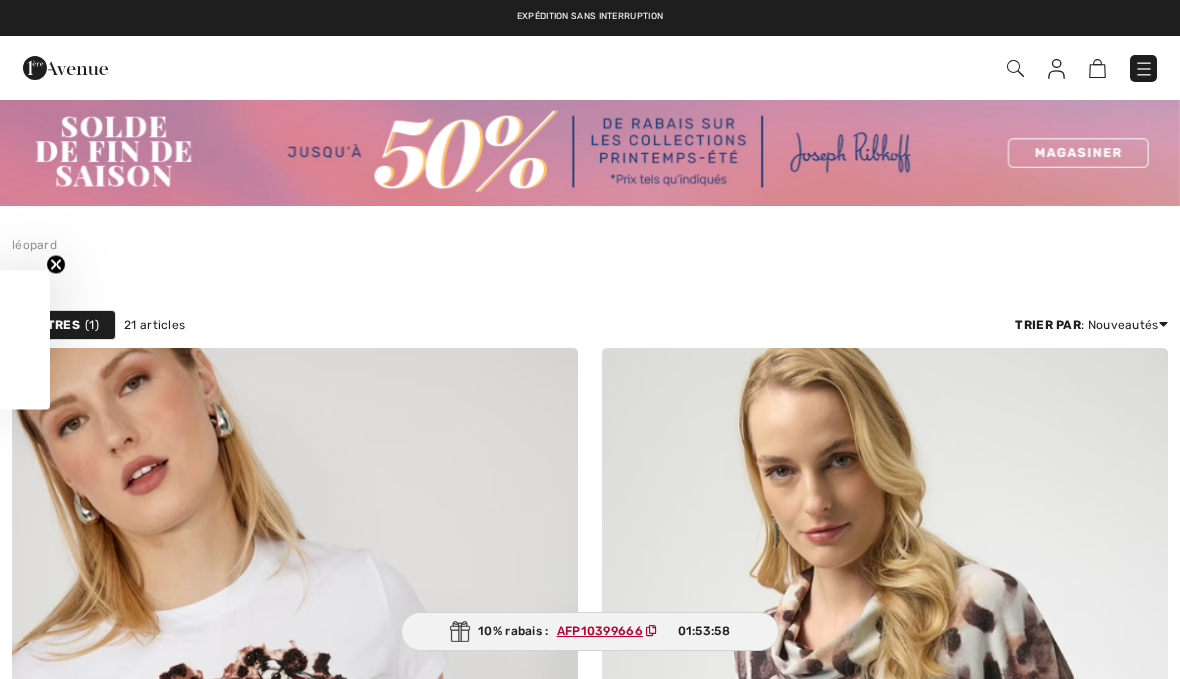 scroll, scrollTop: 0, scrollLeft: 0, axis: both 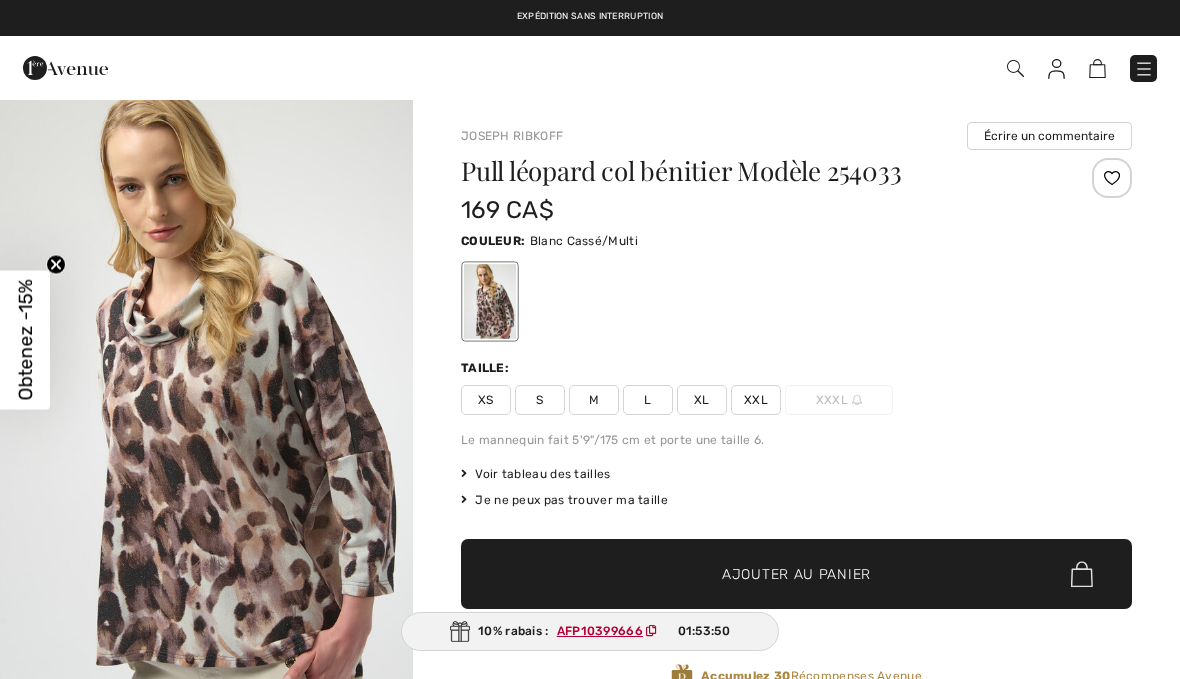 checkbox on "true" 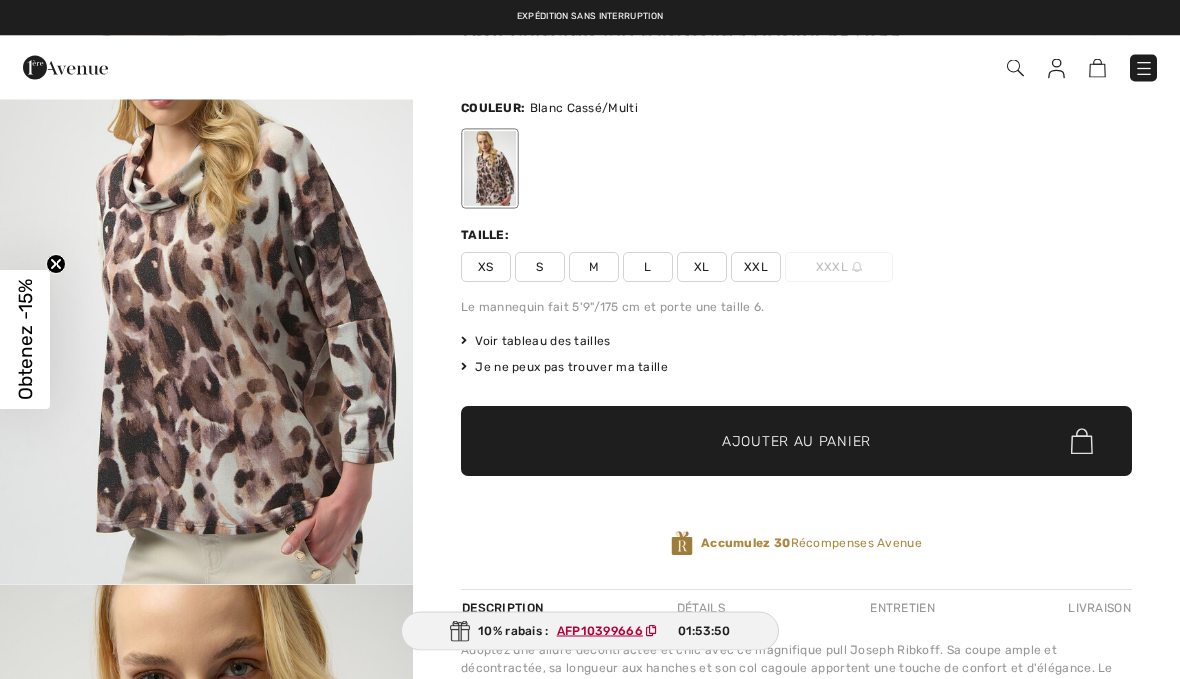 scroll, scrollTop: 0, scrollLeft: 0, axis: both 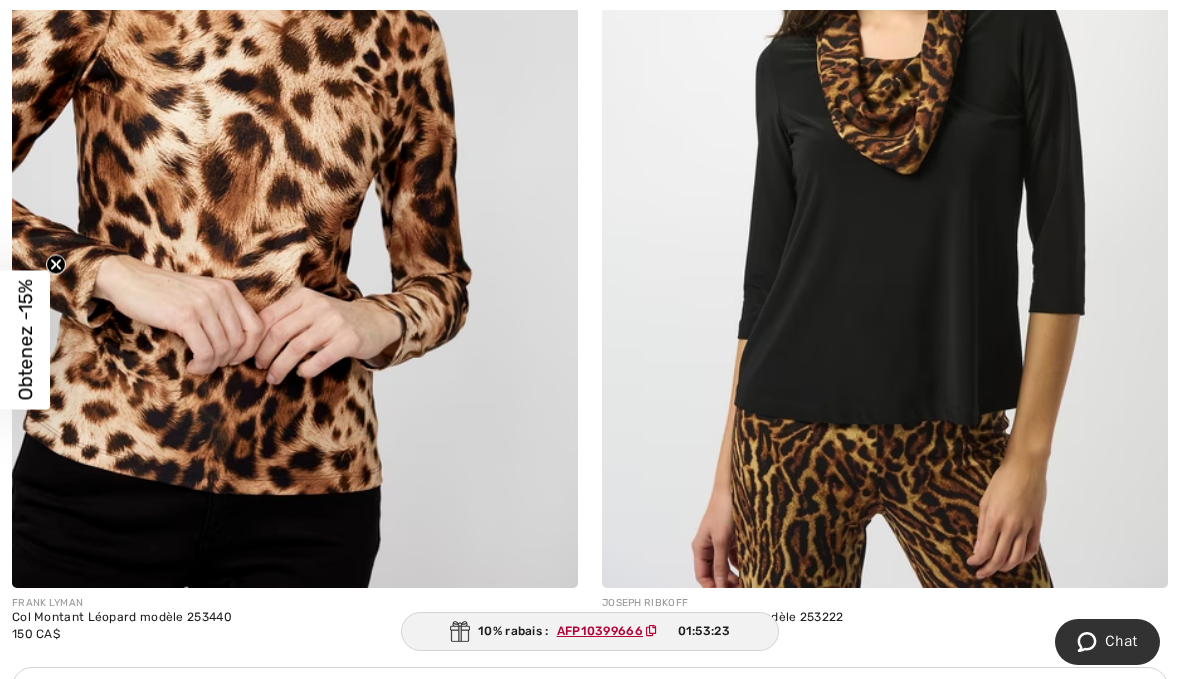 click at bounding box center (885, 163) 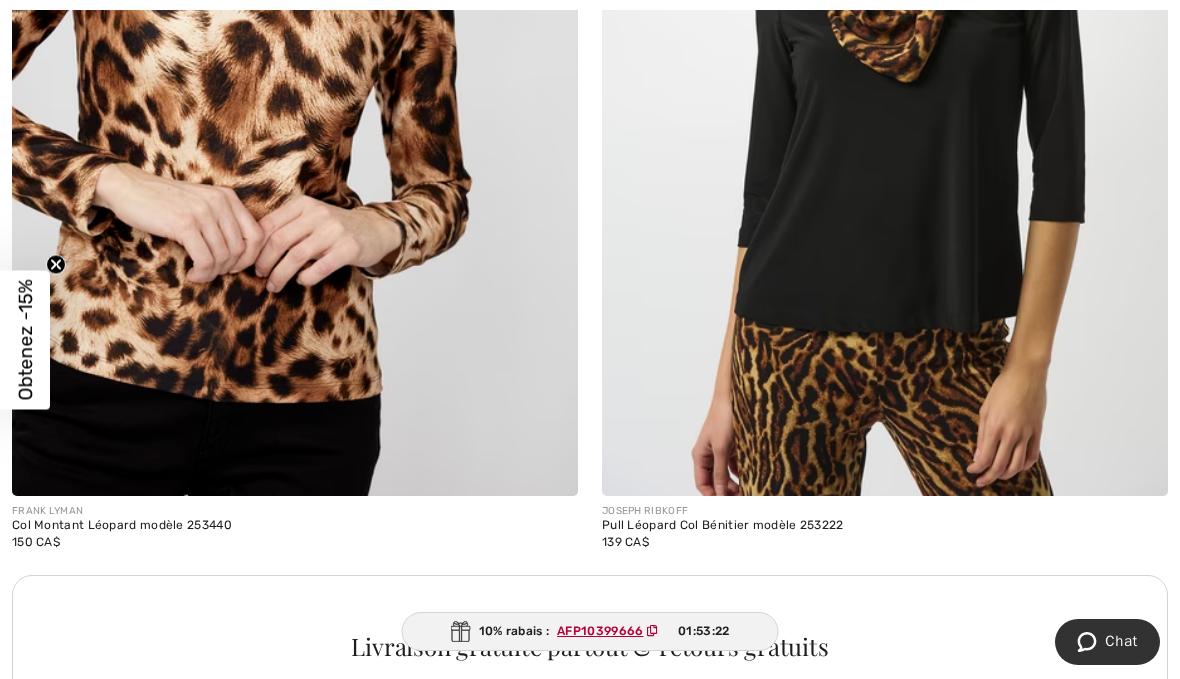 click at bounding box center [885, 71] 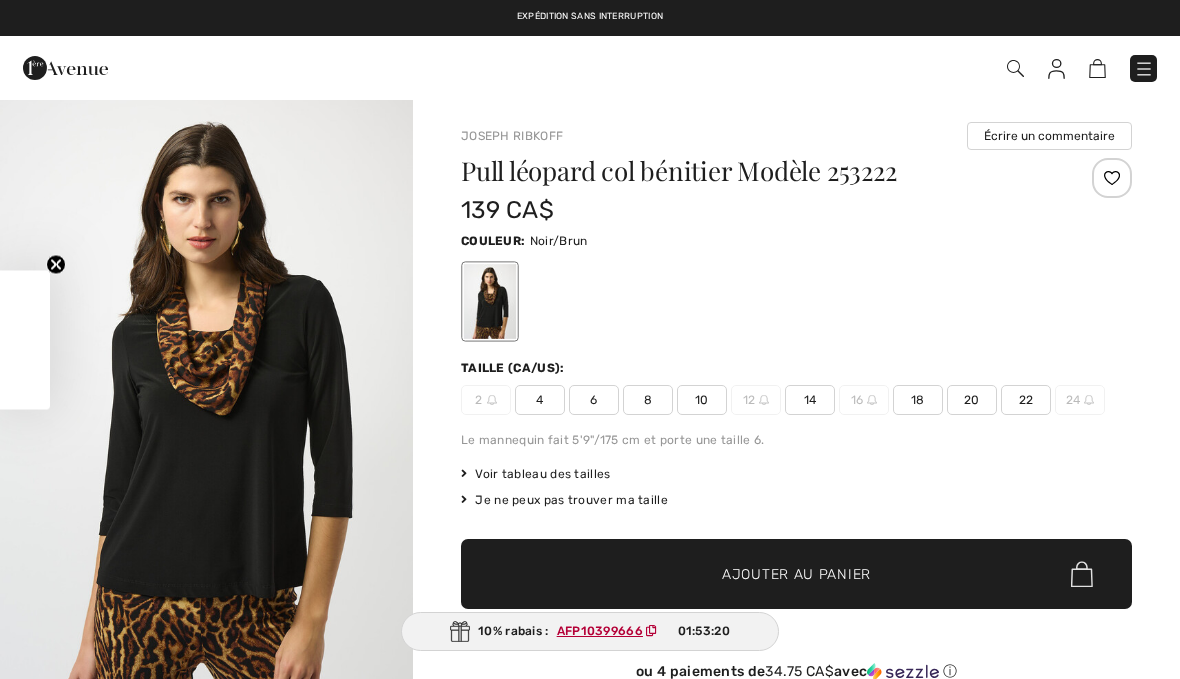 checkbox on "true" 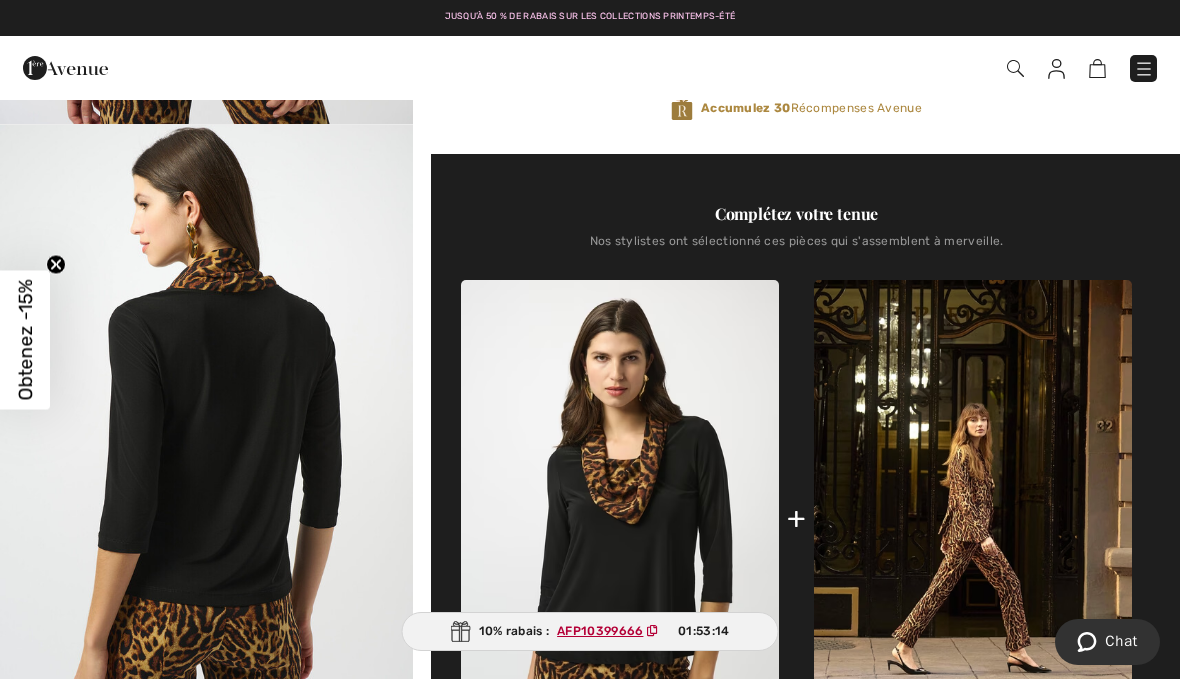 scroll, scrollTop: 592, scrollLeft: 0, axis: vertical 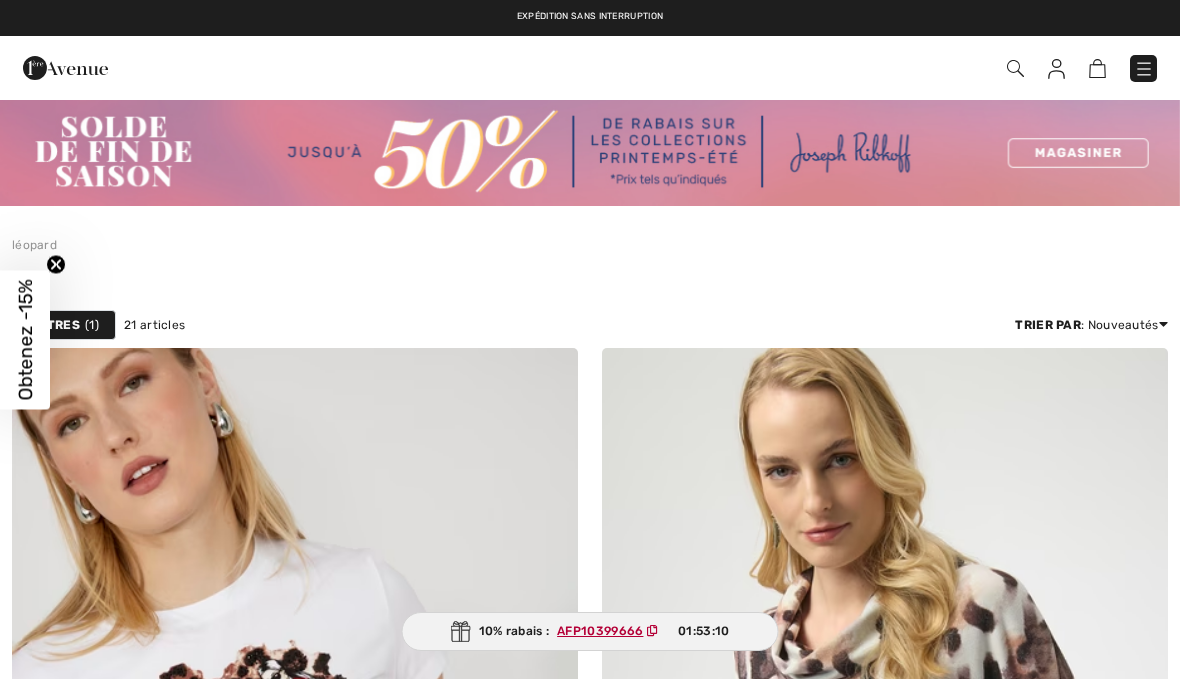 checkbox on "true" 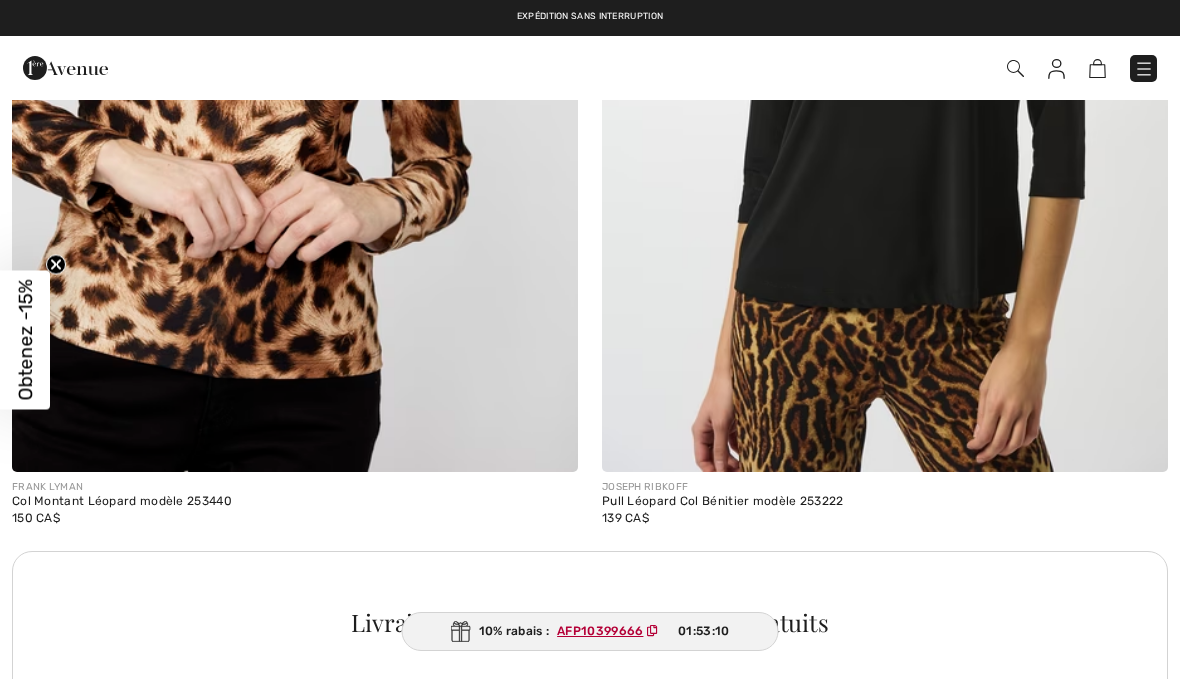 scroll, scrollTop: 0, scrollLeft: 0, axis: both 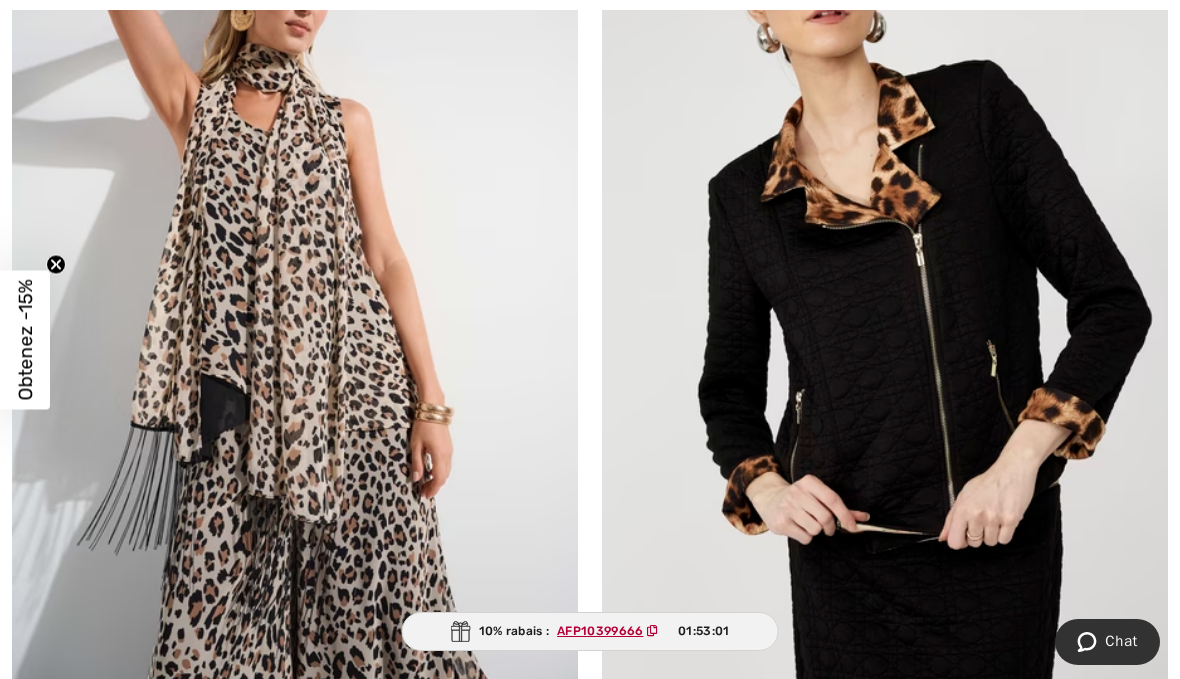 click at bounding box center [885, 311] 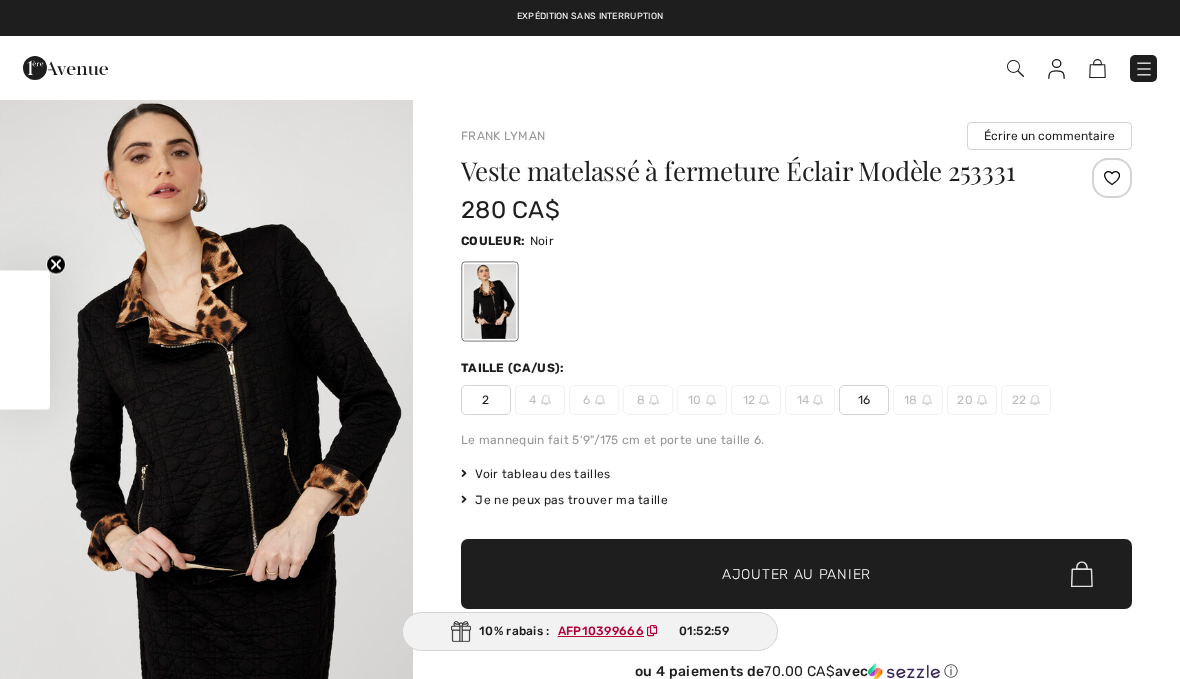 checkbox on "true" 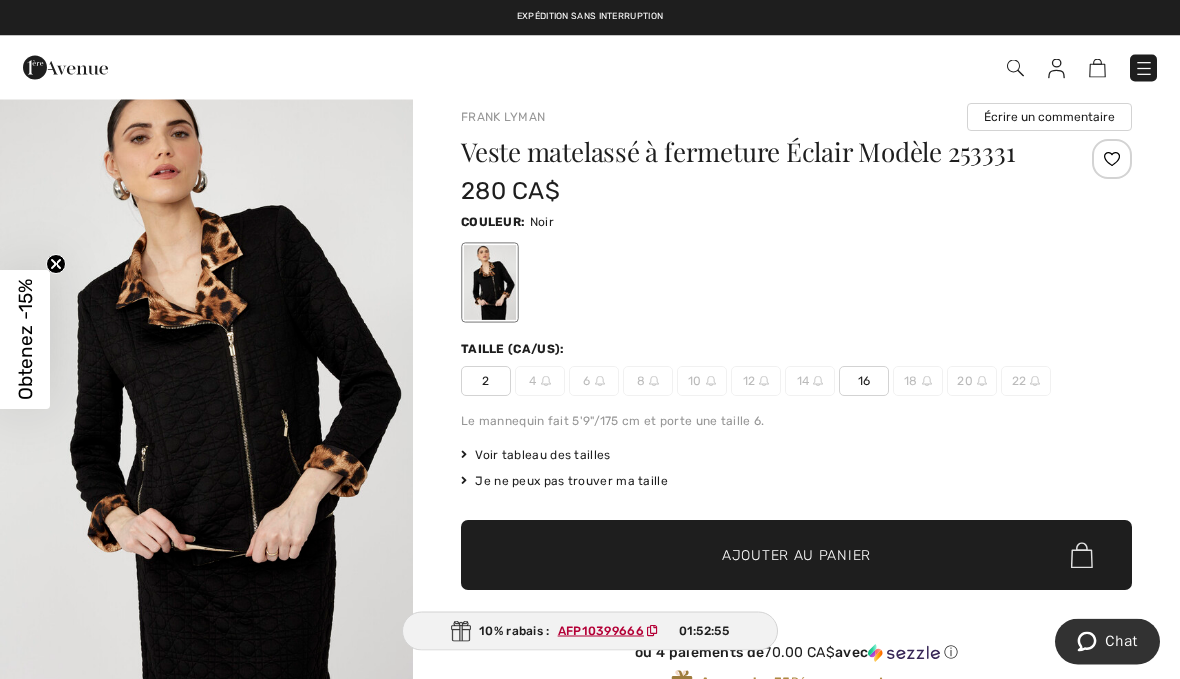 scroll, scrollTop: 0, scrollLeft: 0, axis: both 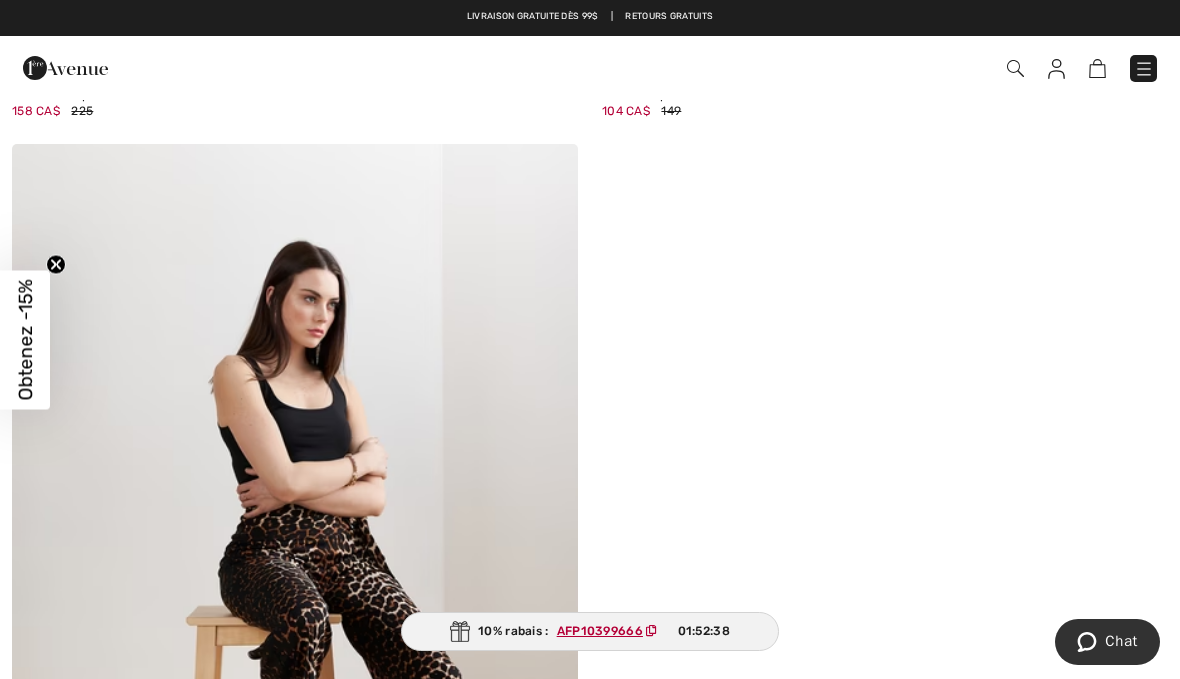 click at bounding box center (1015, 68) 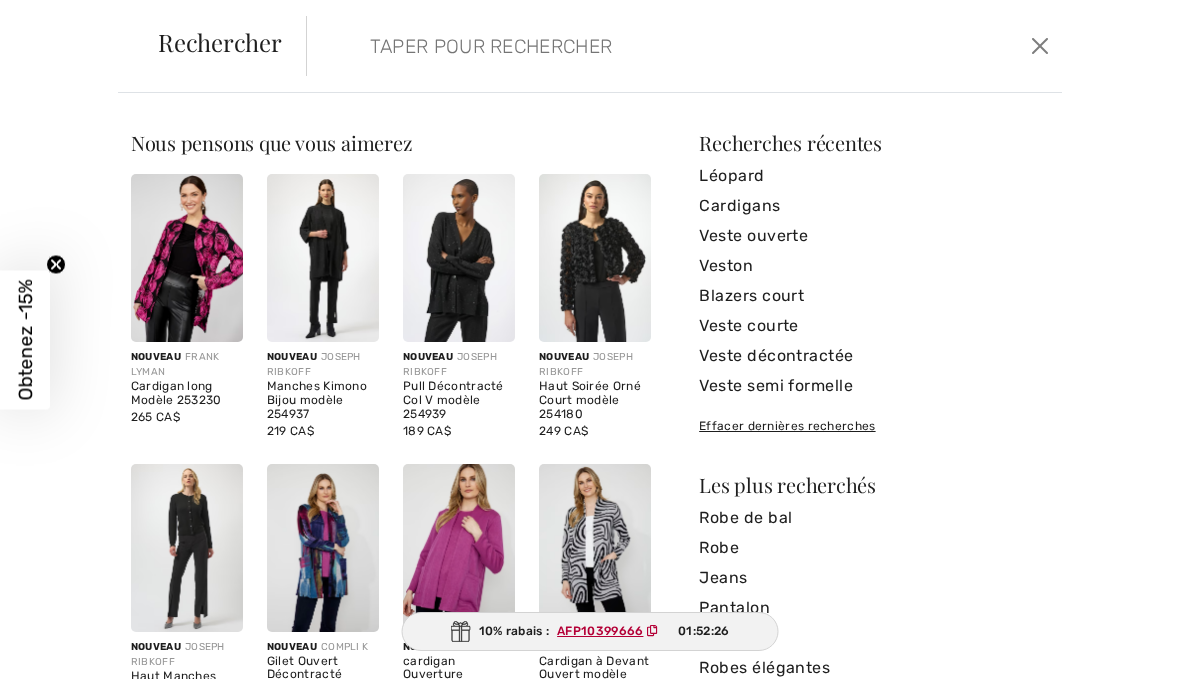 click at bounding box center [459, 258] 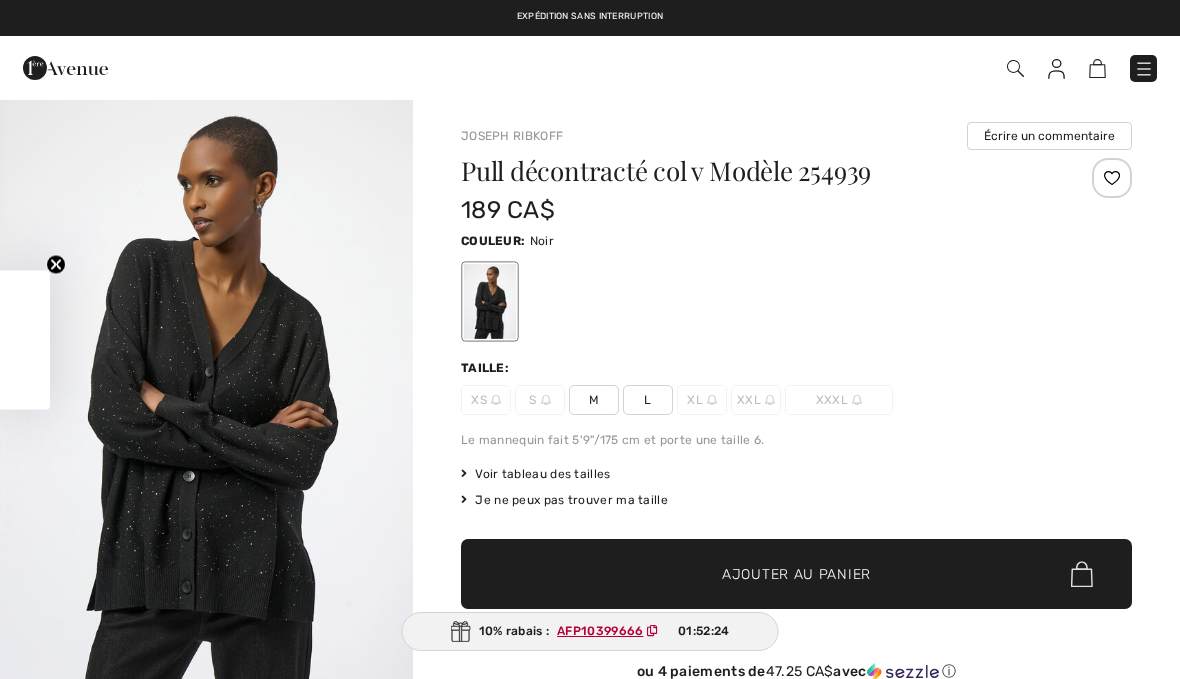 scroll, scrollTop: 0, scrollLeft: 0, axis: both 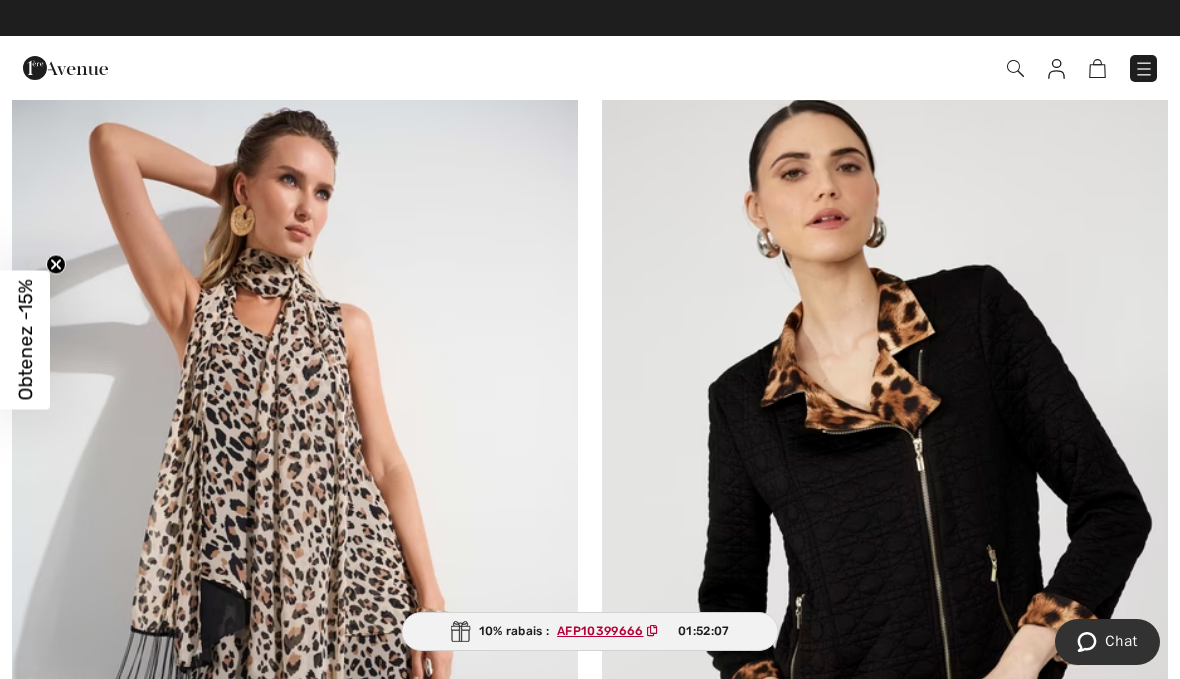 click at bounding box center [1015, 68] 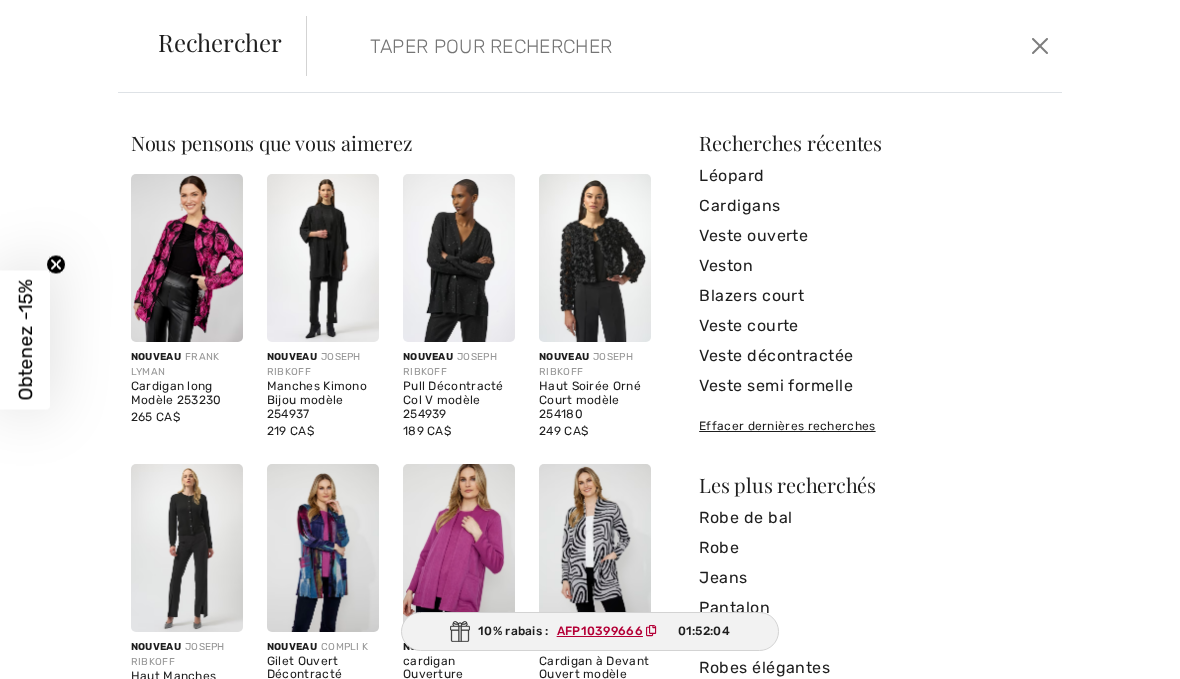 click at bounding box center (606, 46) 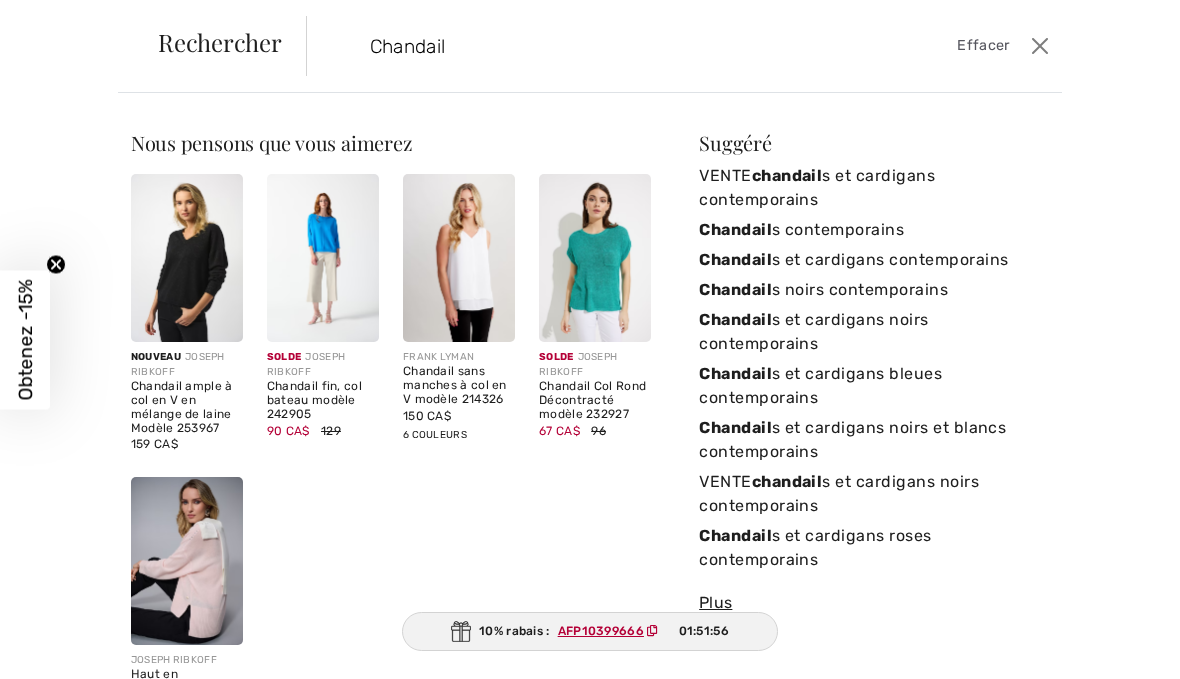 type on "Chandail" 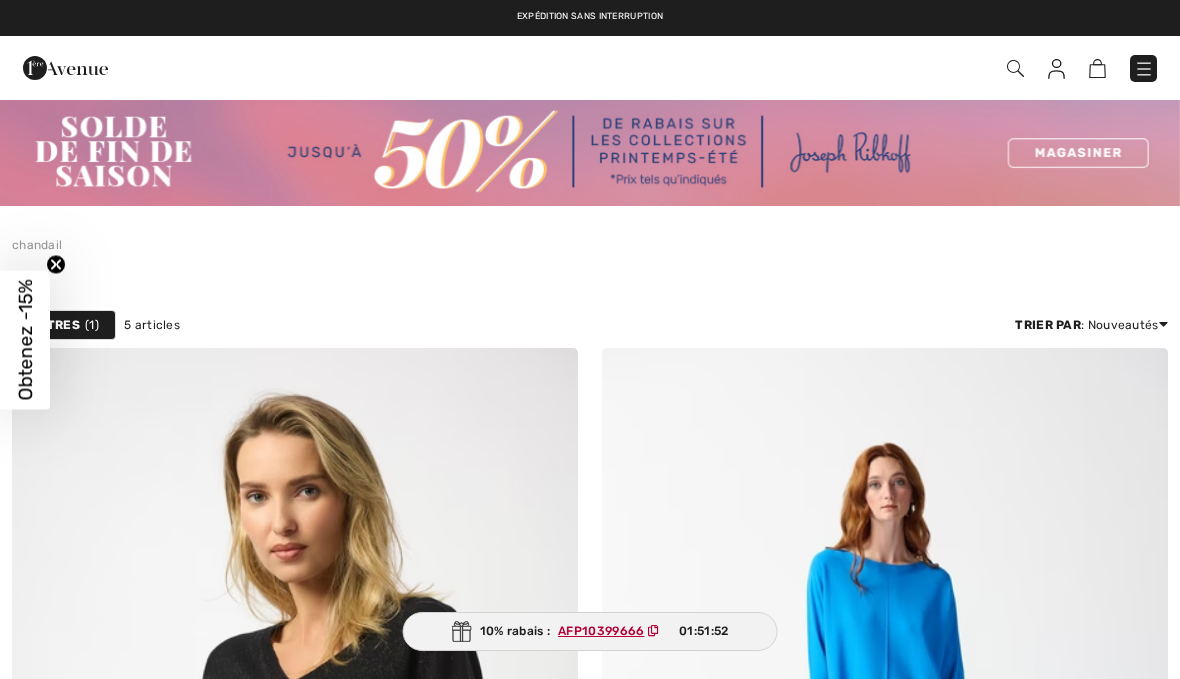 checkbox on "true" 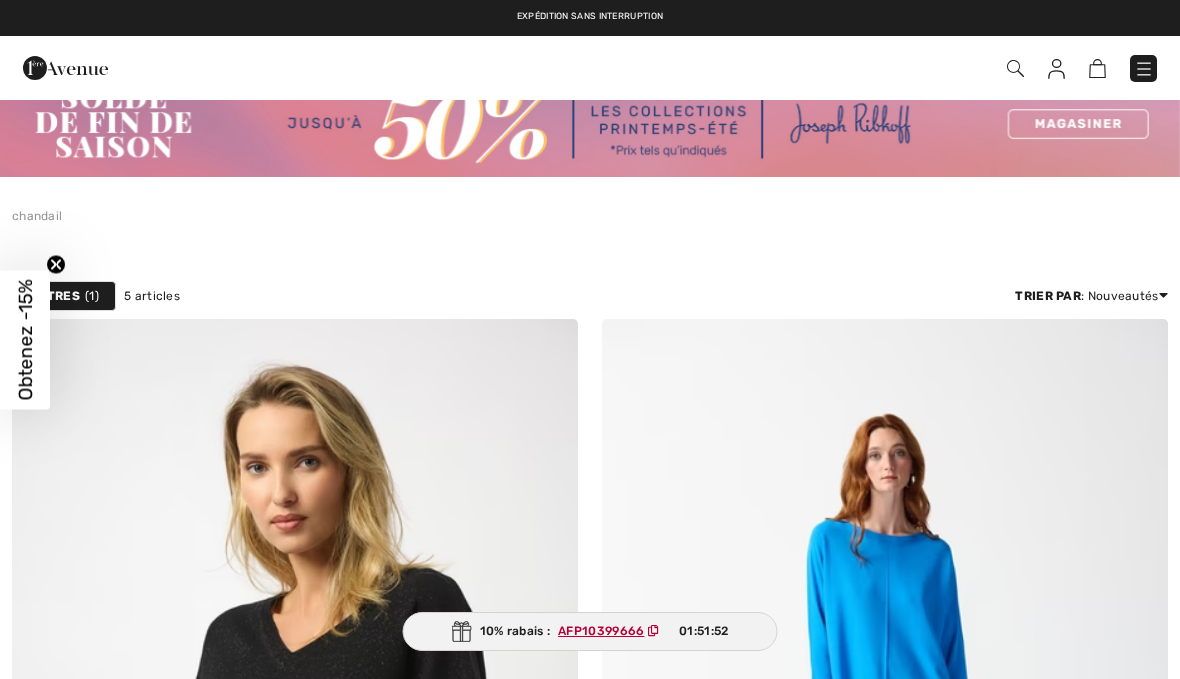 scroll, scrollTop: 0, scrollLeft: 0, axis: both 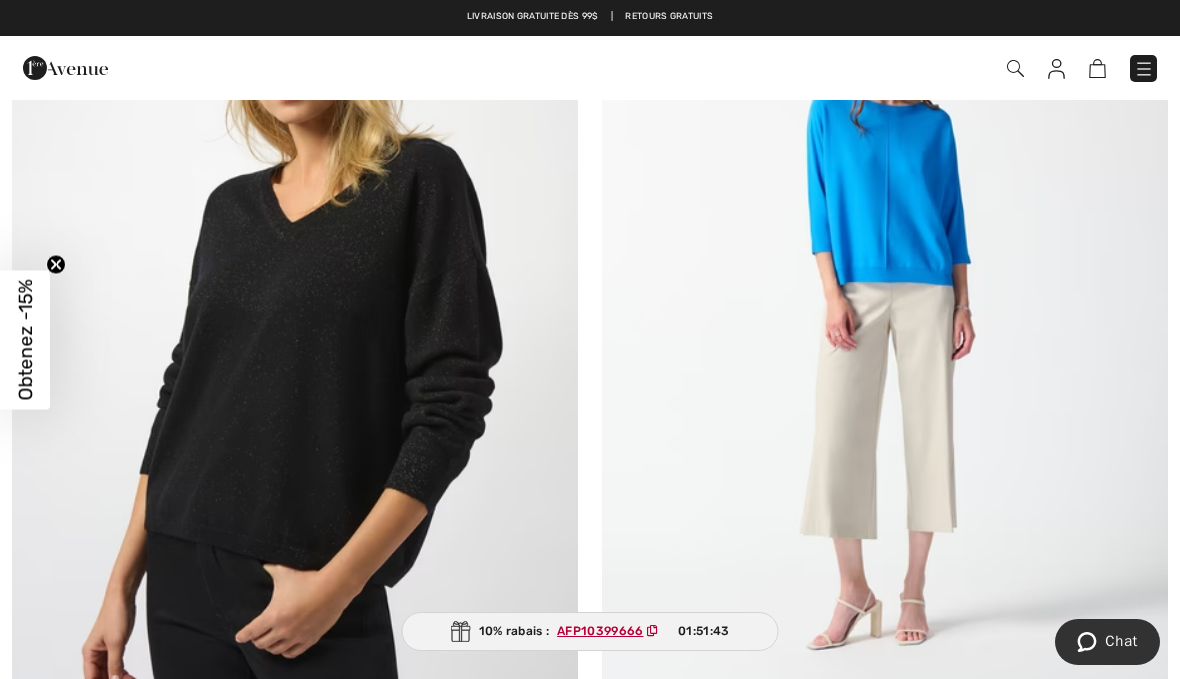 click at bounding box center (1144, 69) 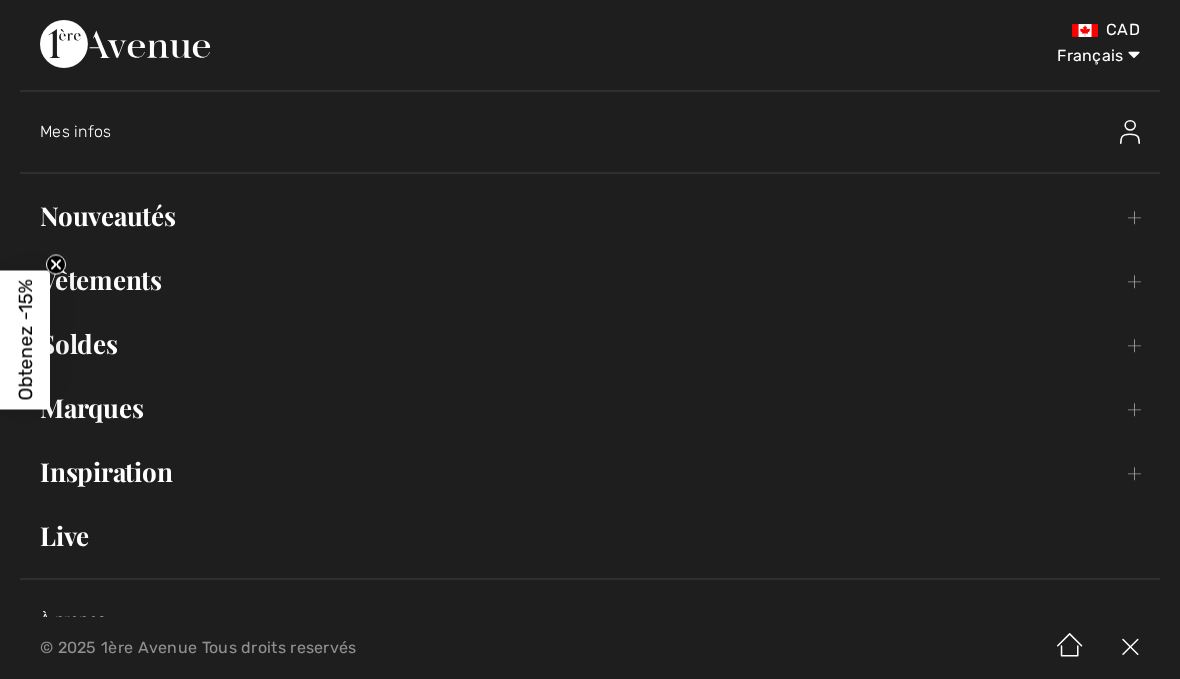 click on "Vêtements Toggle submenu" at bounding box center (590, 280) 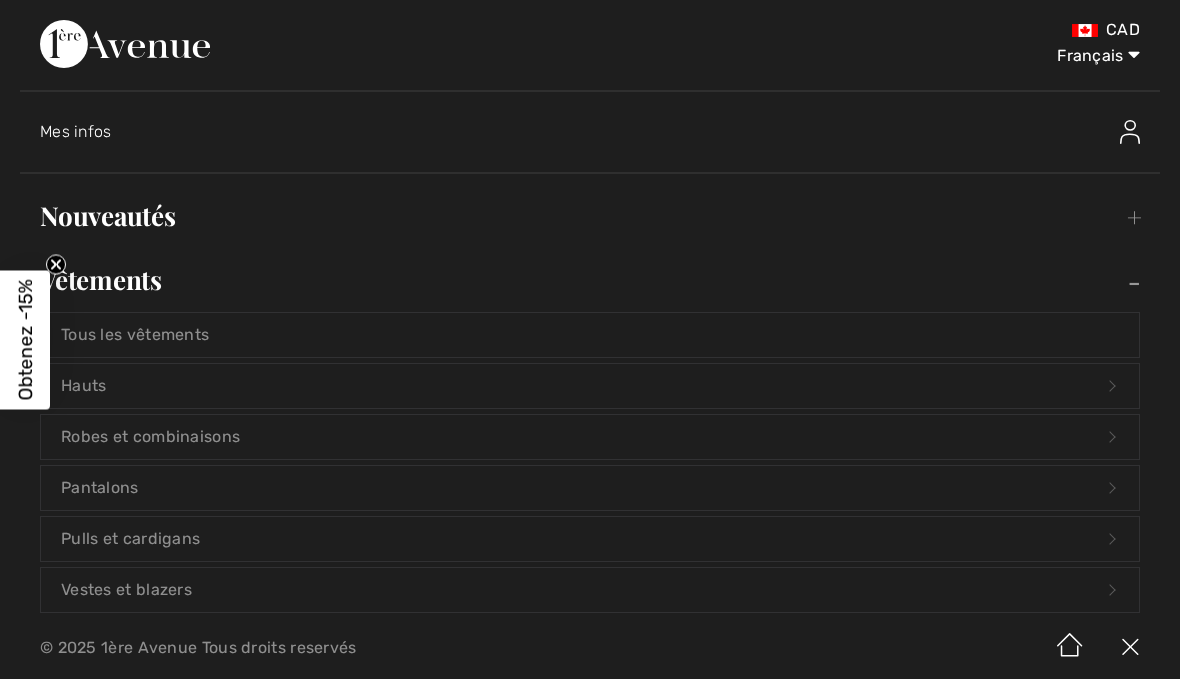 click on "Pulls et cardigans Open submenu" at bounding box center [590, 539] 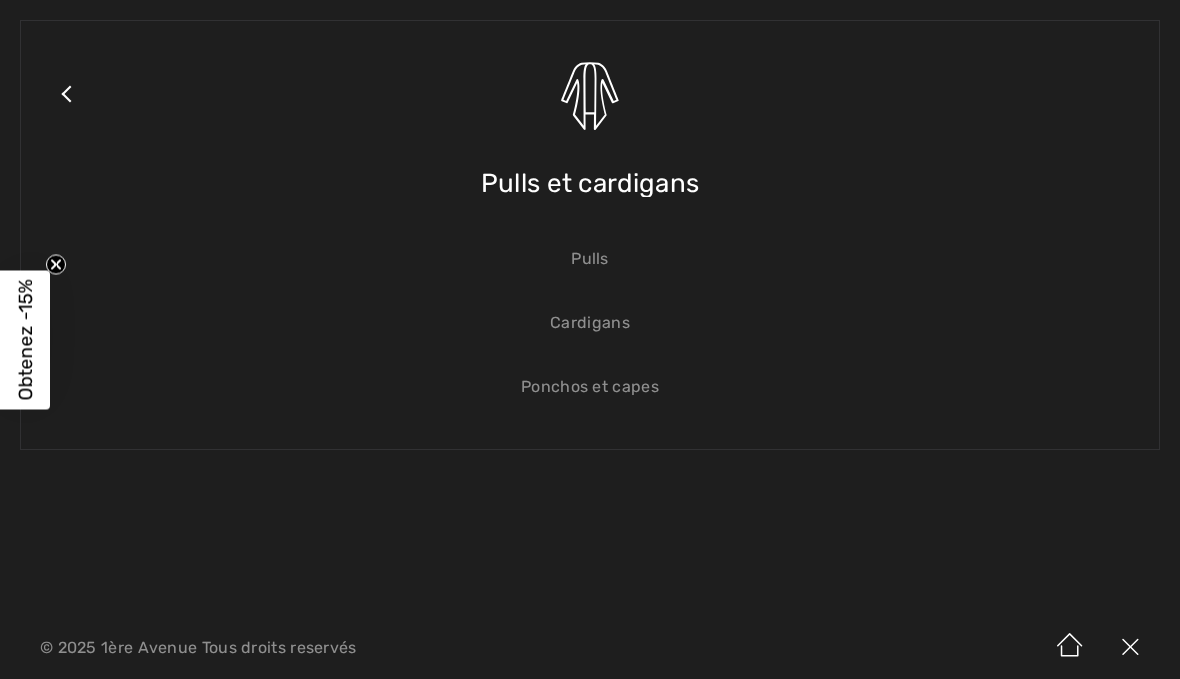 click on "Pulls" at bounding box center [590, 259] 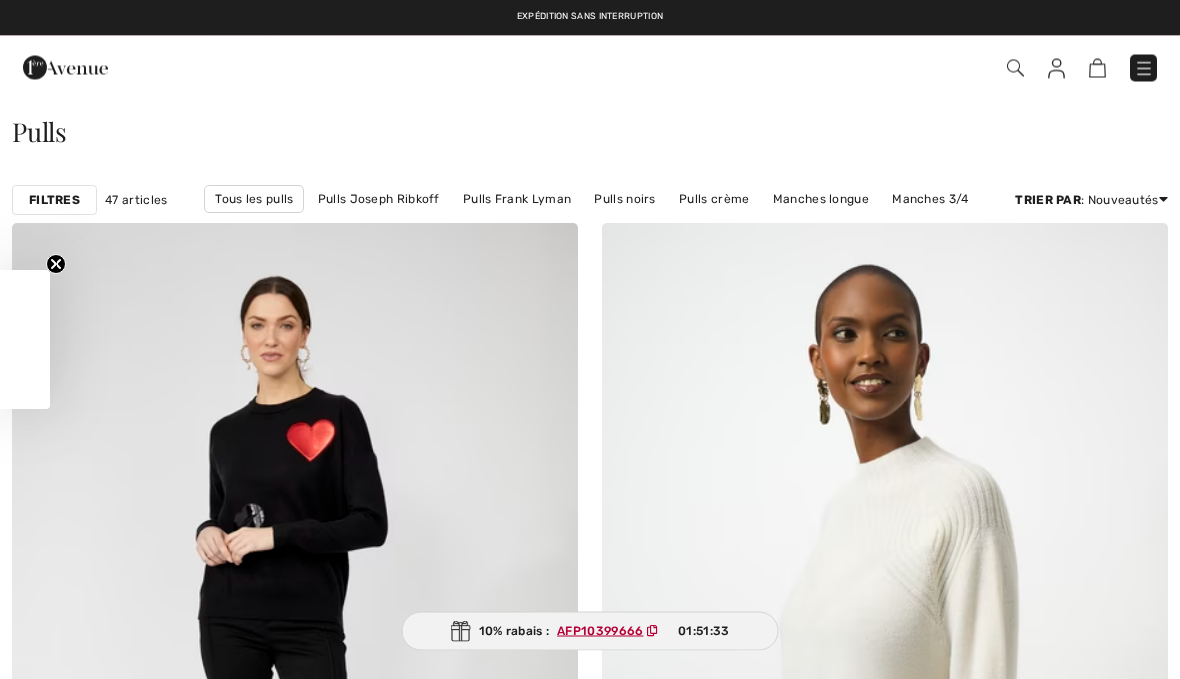 scroll, scrollTop: 0, scrollLeft: 0, axis: both 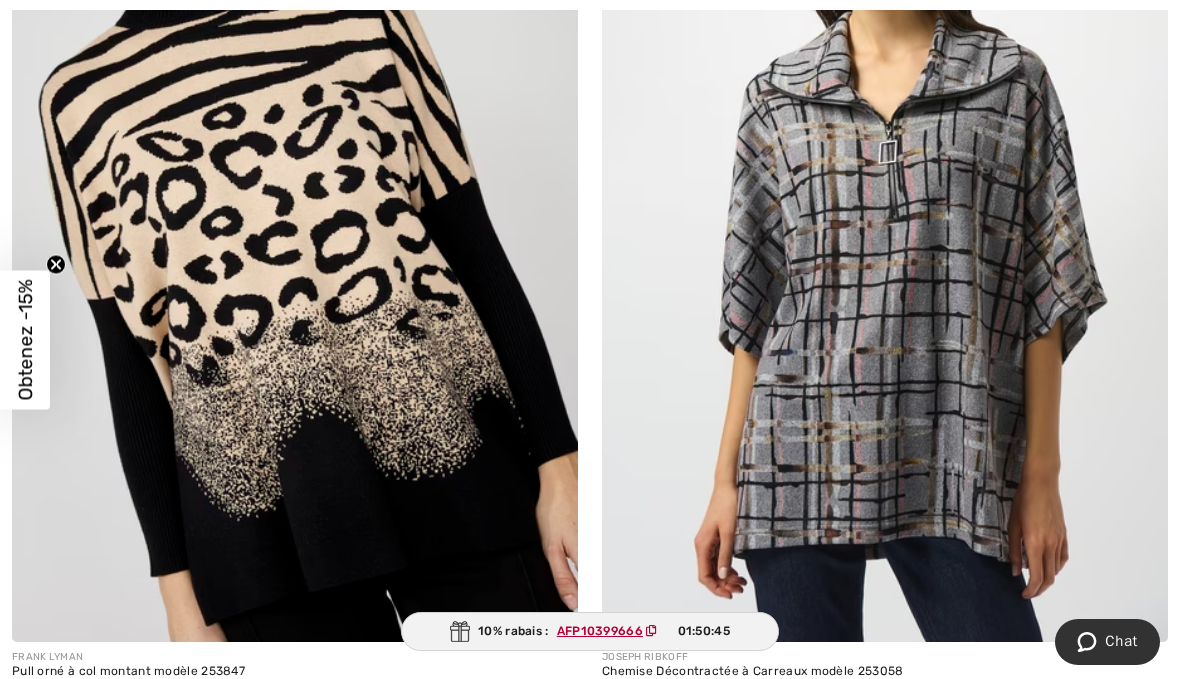 click at bounding box center (295, 217) 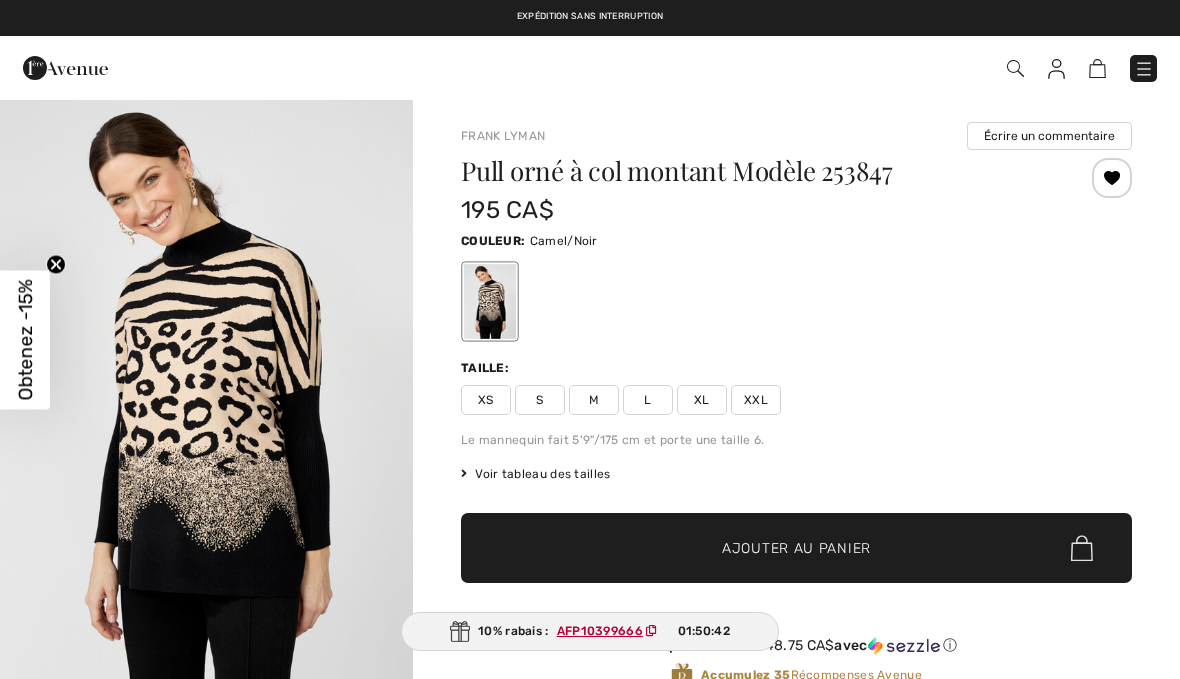 checkbox on "true" 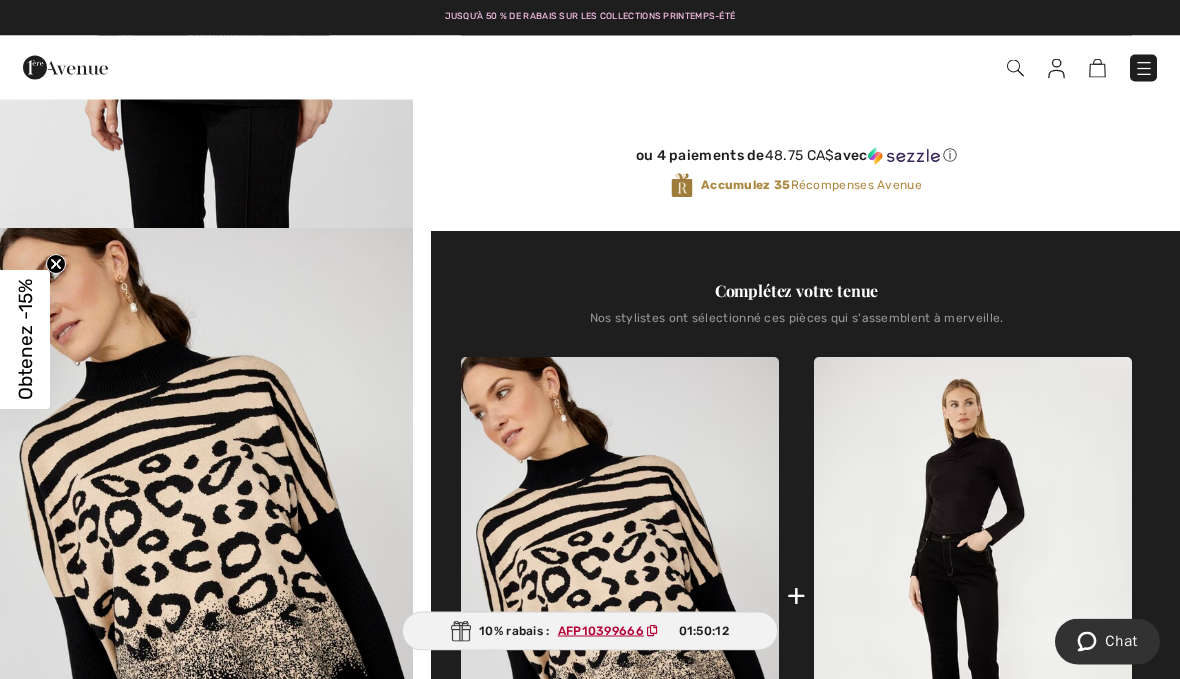 scroll, scrollTop: 490, scrollLeft: 0, axis: vertical 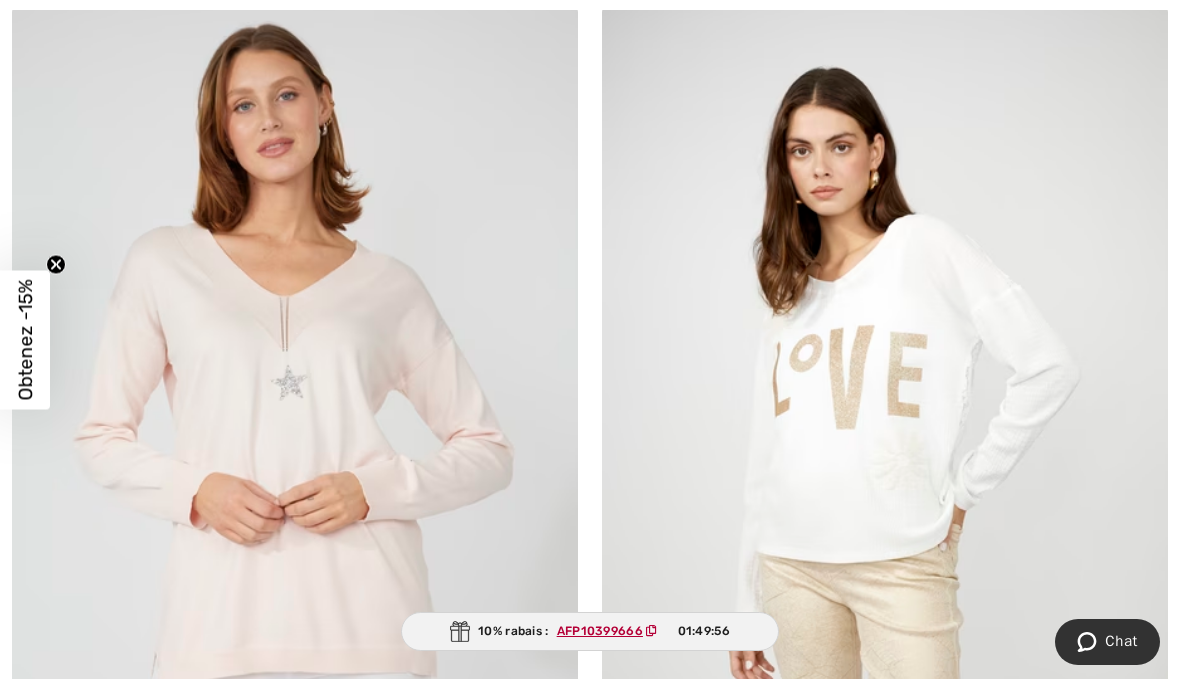click at bounding box center (885, 431) 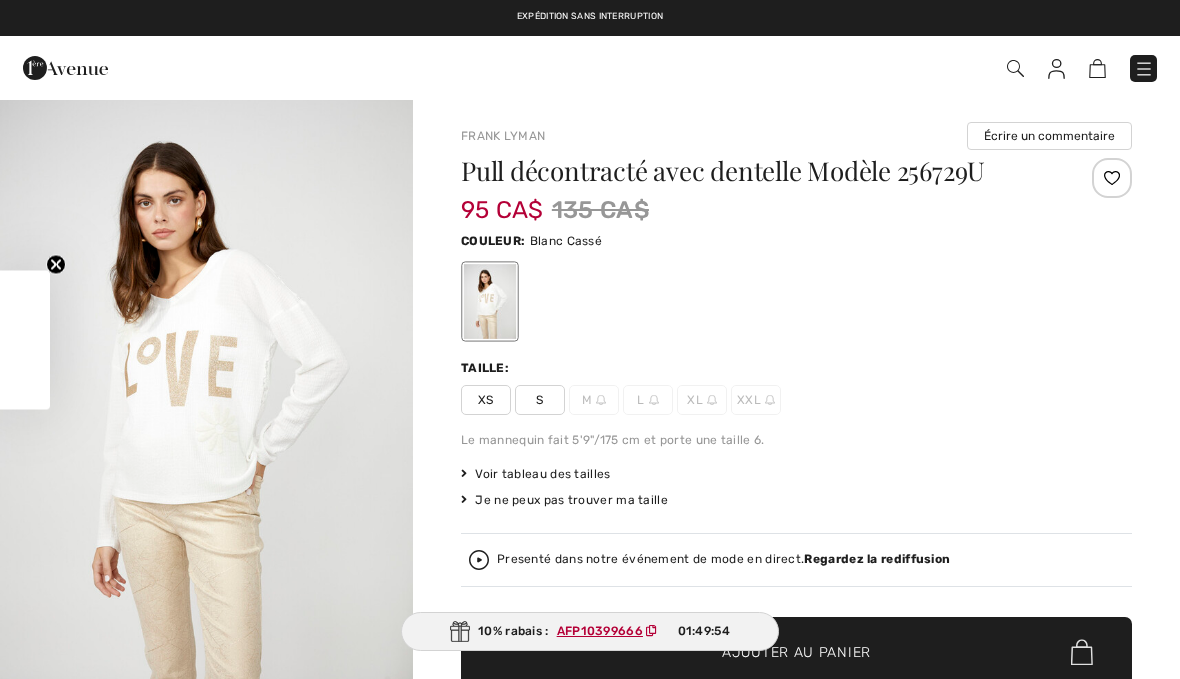 scroll, scrollTop: 0, scrollLeft: 0, axis: both 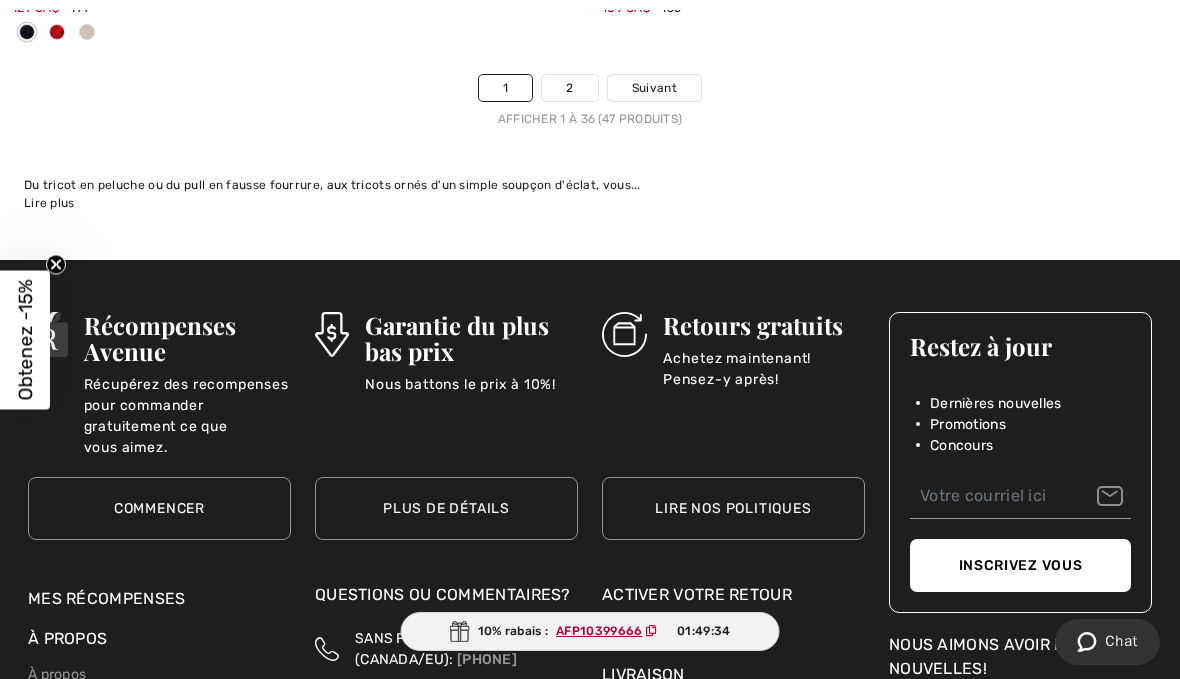 click on "2" at bounding box center (569, 88) 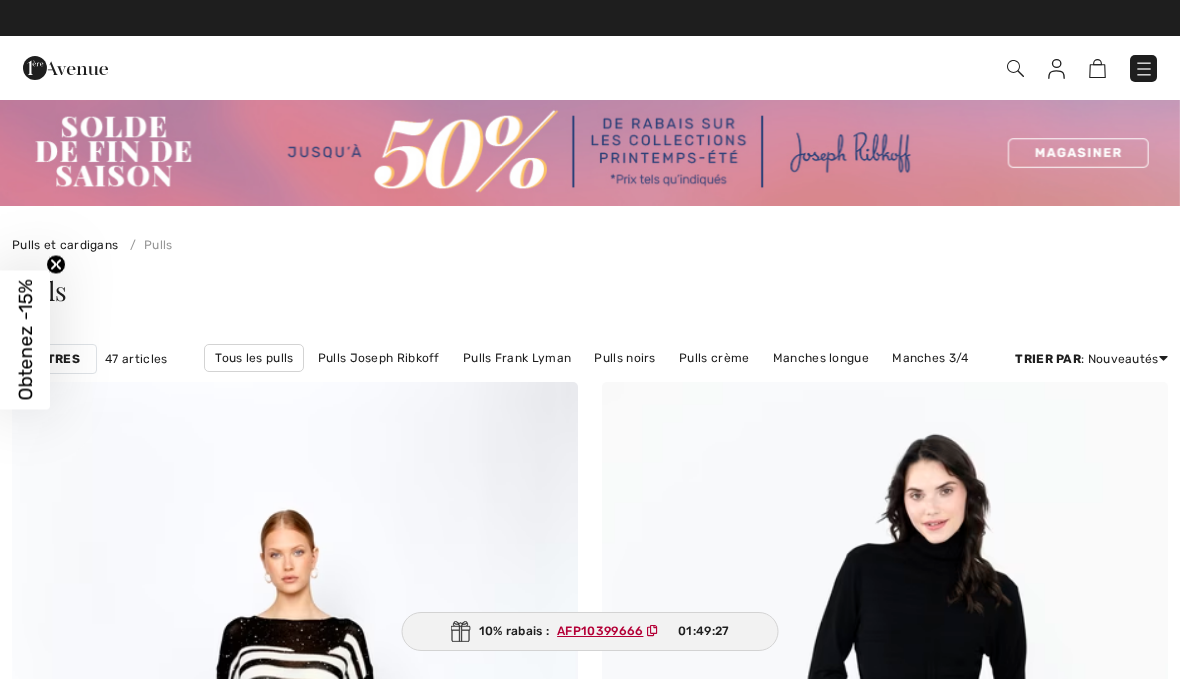 scroll, scrollTop: 0, scrollLeft: 0, axis: both 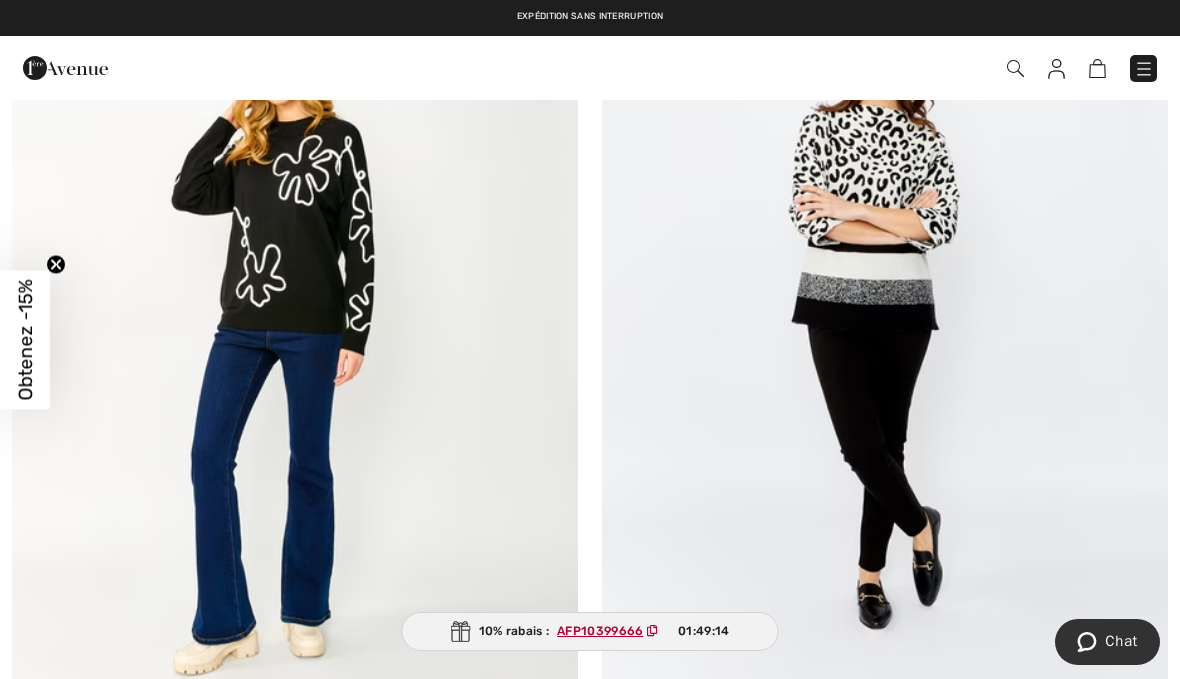 click at bounding box center [885, 320] 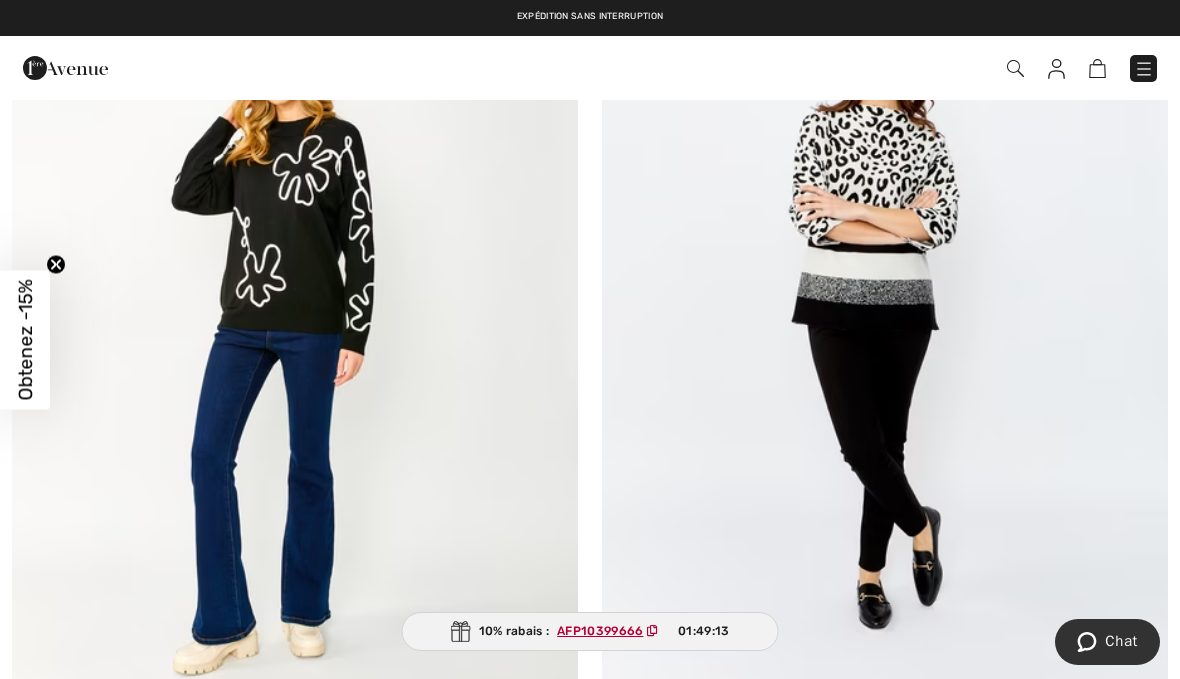 click at bounding box center [885, 320] 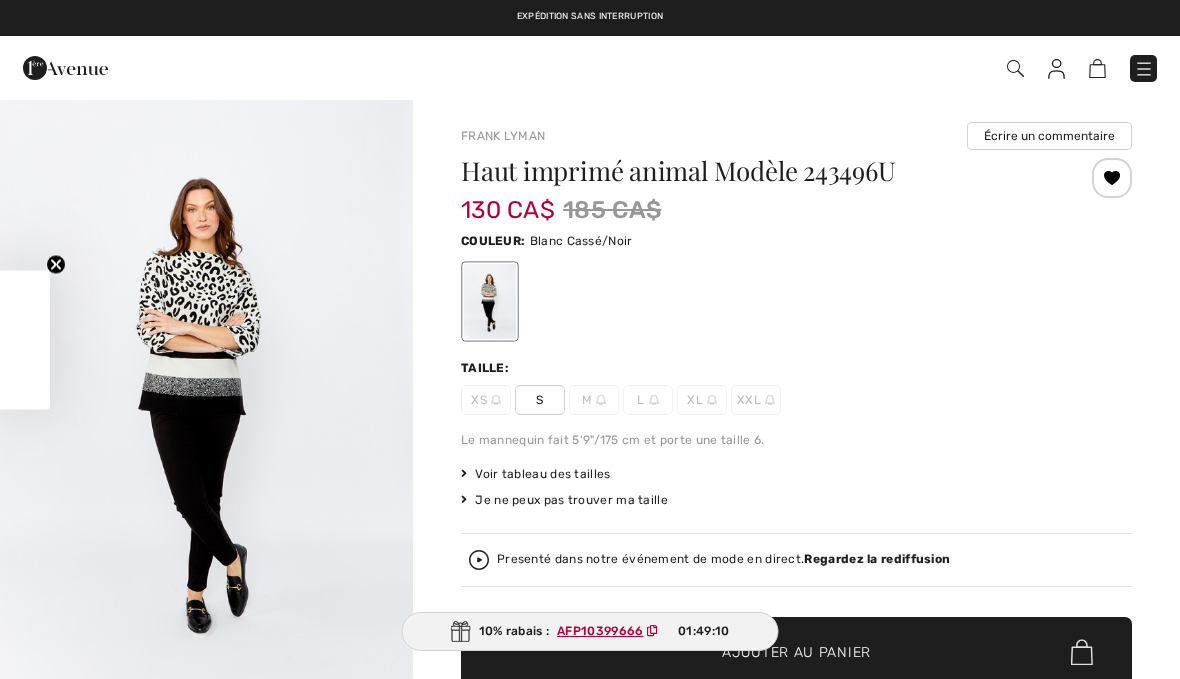 scroll, scrollTop: 0, scrollLeft: 0, axis: both 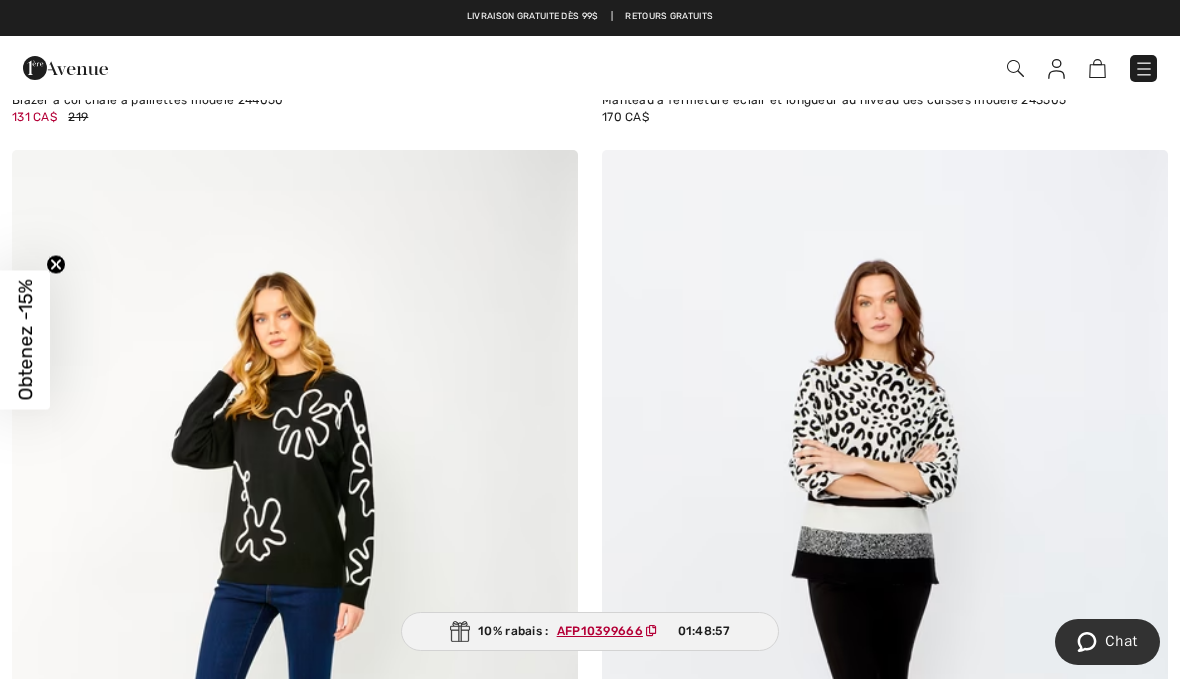 click at bounding box center [1144, 69] 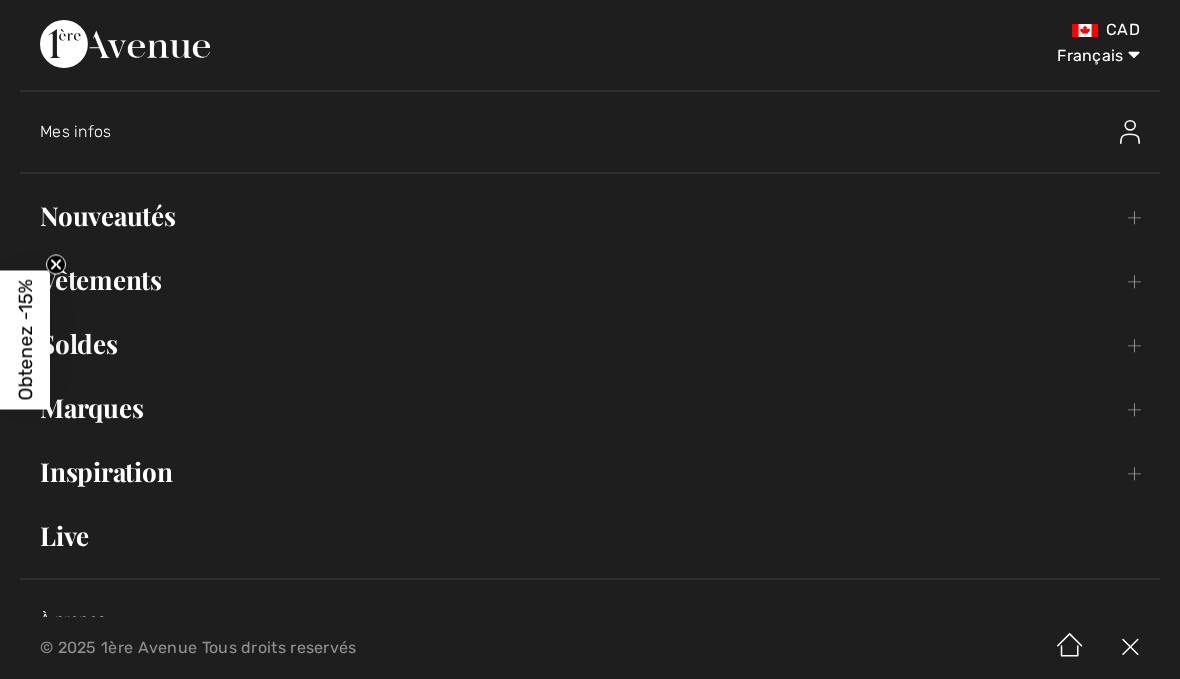 click on "Vêtements Toggle submenu" at bounding box center [590, 280] 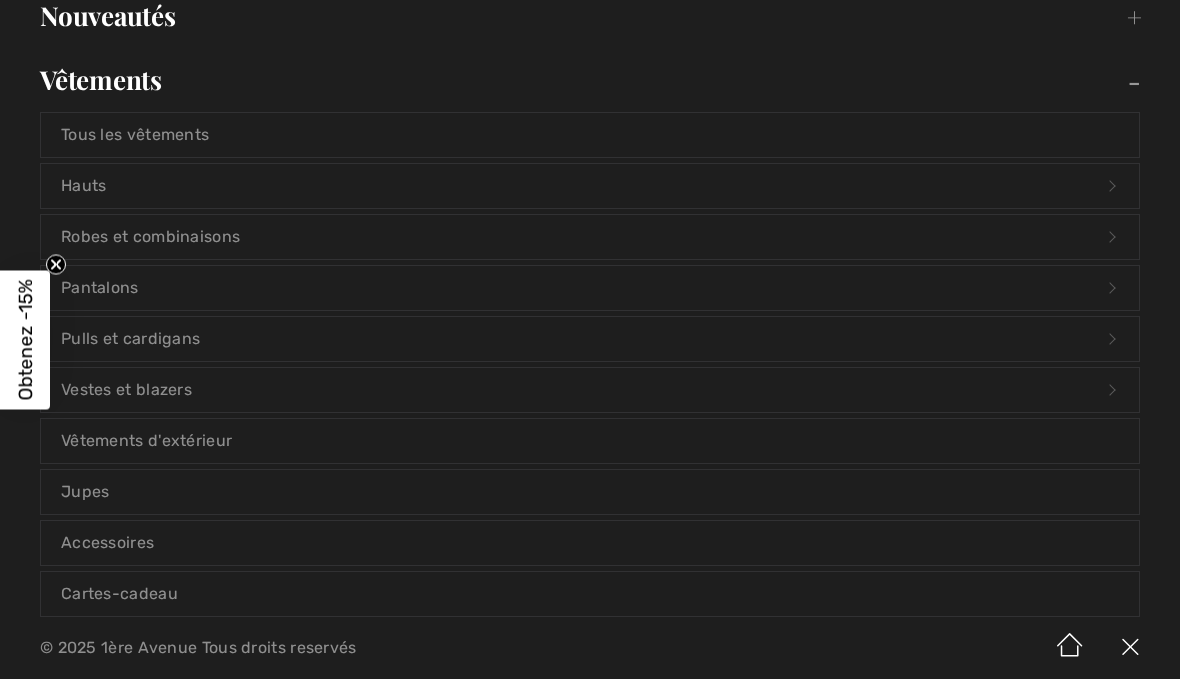 scroll, scrollTop: 206, scrollLeft: 0, axis: vertical 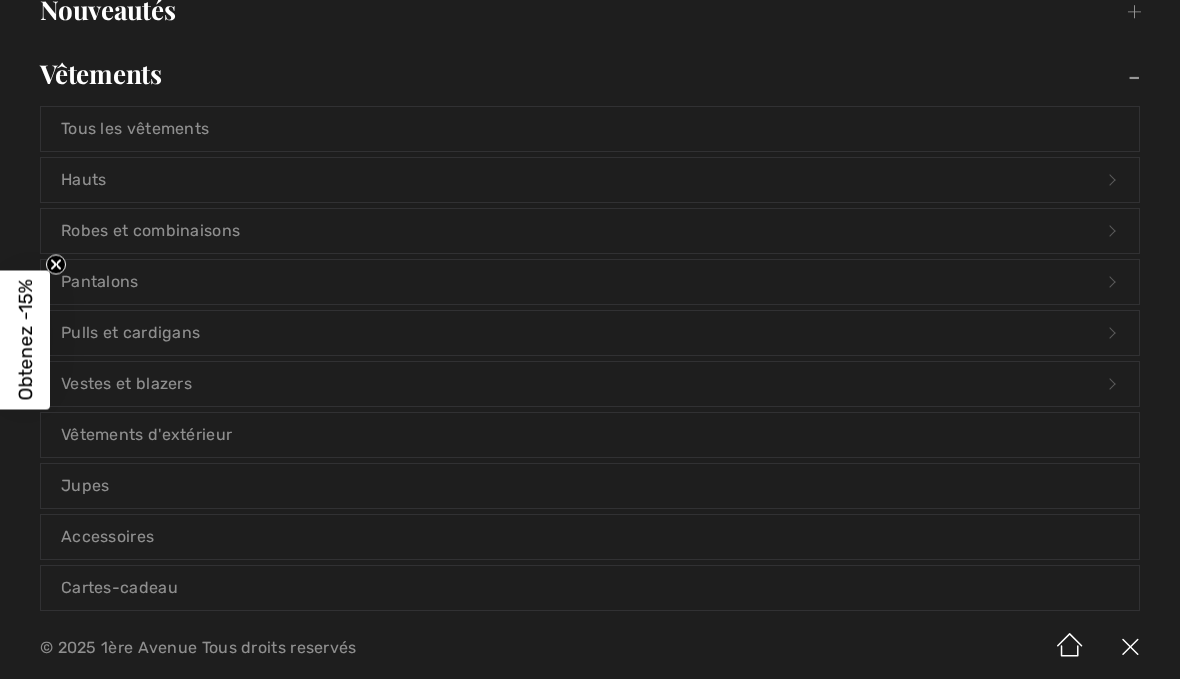 click on "Vestes et blazers Open submenu" at bounding box center (590, 384) 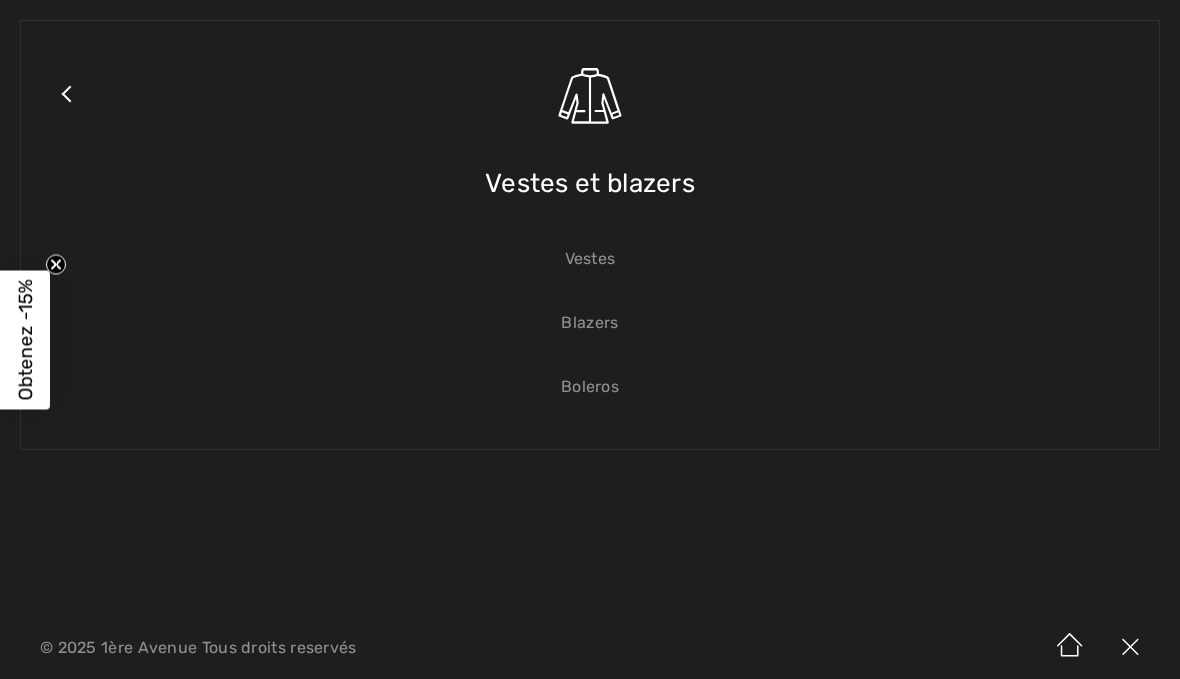 click on "Vestes" at bounding box center (590, 259) 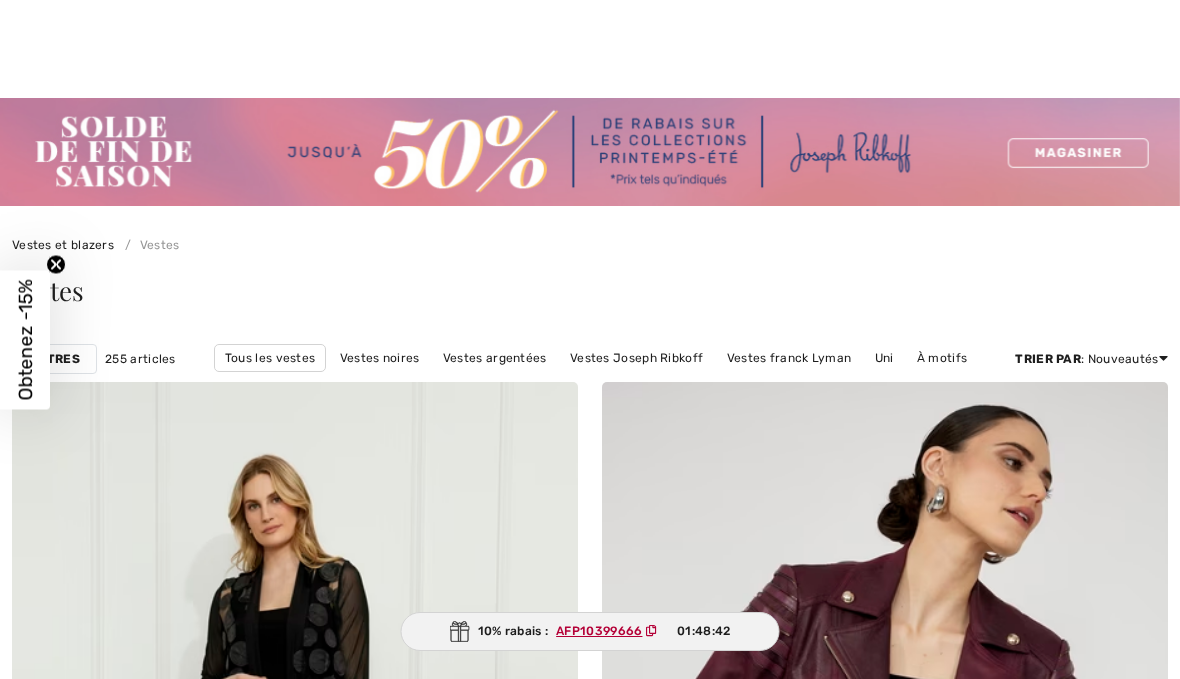 checkbox on "true" 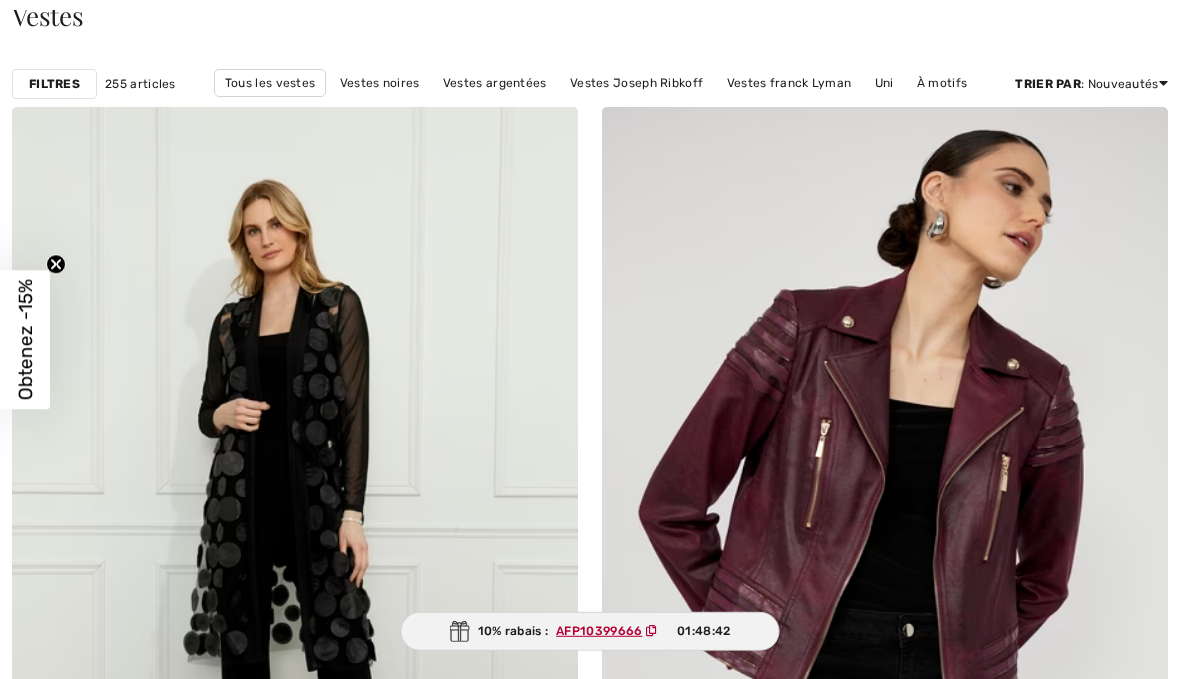 scroll, scrollTop: 0, scrollLeft: 0, axis: both 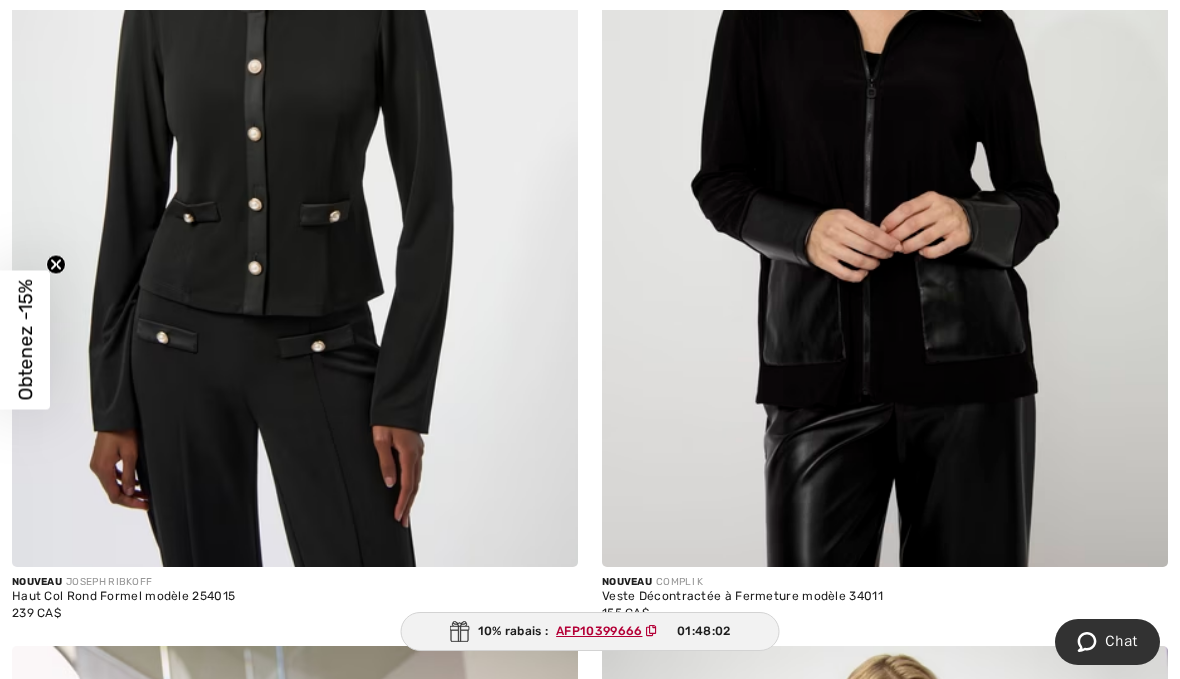 click at bounding box center (885, 142) 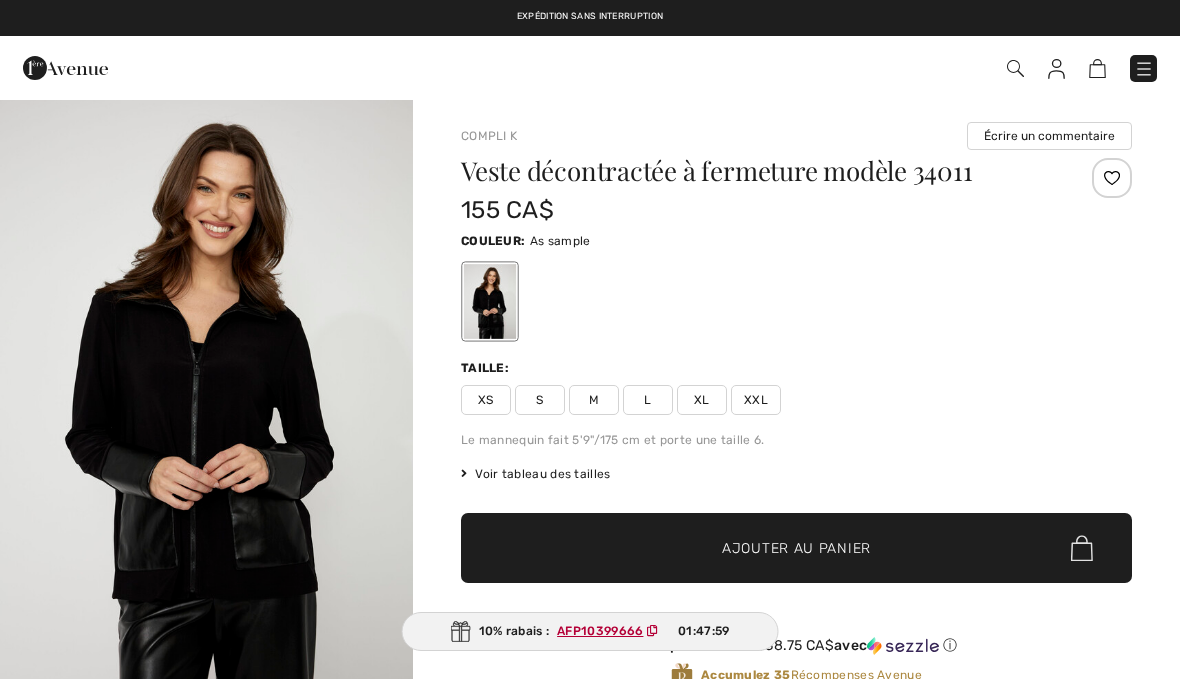 scroll, scrollTop: 0, scrollLeft: 0, axis: both 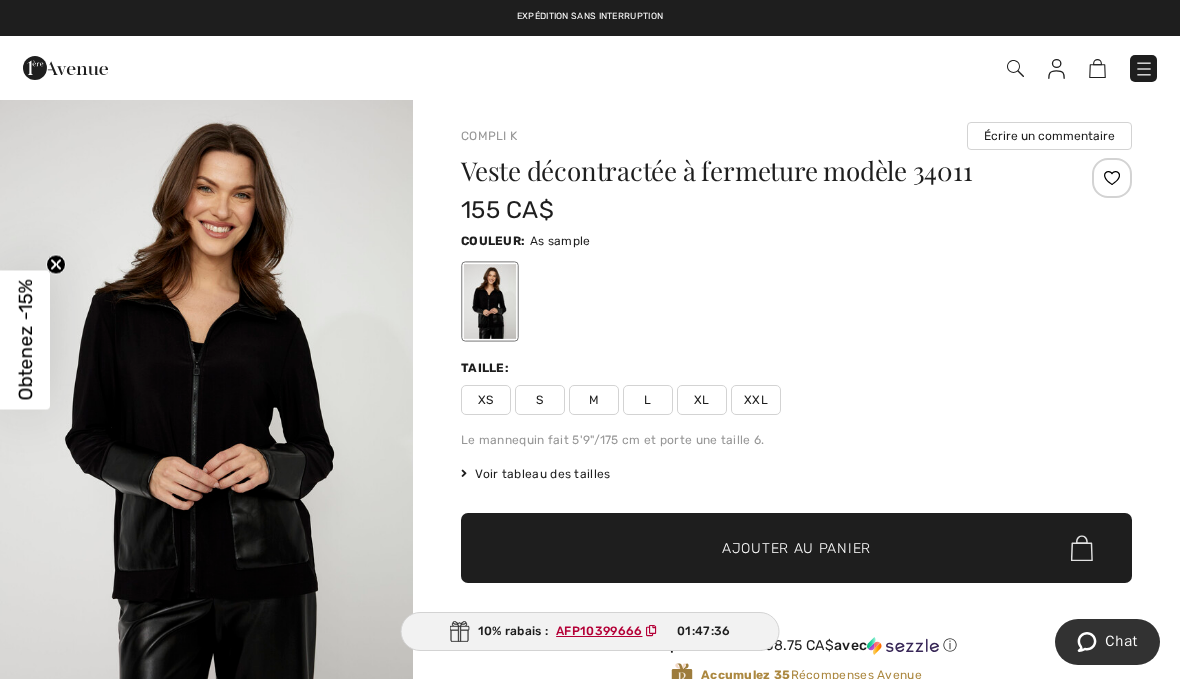 click at bounding box center [1144, 69] 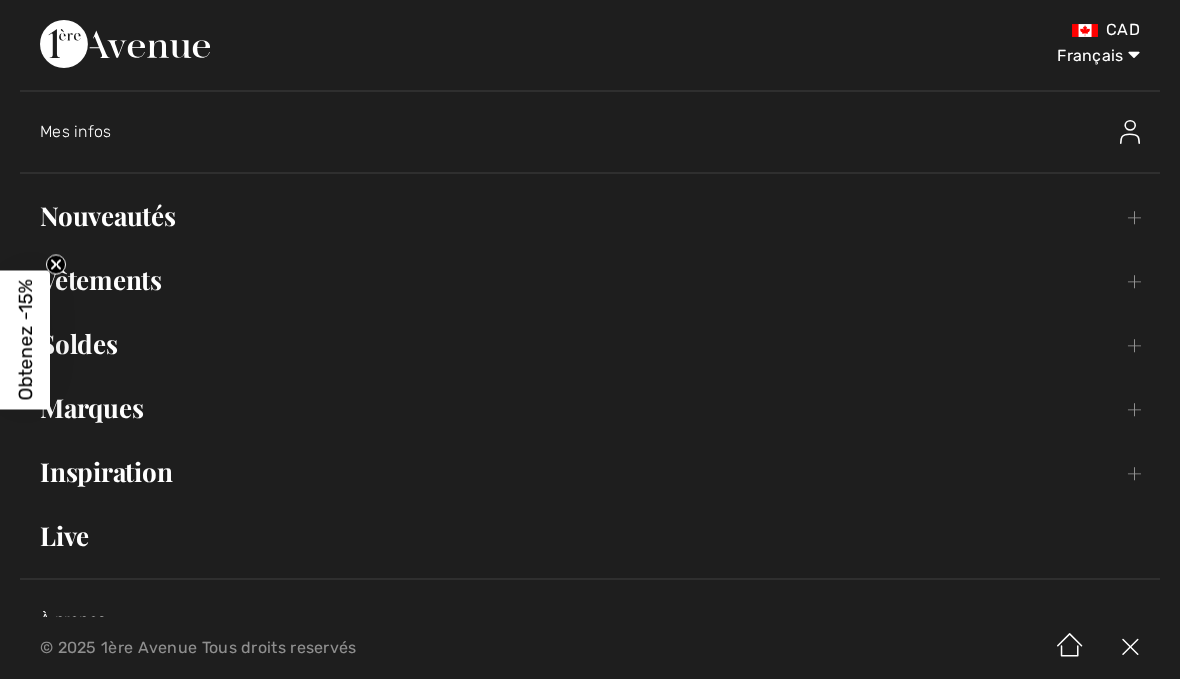 click on "English Français" at bounding box center (1088, 52) 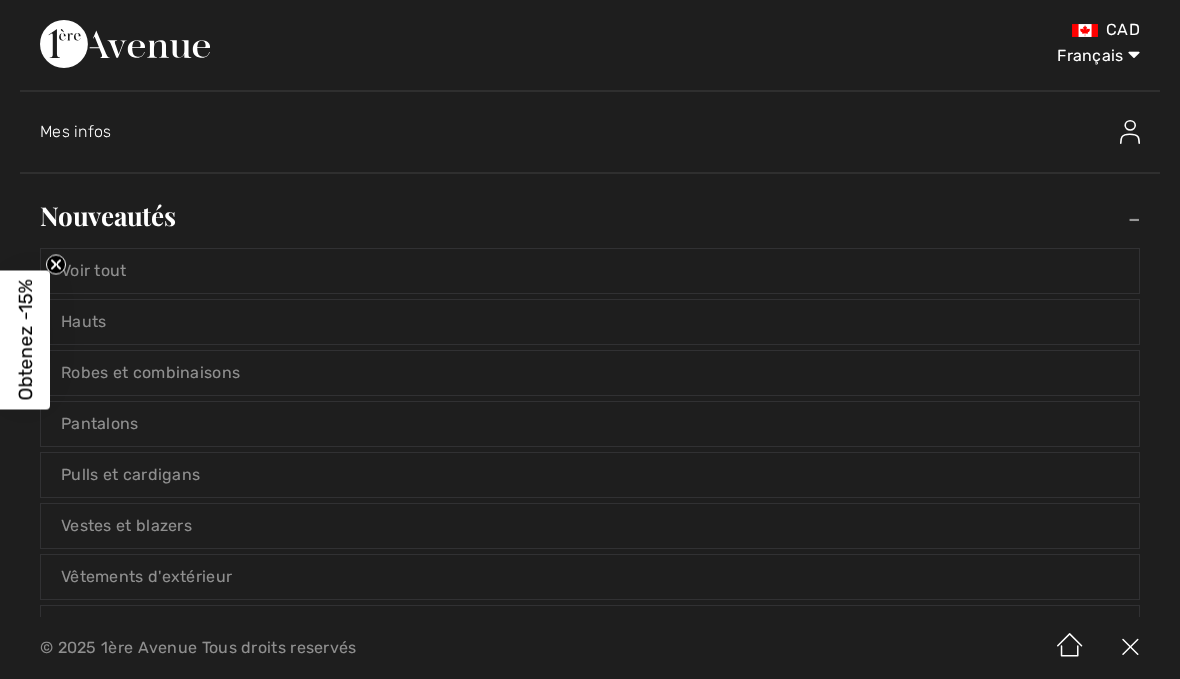 click on "Hauts" at bounding box center (590, 322) 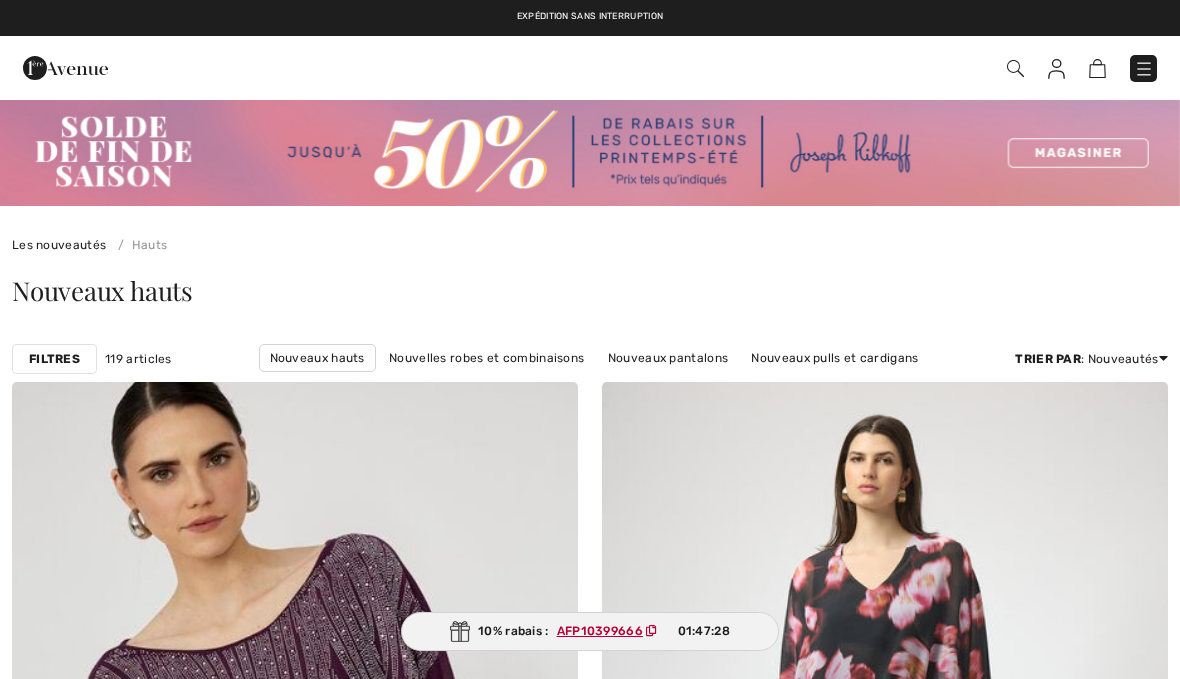 scroll, scrollTop: 28, scrollLeft: 0, axis: vertical 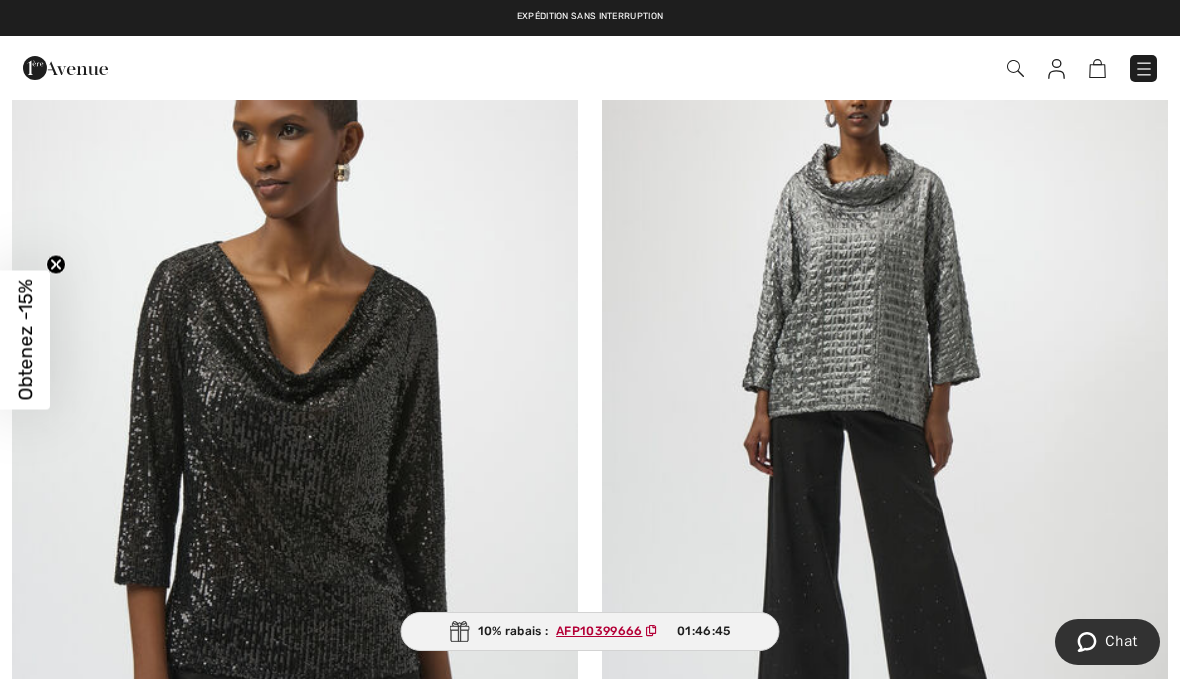click at bounding box center [885, 433] 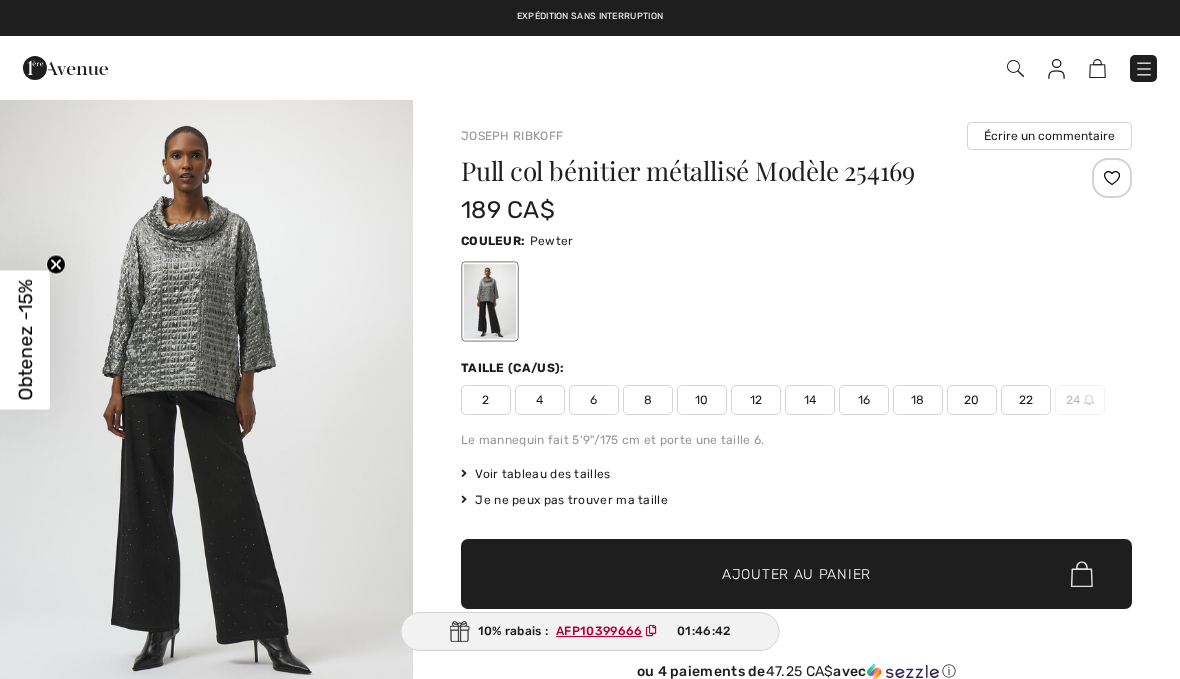 scroll, scrollTop: 51, scrollLeft: 0, axis: vertical 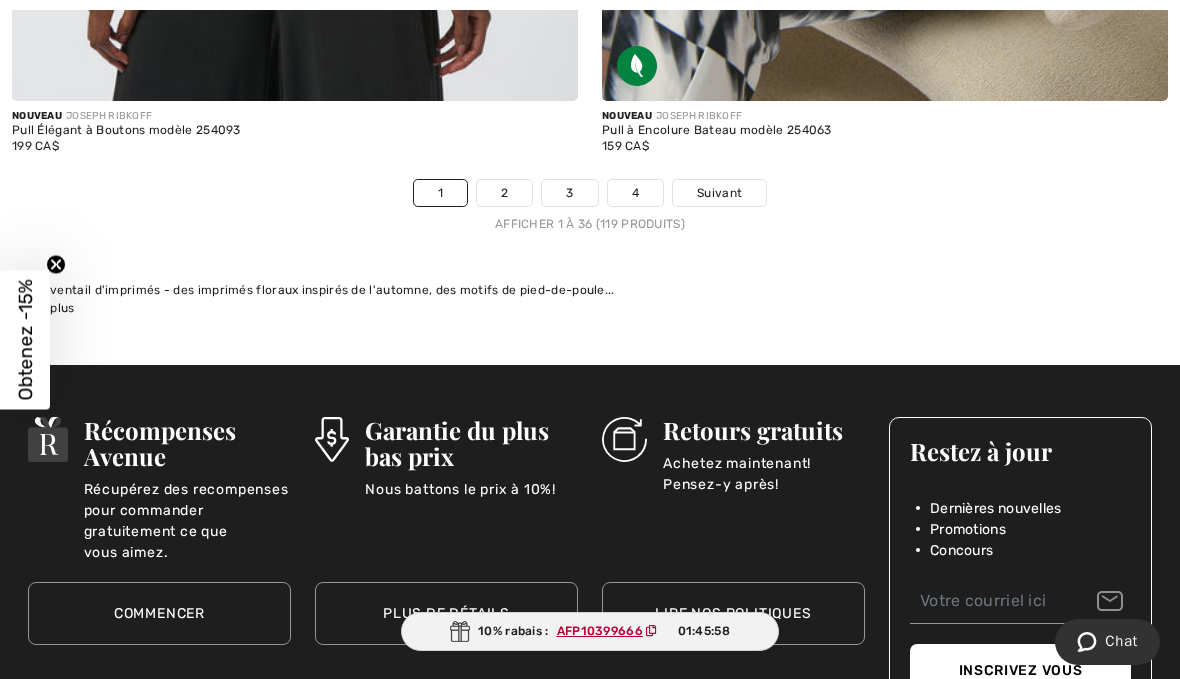 click on "2" at bounding box center [504, 193] 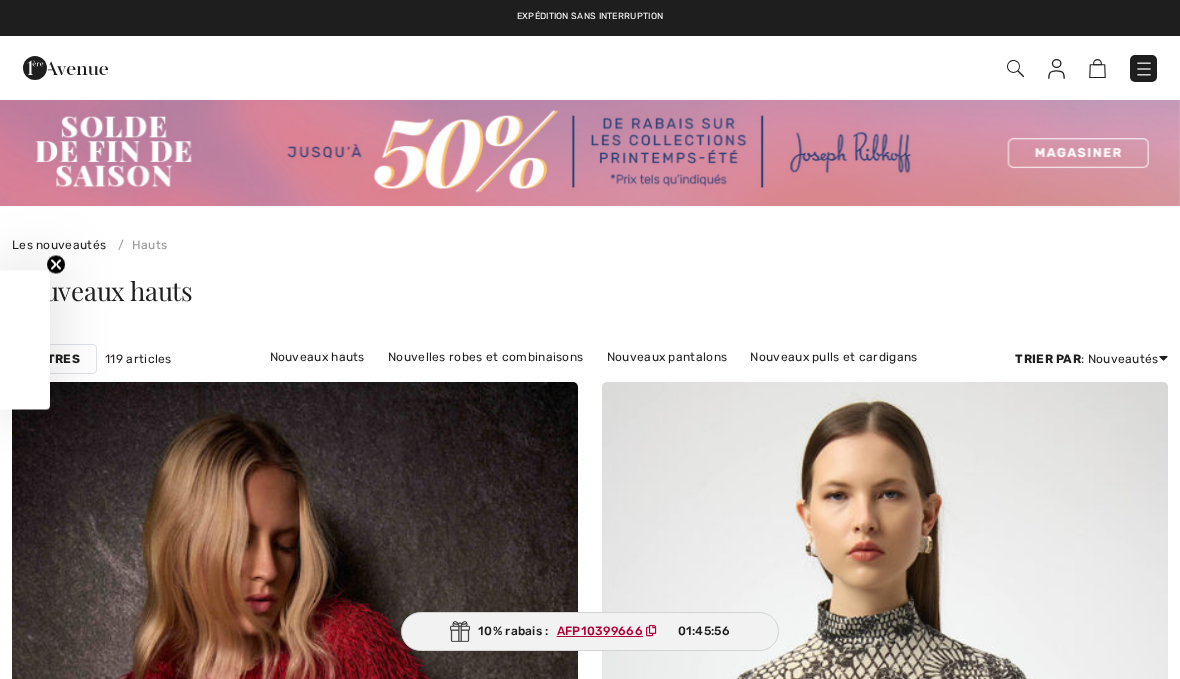 scroll, scrollTop: 0, scrollLeft: 0, axis: both 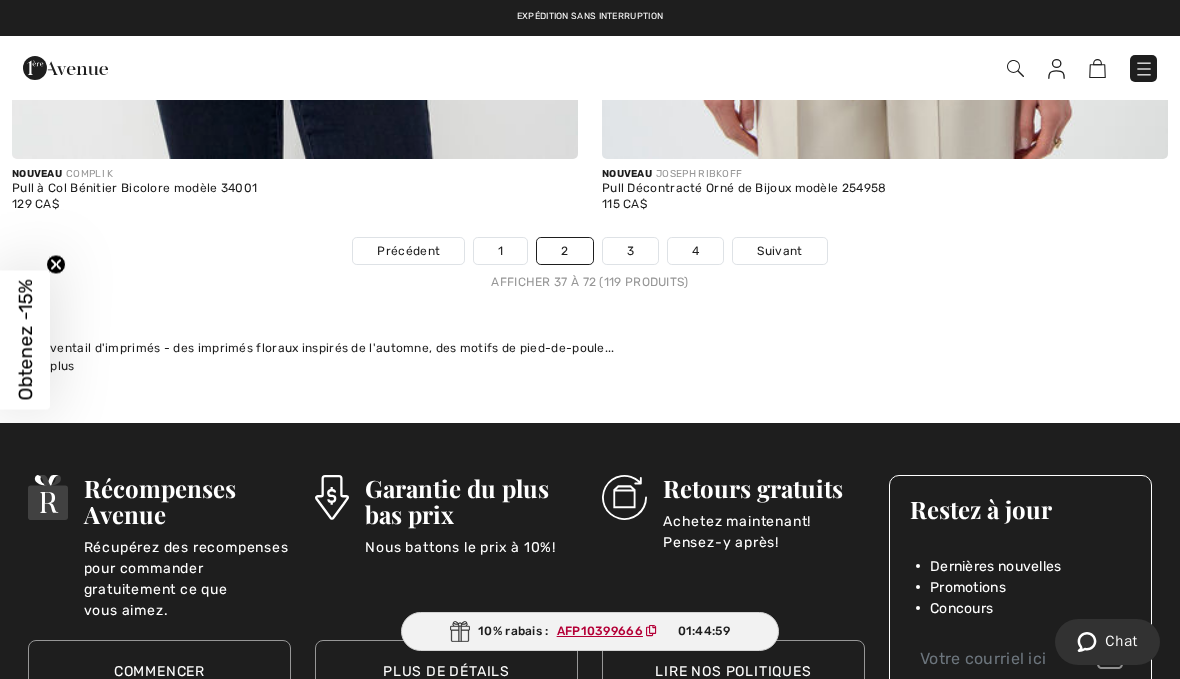 click on "3" at bounding box center (630, 251) 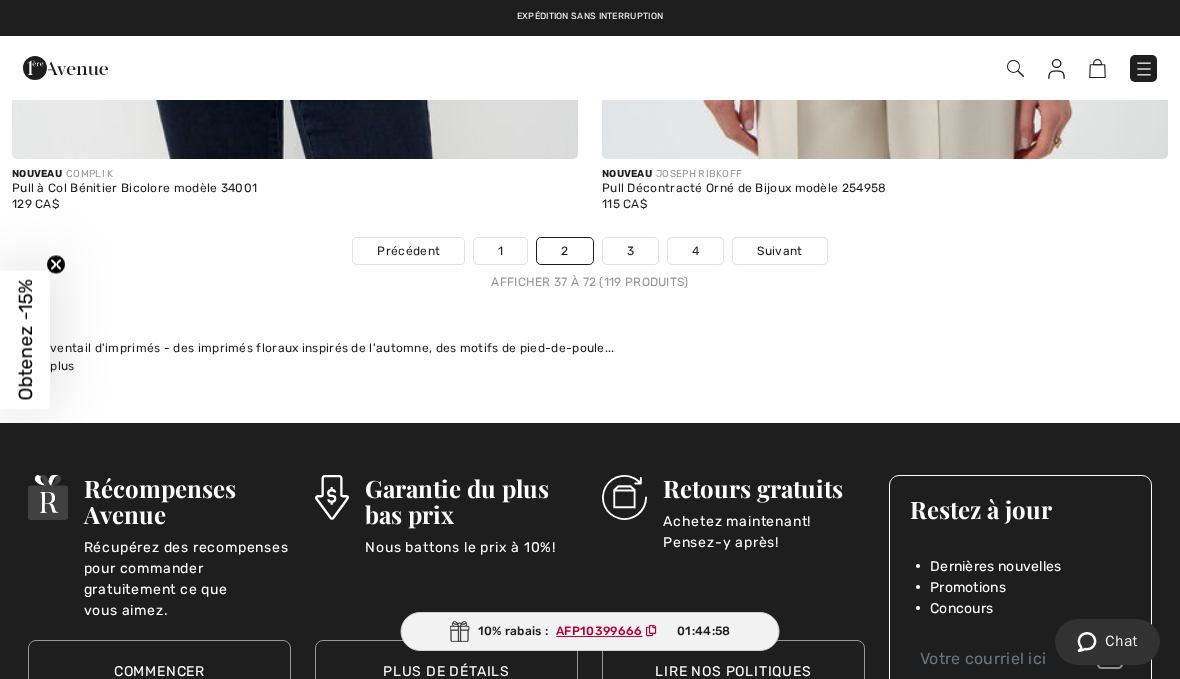 click on "3" at bounding box center [630, 251] 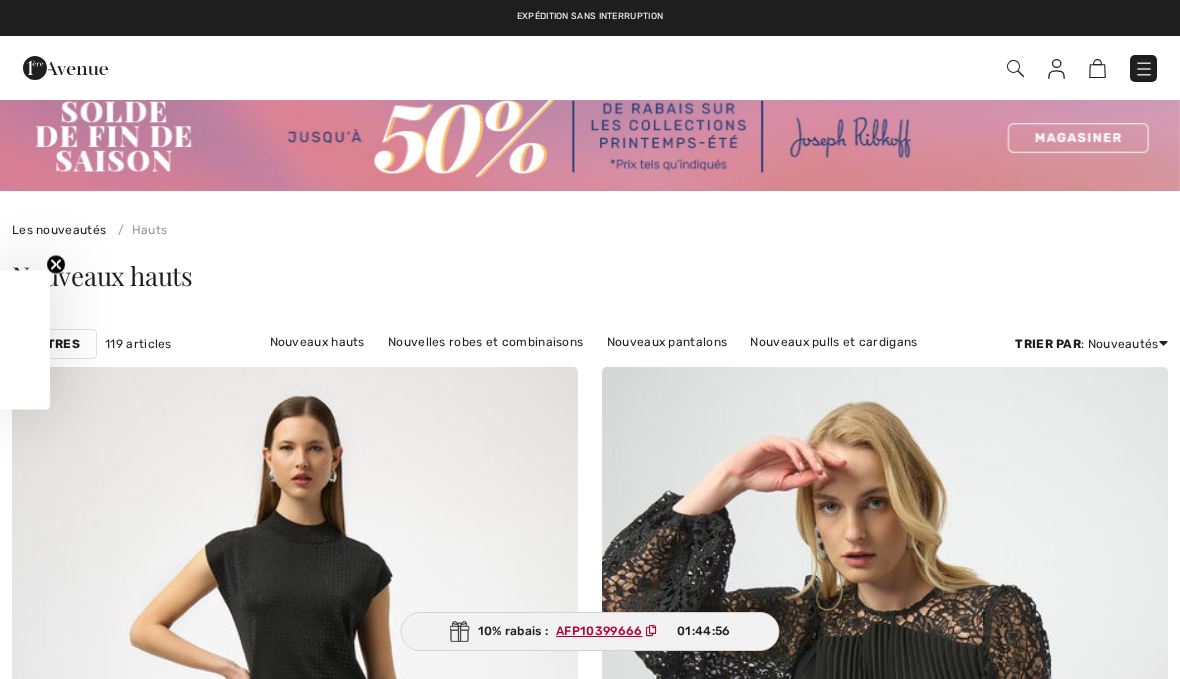 scroll, scrollTop: 0, scrollLeft: 0, axis: both 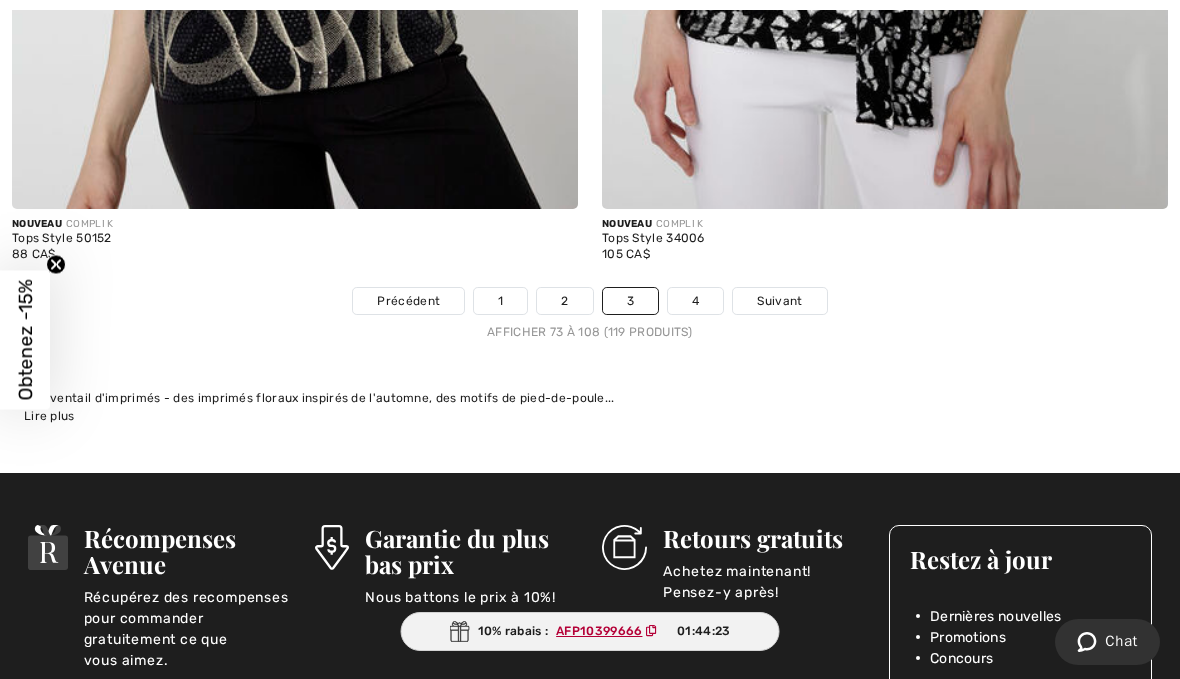 click on "4" at bounding box center (695, 301) 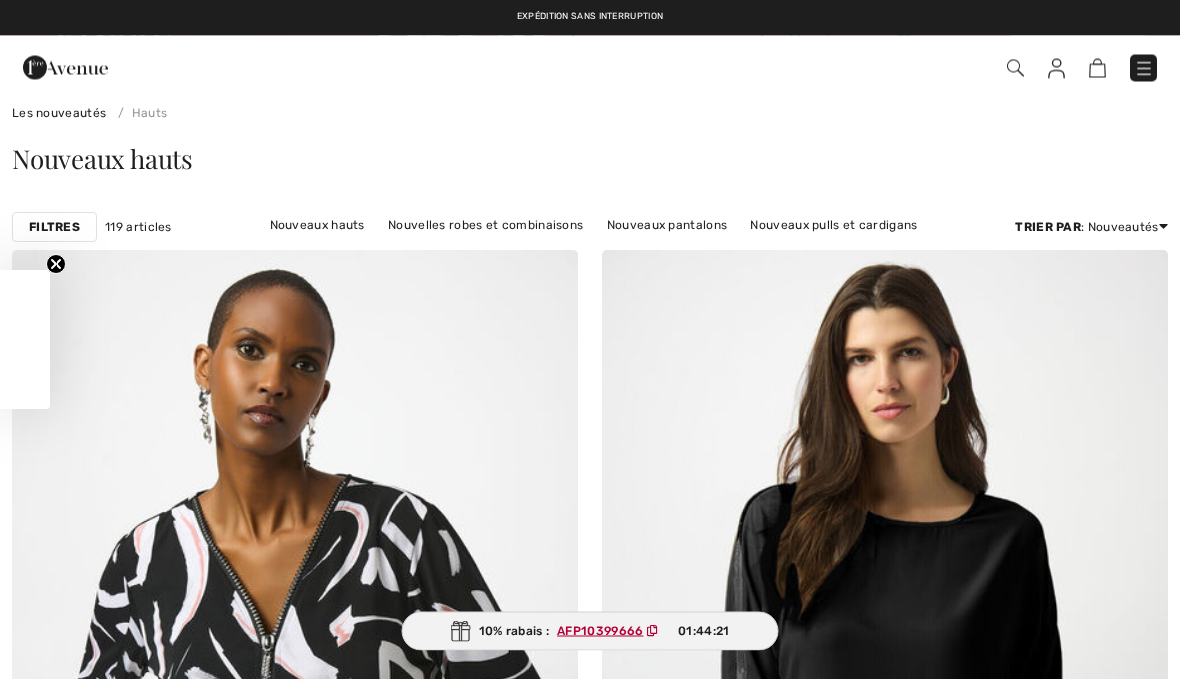 scroll, scrollTop: 0, scrollLeft: 0, axis: both 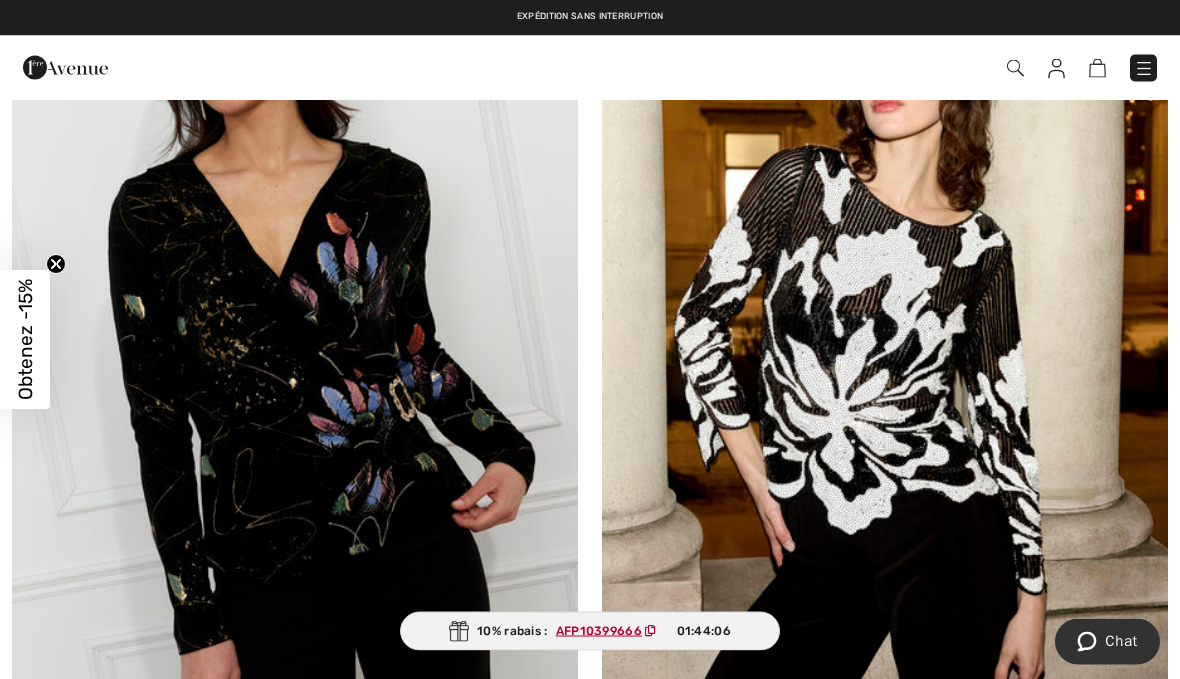 click at bounding box center [1144, 69] 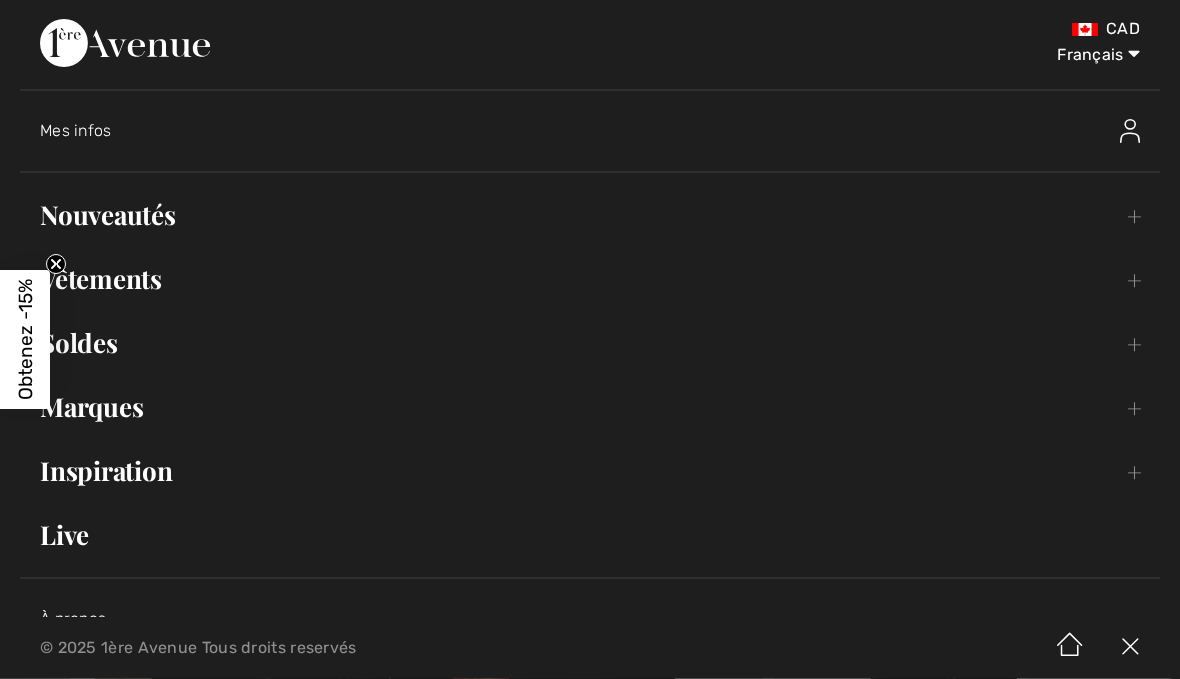 scroll, scrollTop: 4228, scrollLeft: 0, axis: vertical 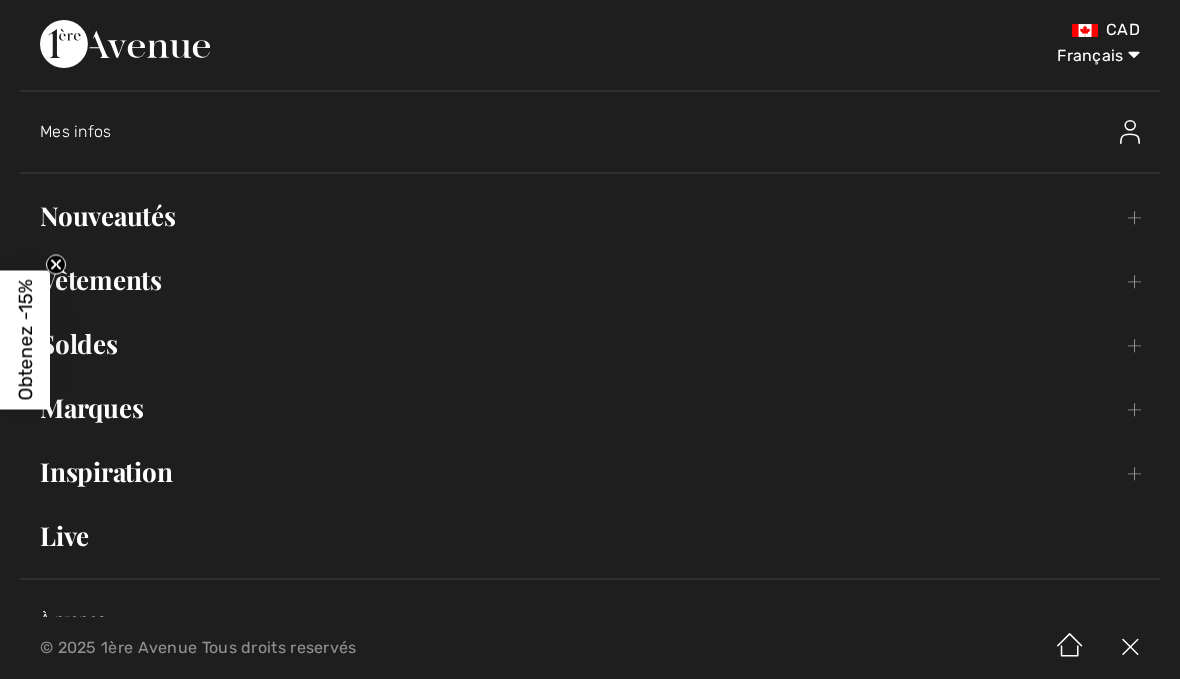 click on "Nouveautés Toggle submenu" at bounding box center (590, 216) 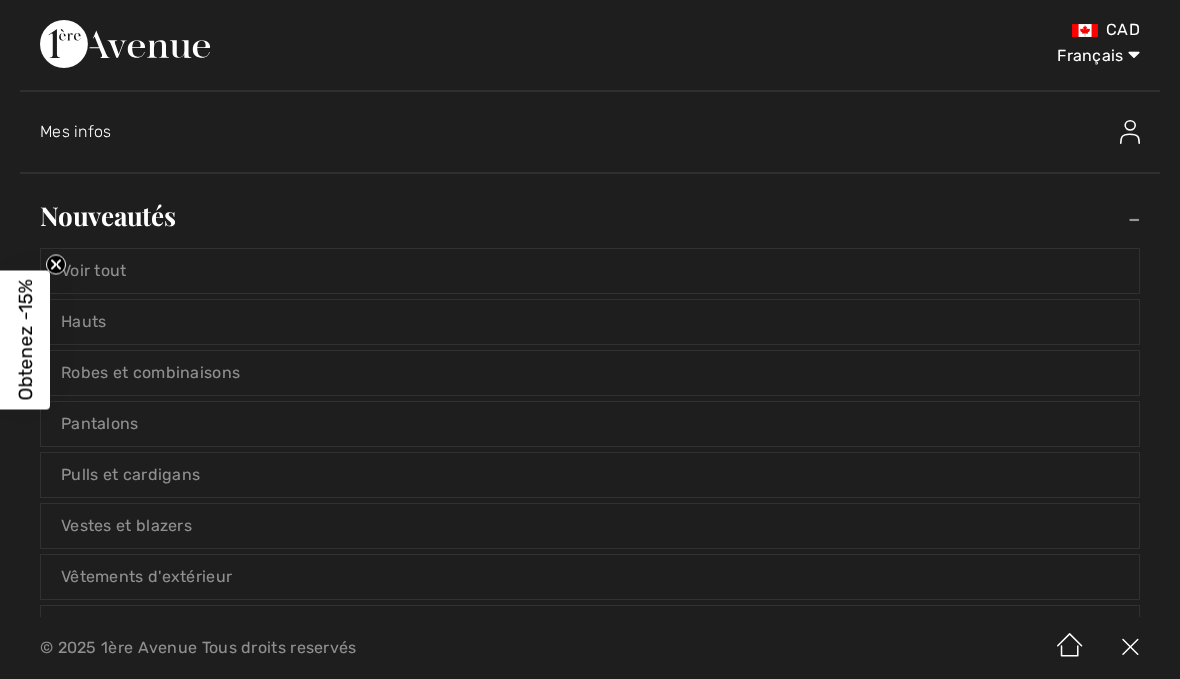 click on "Voir tout" at bounding box center [590, 271] 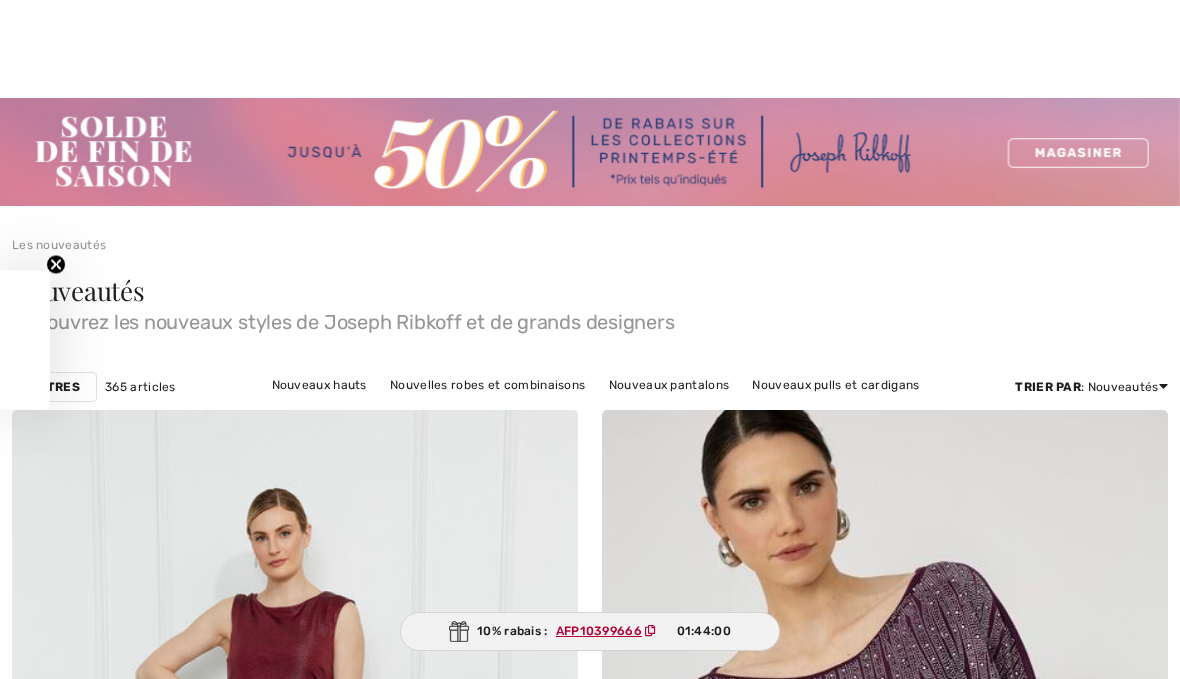 checkbox on "true" 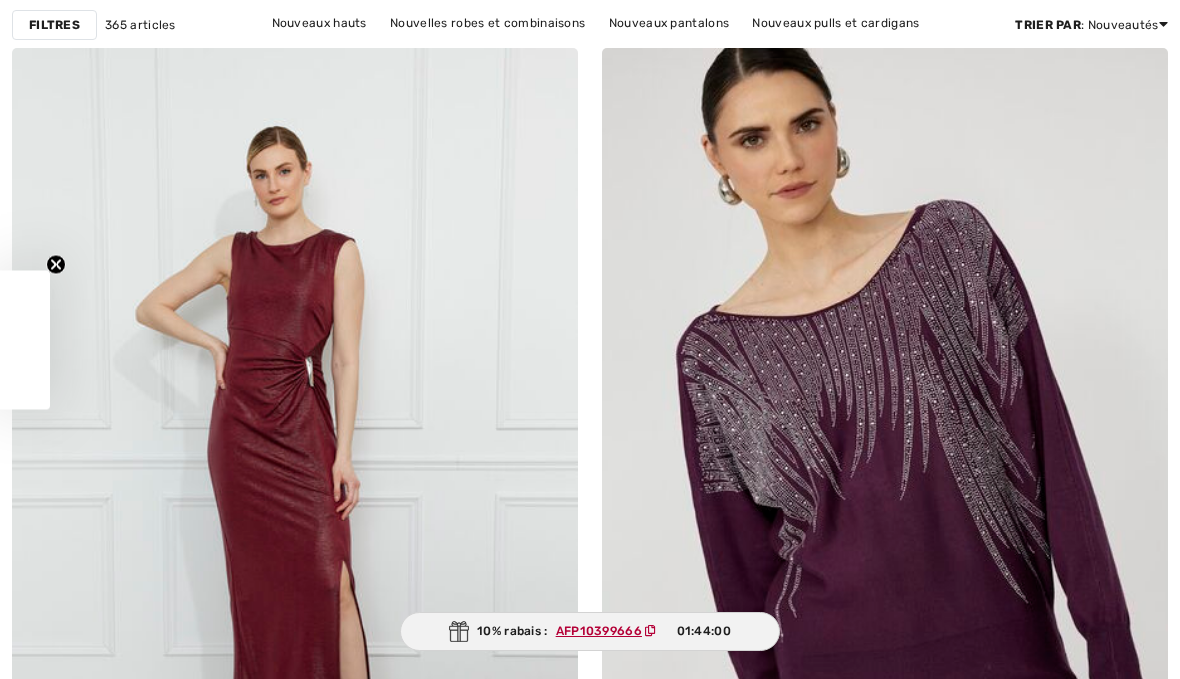 scroll, scrollTop: 0, scrollLeft: 0, axis: both 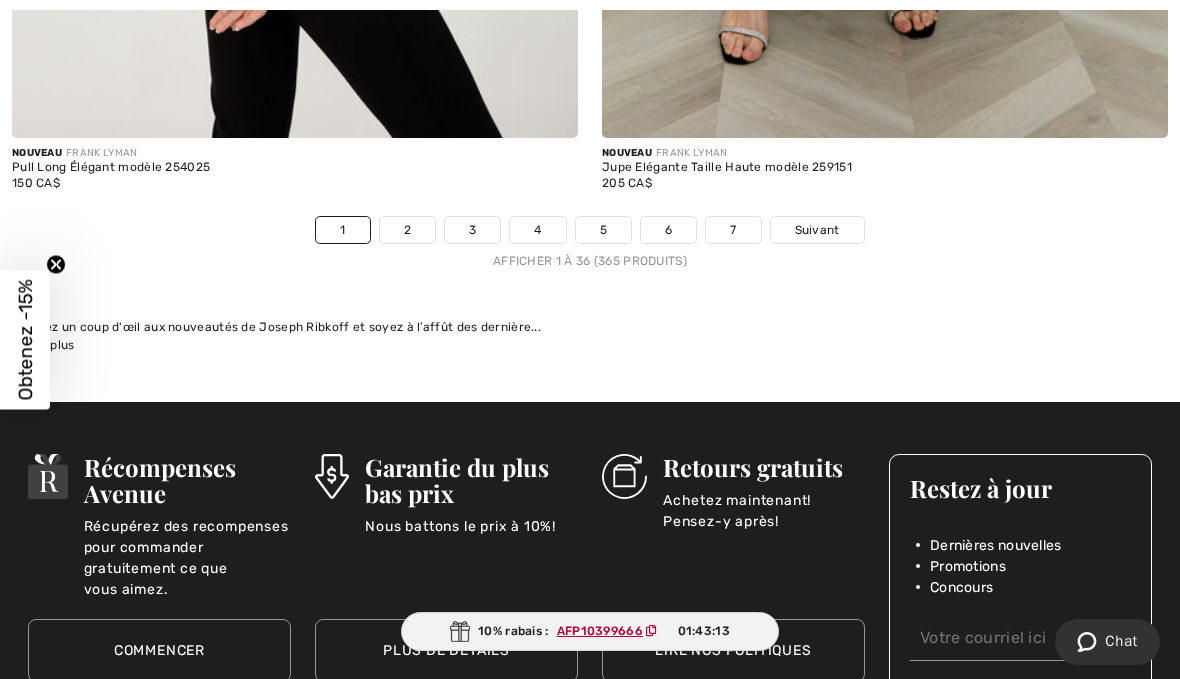 click on "2" at bounding box center (407, 230) 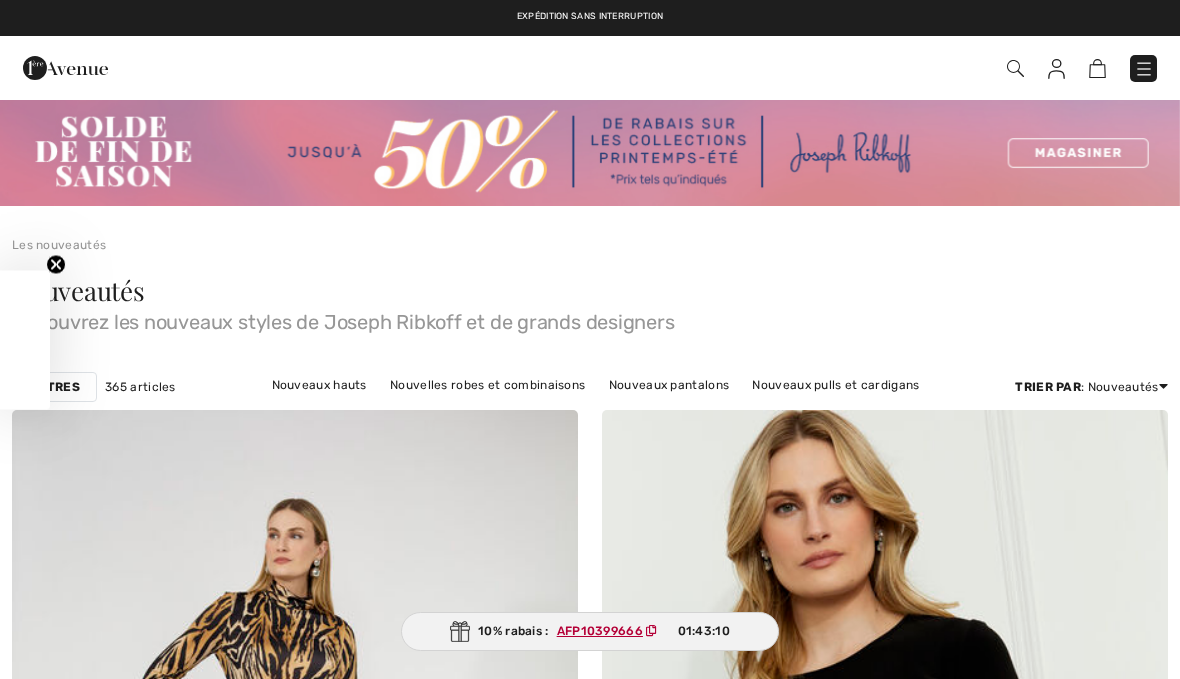 scroll, scrollTop: 237, scrollLeft: 0, axis: vertical 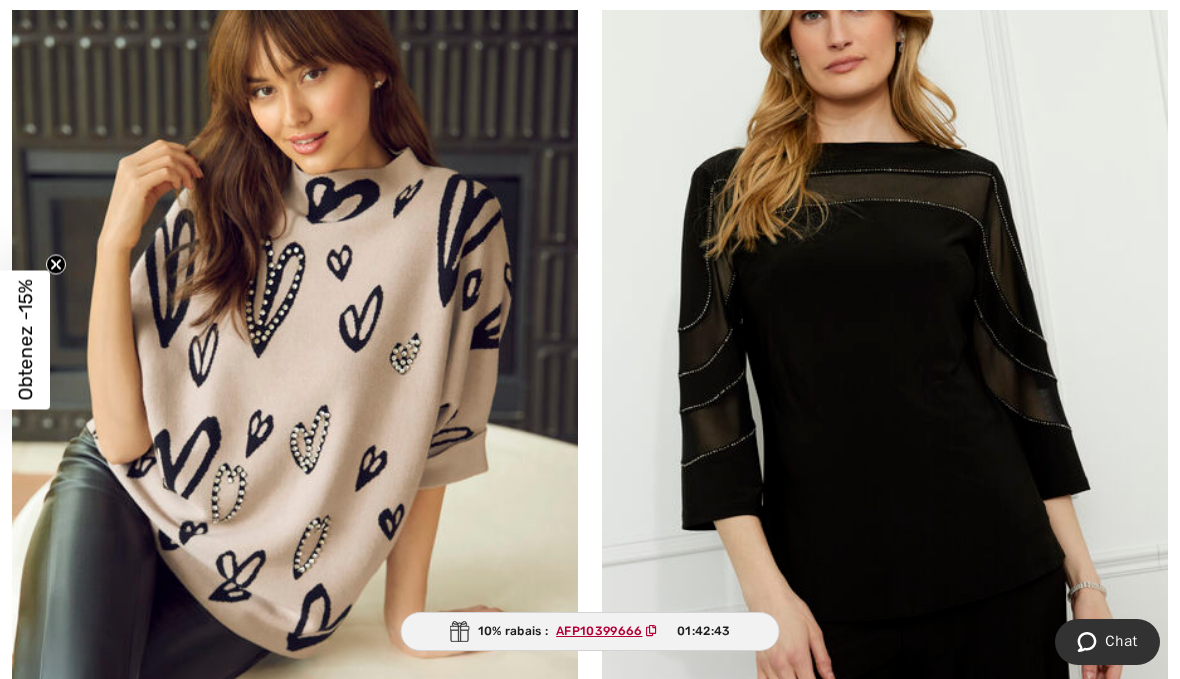 click at bounding box center [295, 334] 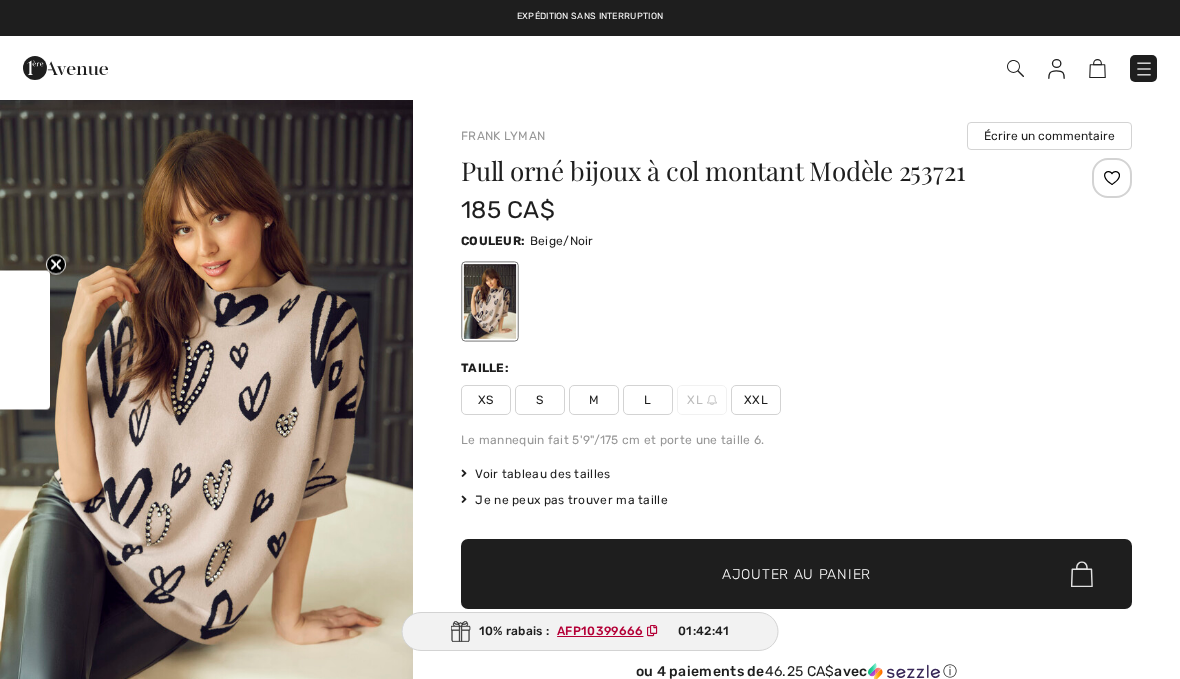scroll, scrollTop: 0, scrollLeft: 0, axis: both 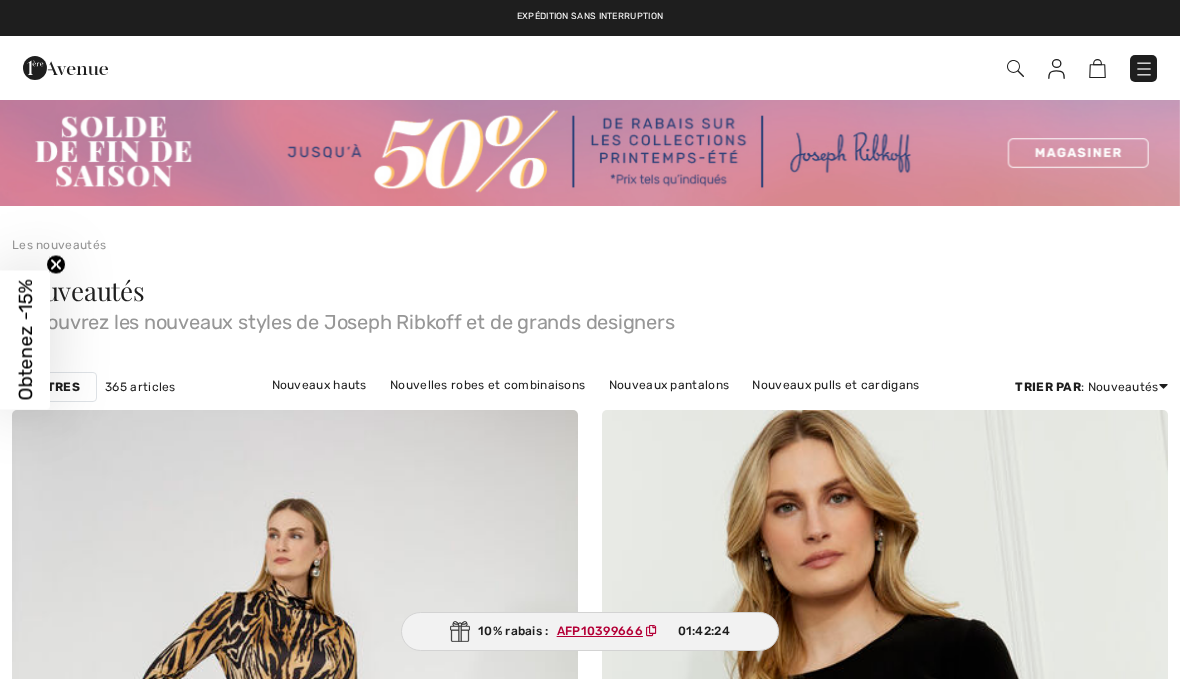 checkbox on "true" 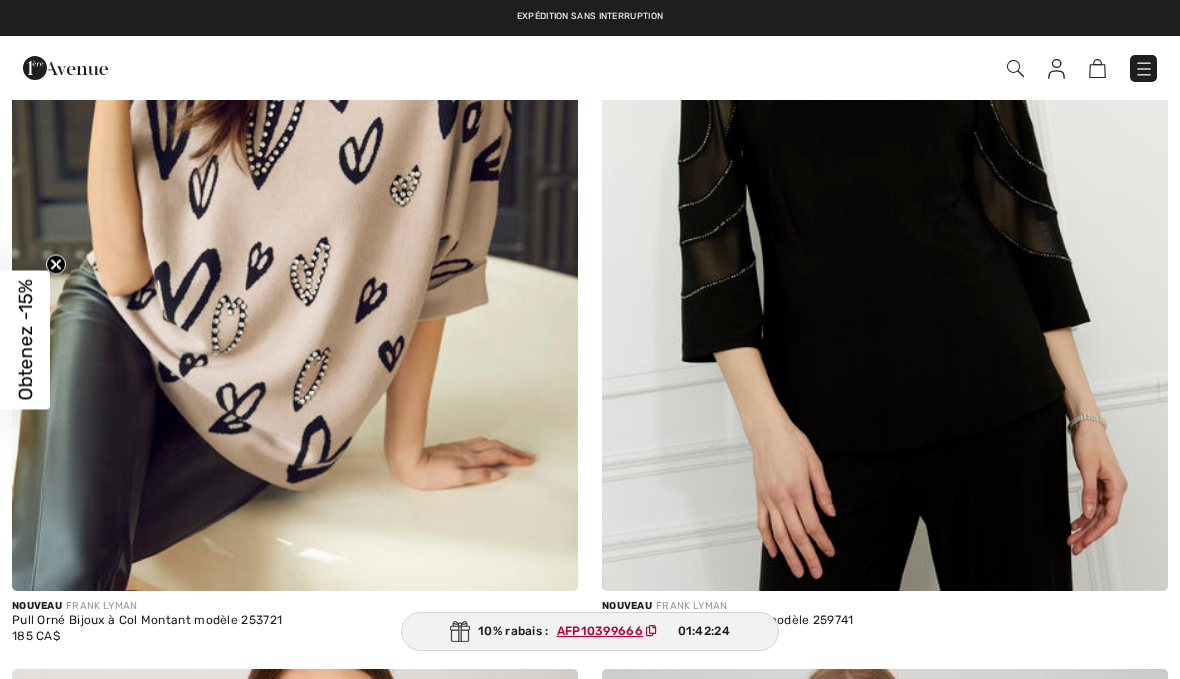 scroll, scrollTop: 0, scrollLeft: 0, axis: both 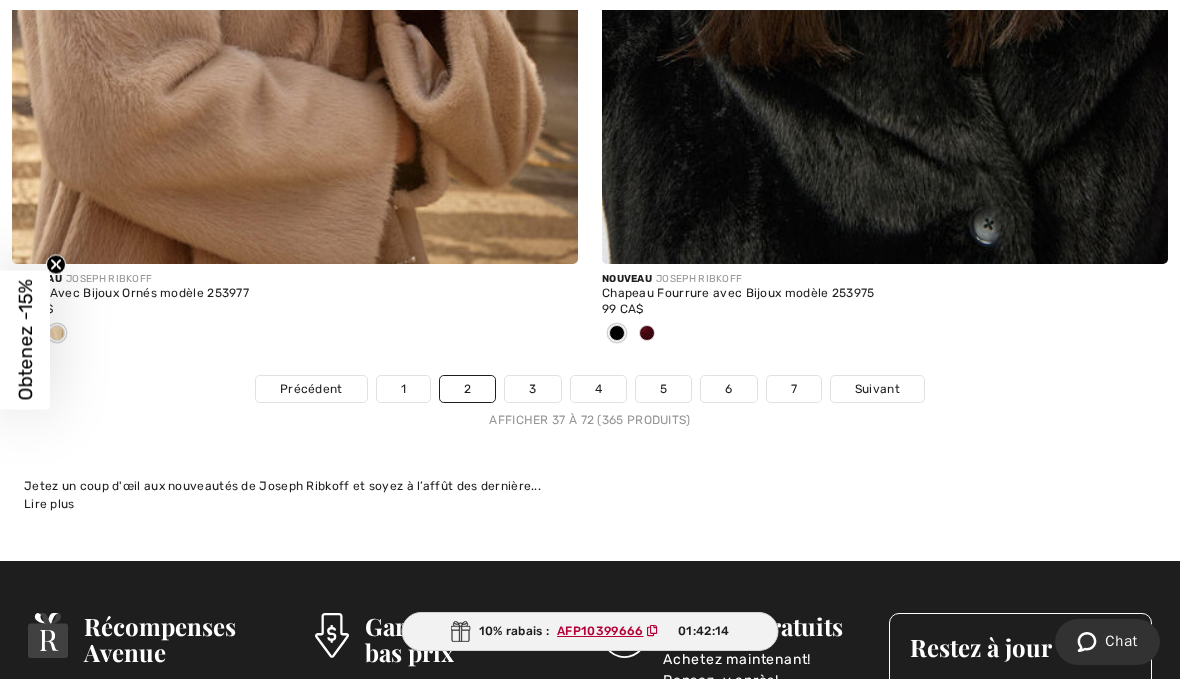 click on "3" at bounding box center (532, 389) 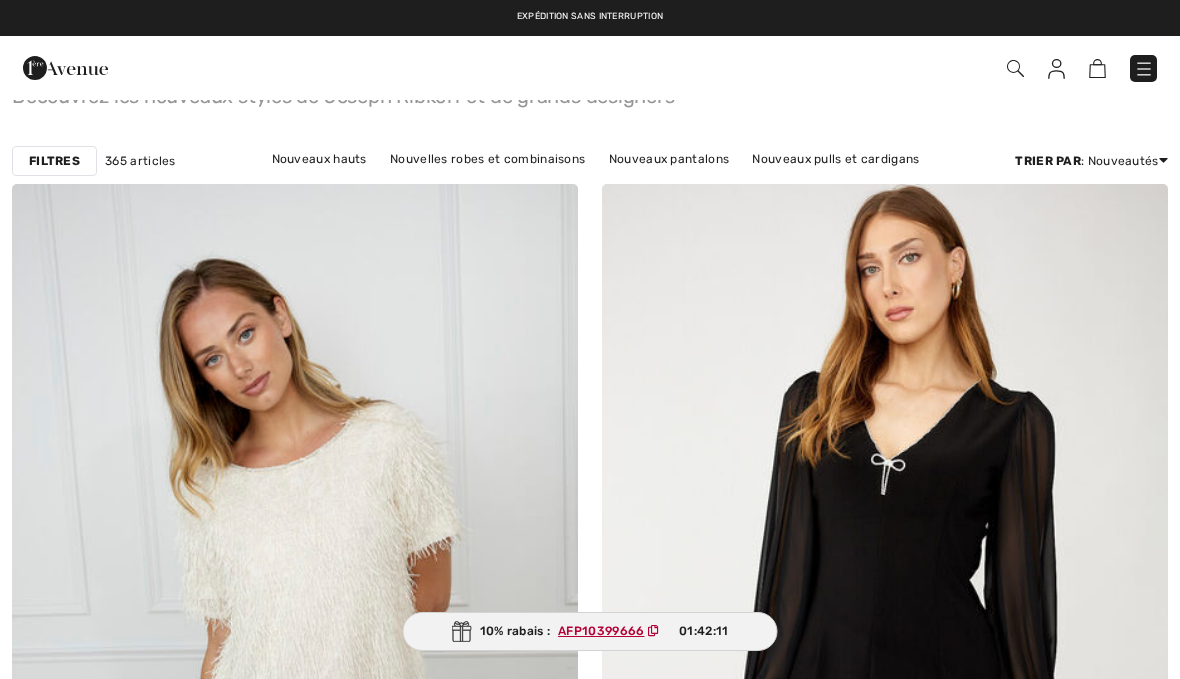 scroll, scrollTop: 0, scrollLeft: 0, axis: both 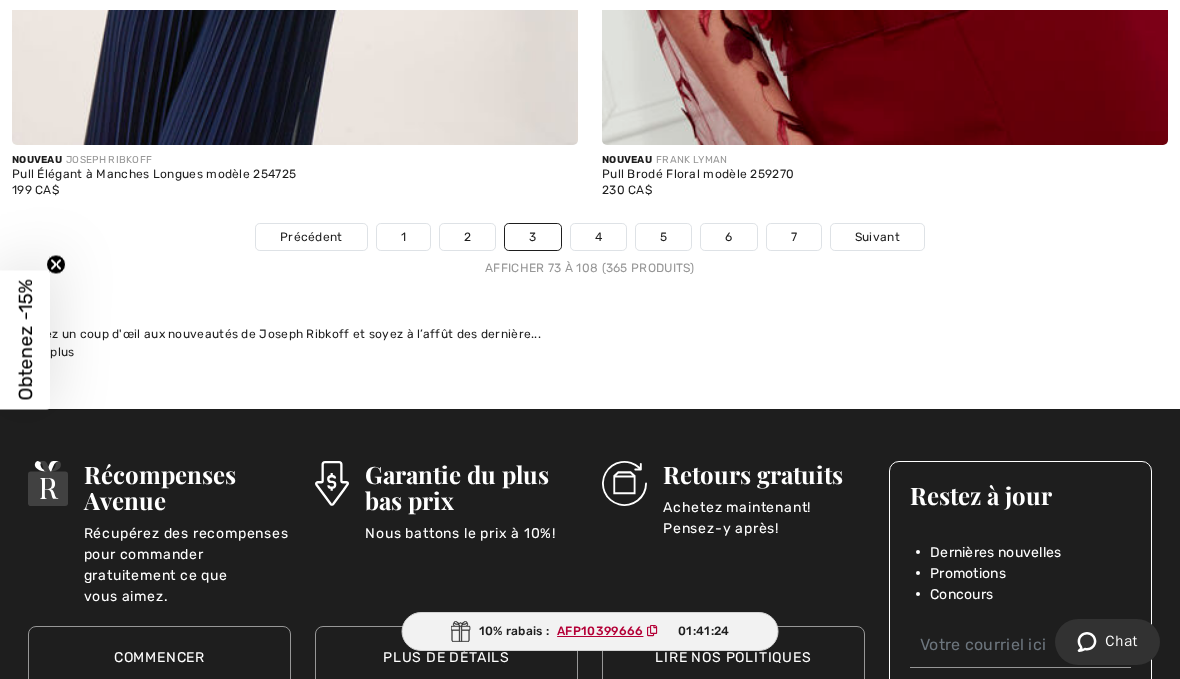 click on "4" at bounding box center [598, 237] 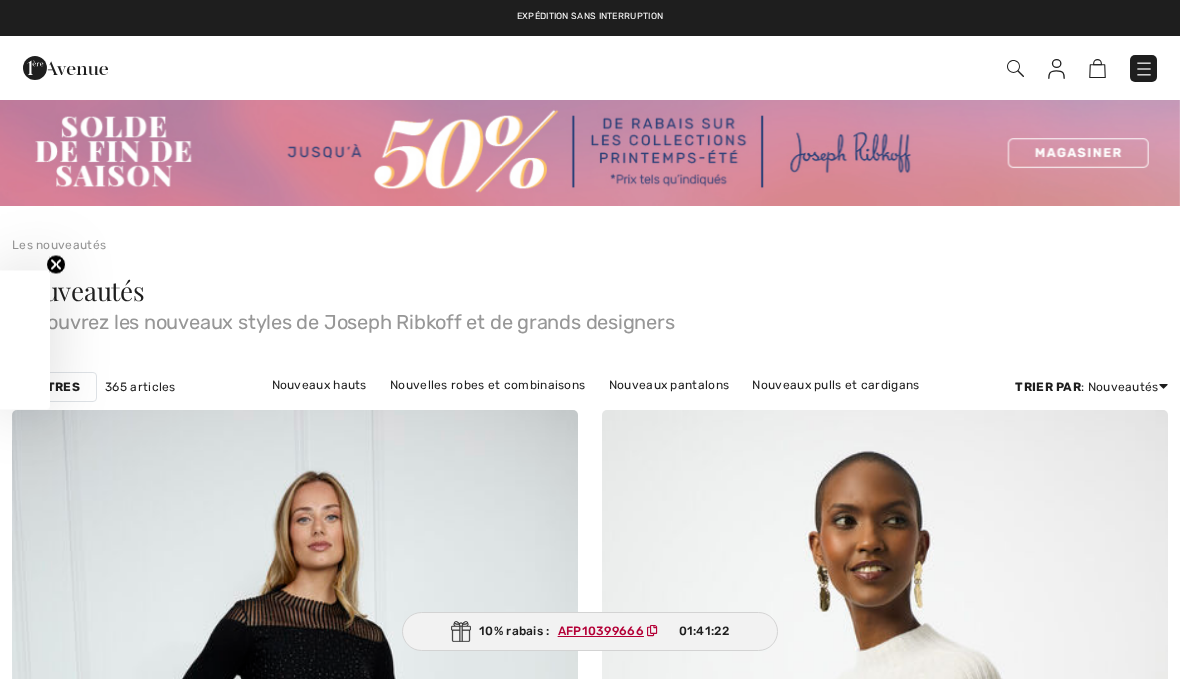 scroll, scrollTop: 217, scrollLeft: 0, axis: vertical 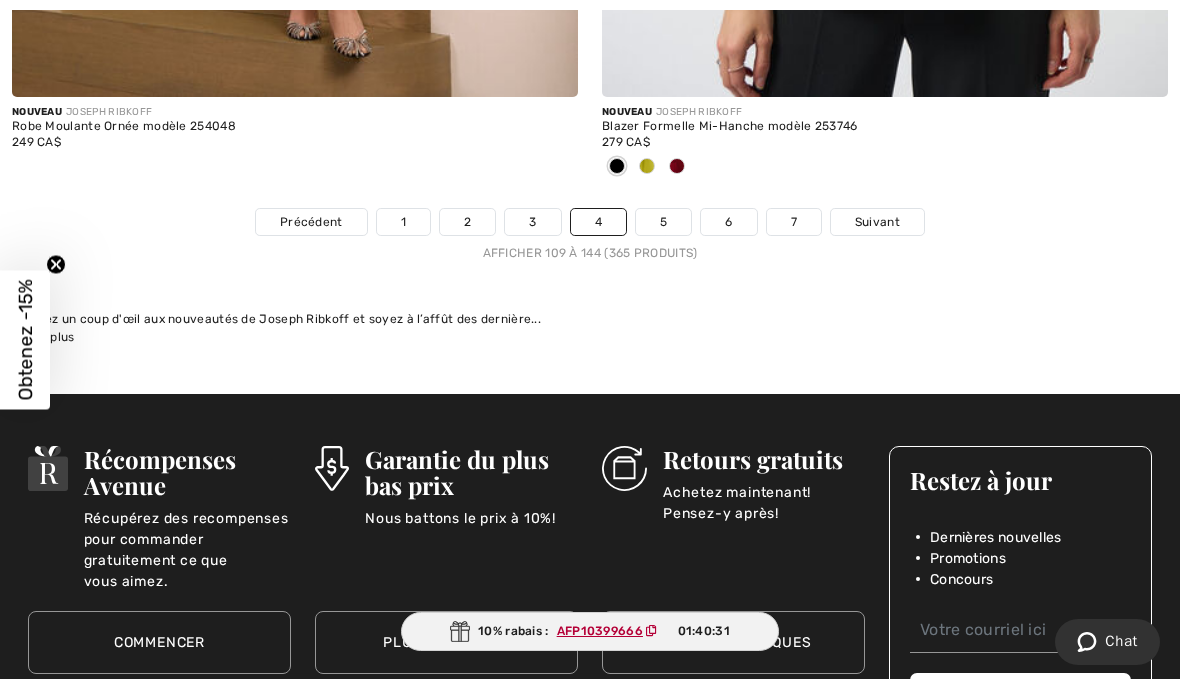 click on "5" at bounding box center (663, 222) 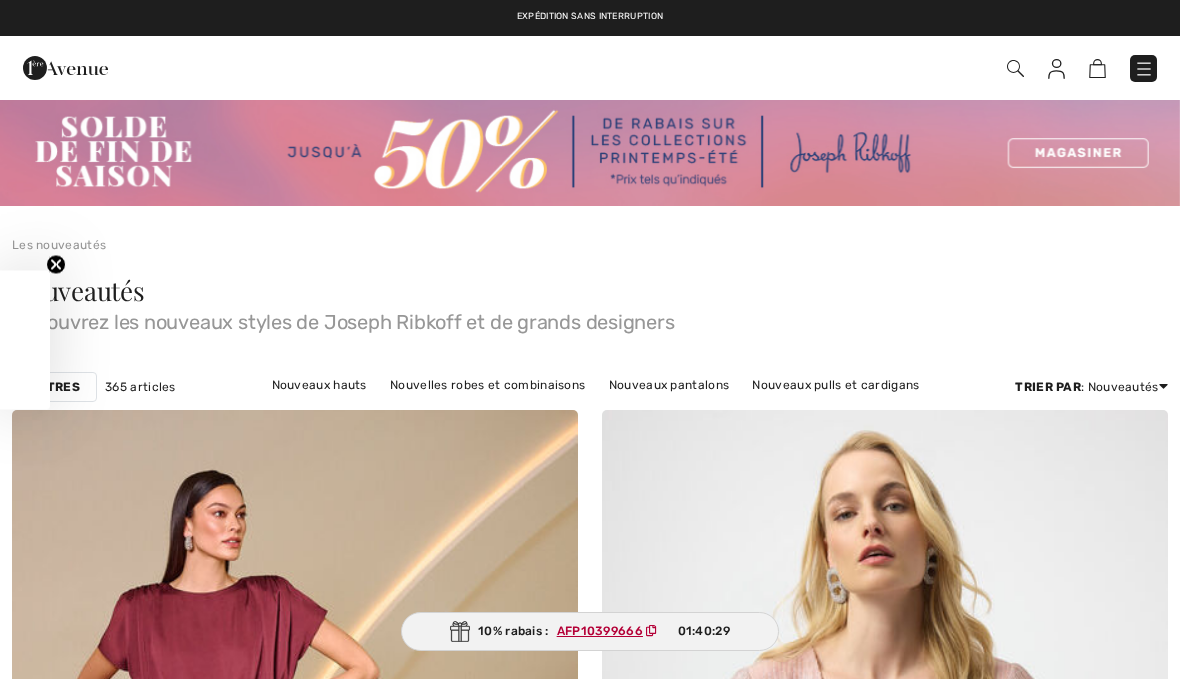 scroll, scrollTop: 93, scrollLeft: 0, axis: vertical 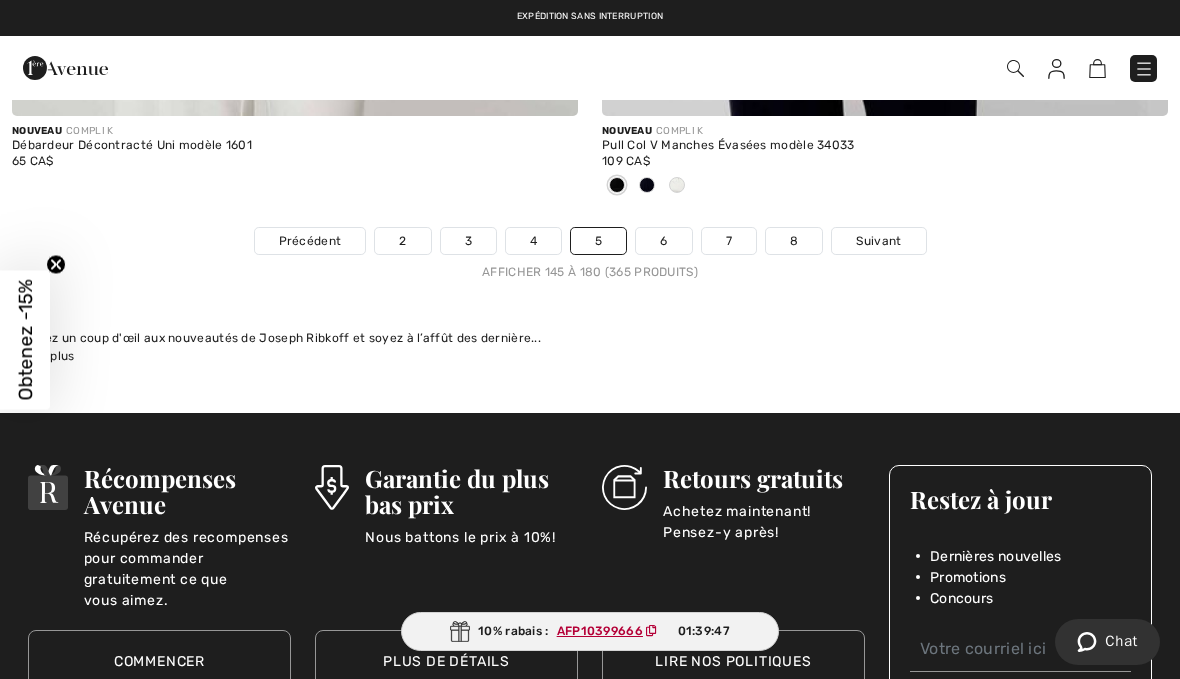 click on "6" at bounding box center [663, 241] 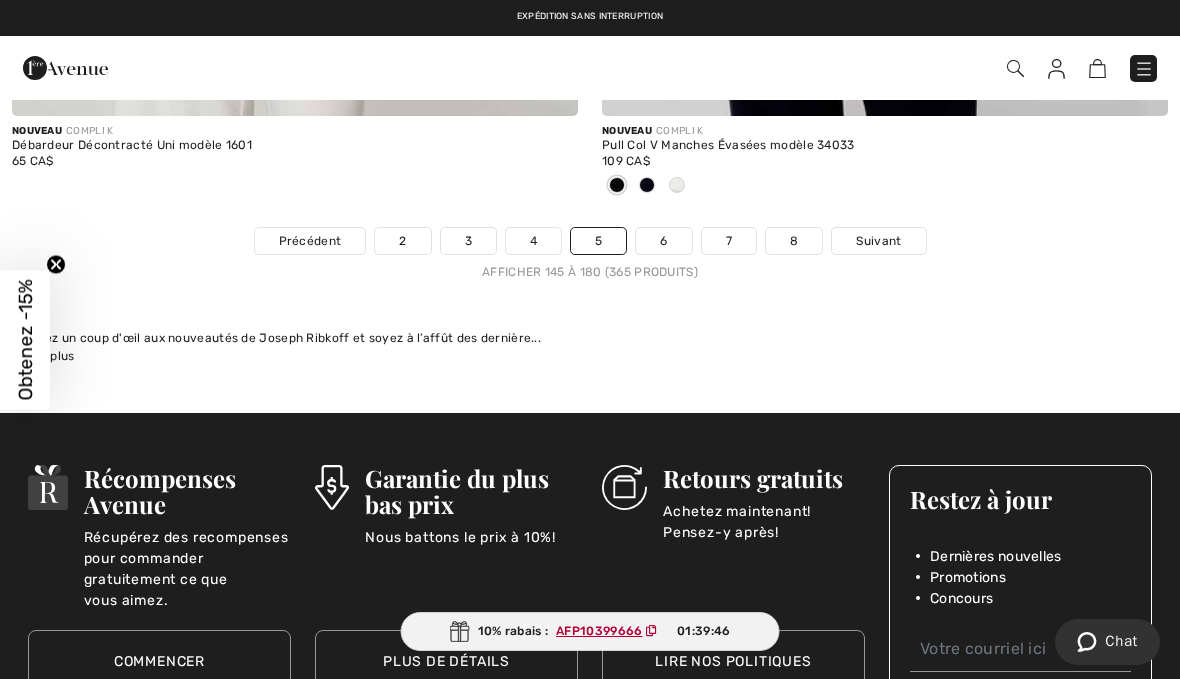 click on "6" at bounding box center (663, 241) 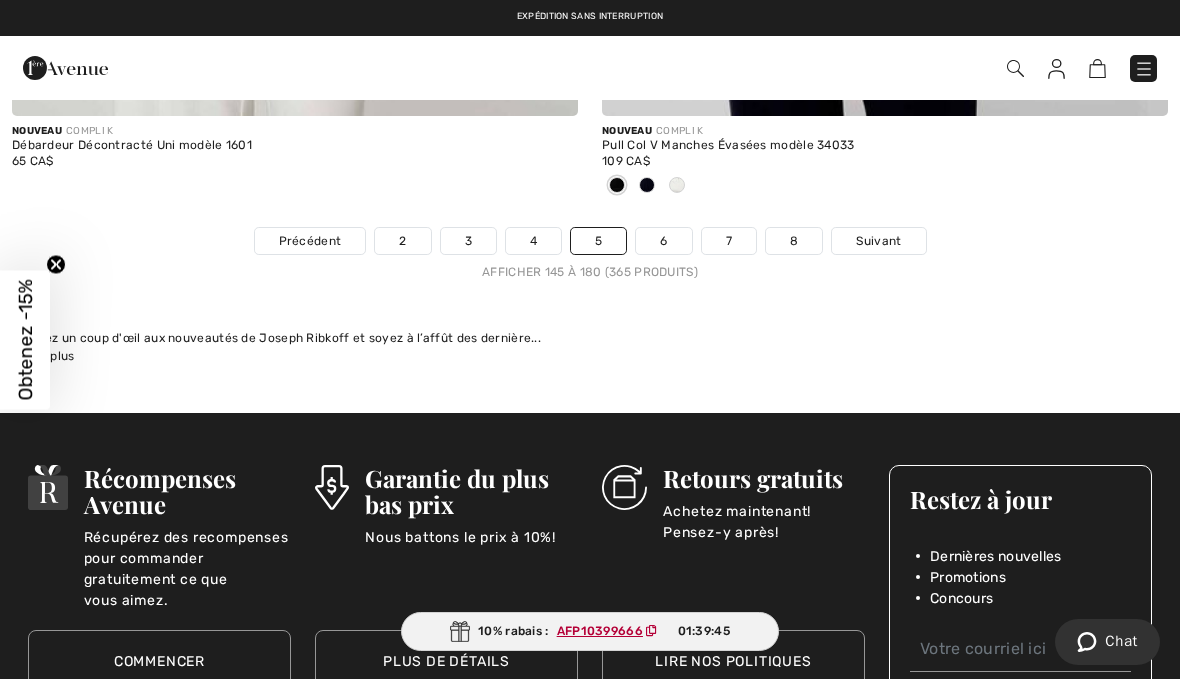 click on "6" at bounding box center (663, 241) 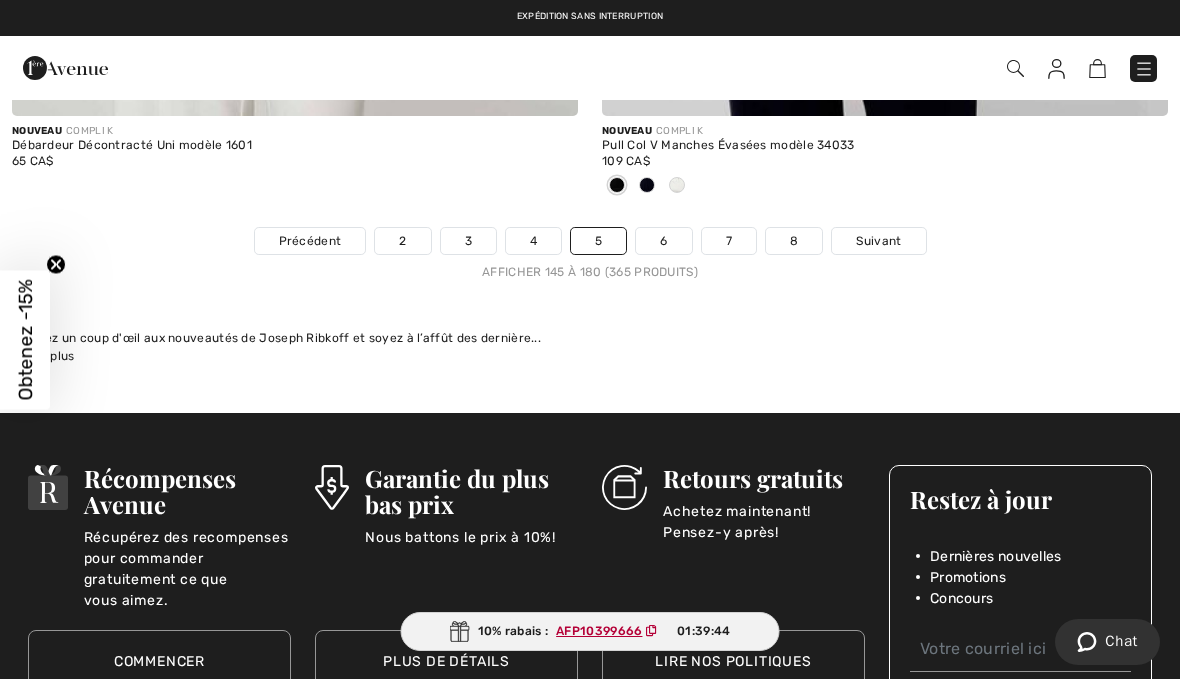 click on "6" at bounding box center [663, 241] 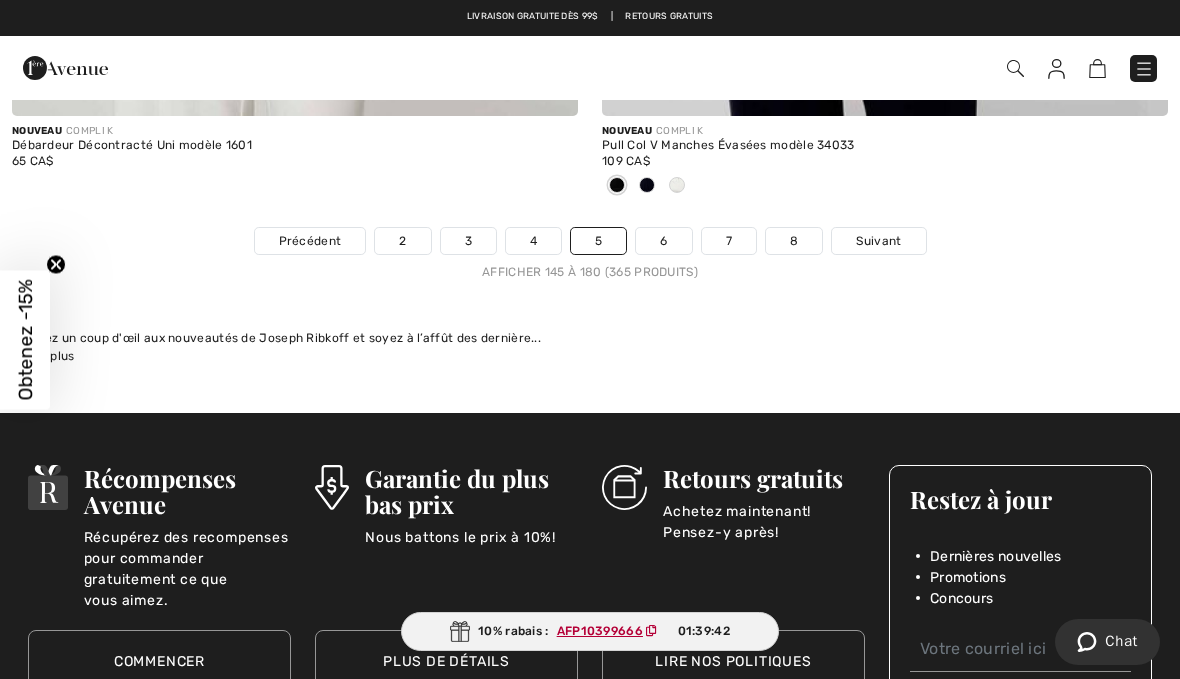 click at bounding box center (1144, 69) 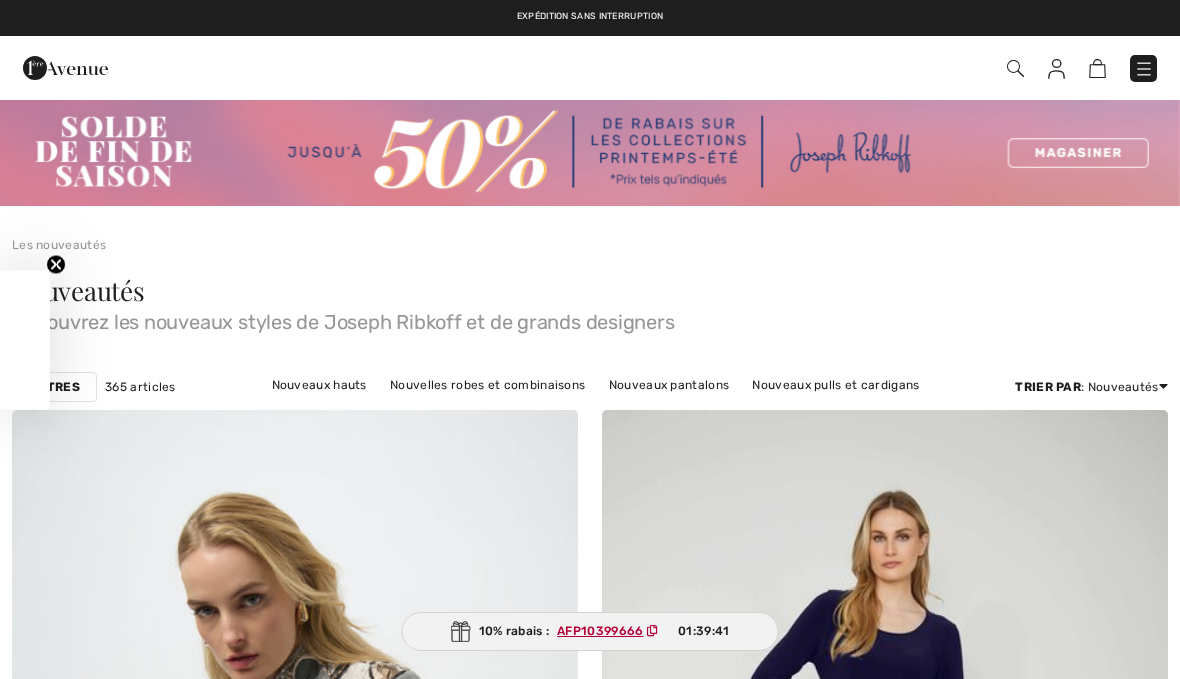 scroll, scrollTop: 0, scrollLeft: 0, axis: both 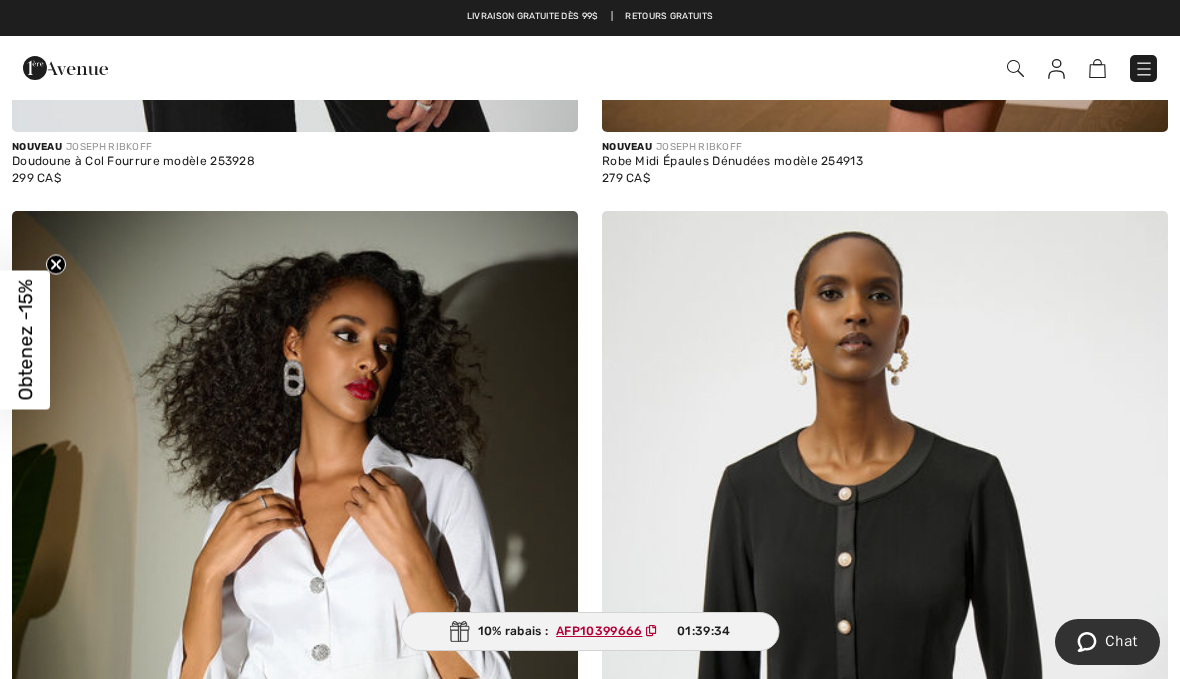 click at bounding box center (1144, 69) 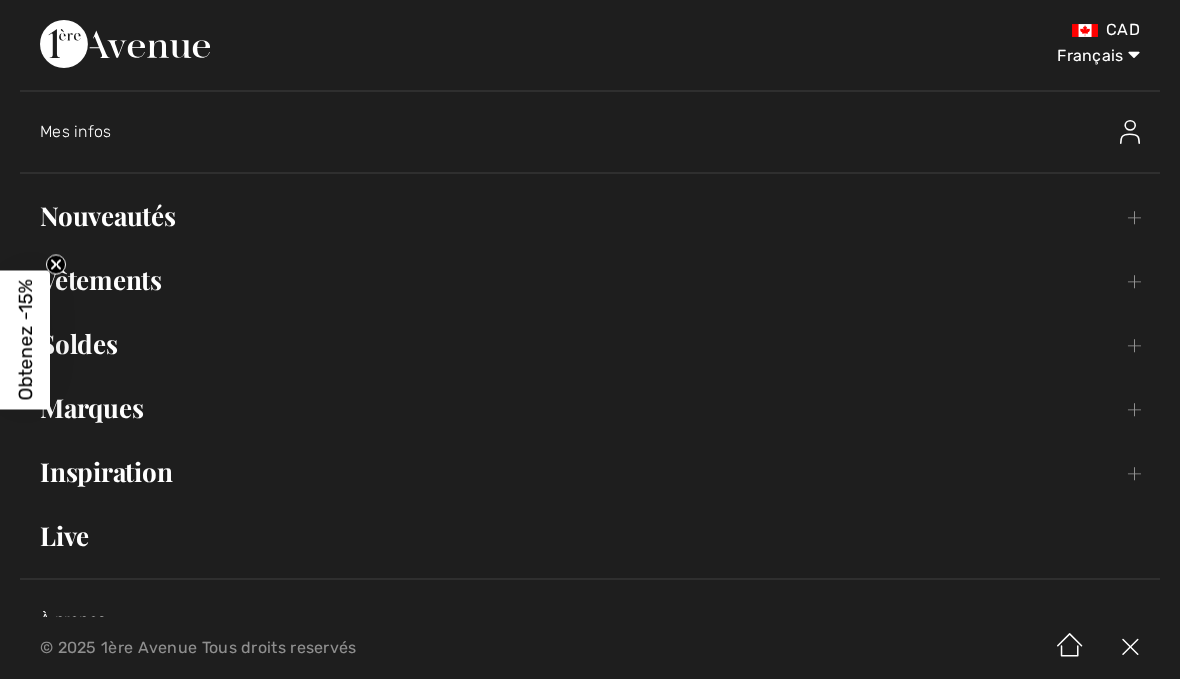 click on "Live" at bounding box center (590, 536) 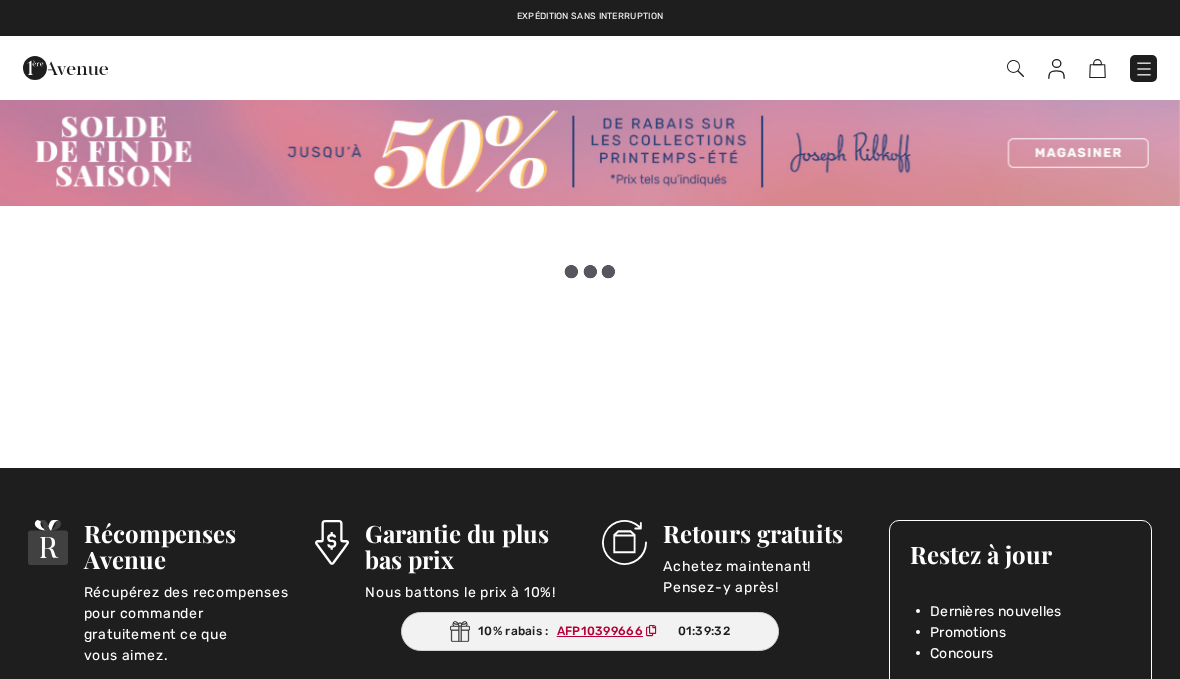 scroll, scrollTop: 0, scrollLeft: 0, axis: both 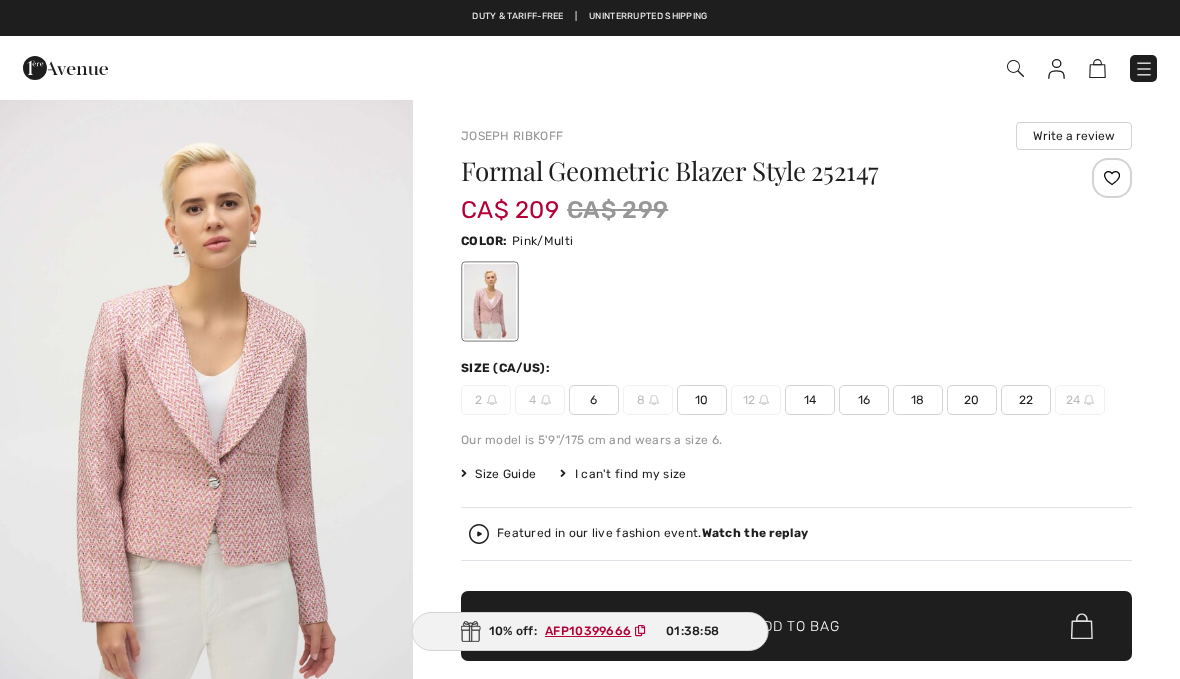 checkbox on "true" 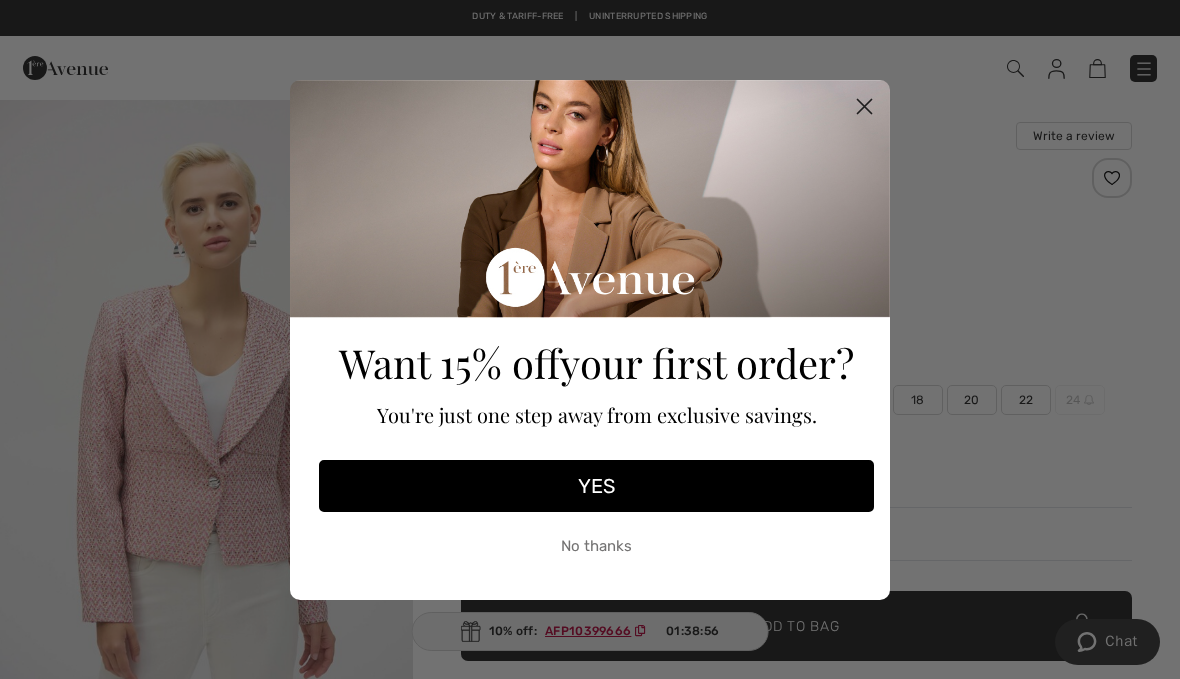 click on "Close dialog" 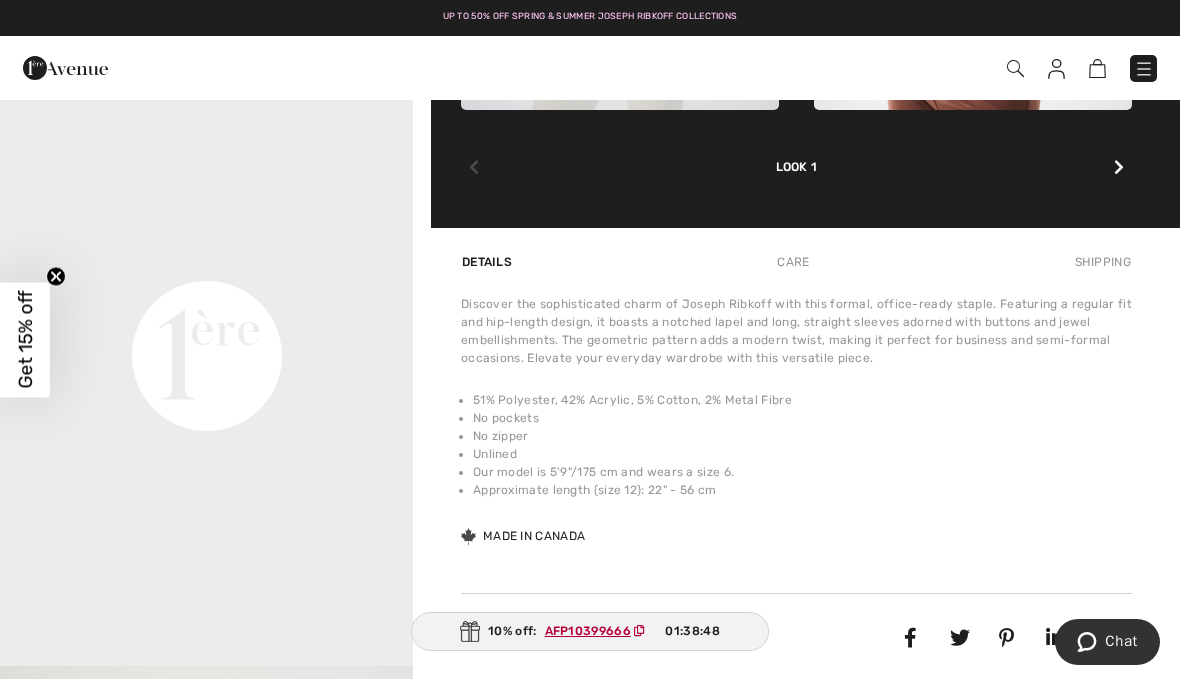 scroll, scrollTop: 1213, scrollLeft: 0, axis: vertical 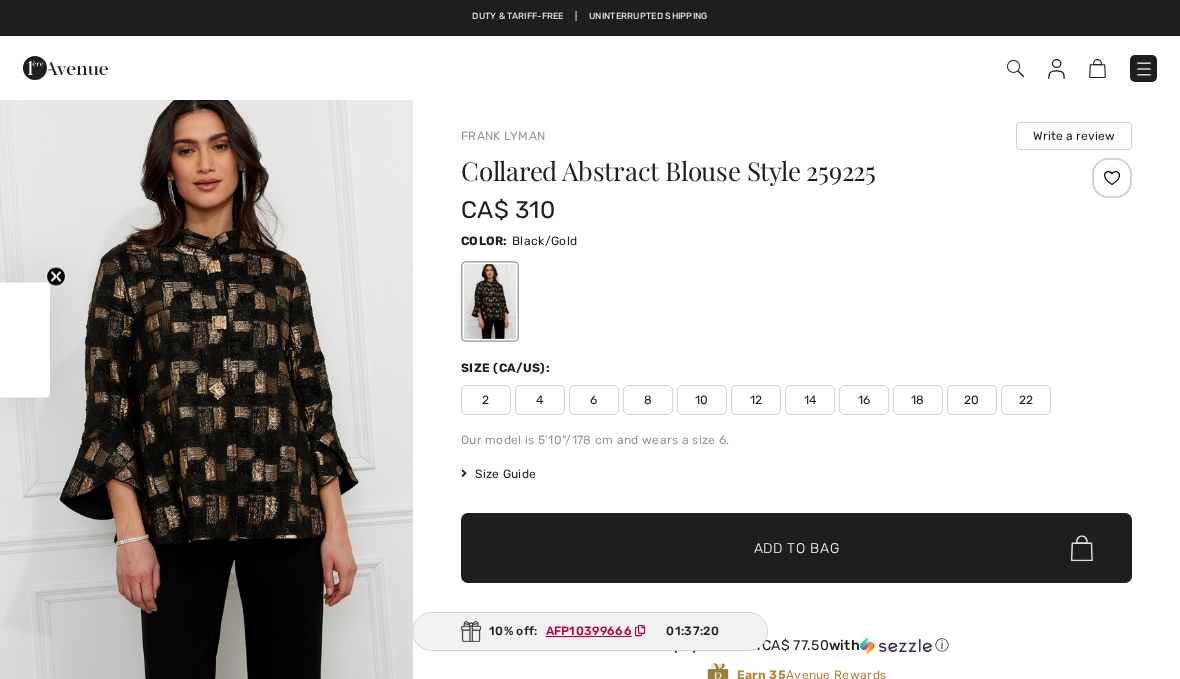 checkbox on "true" 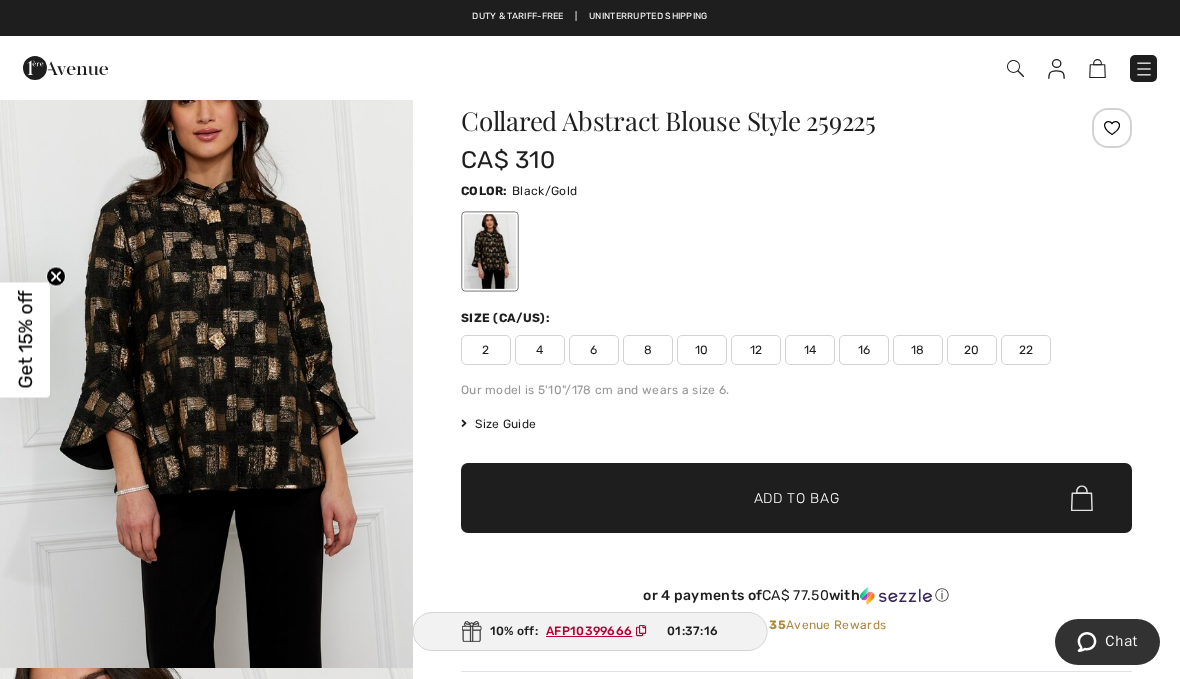 scroll, scrollTop: 0, scrollLeft: 0, axis: both 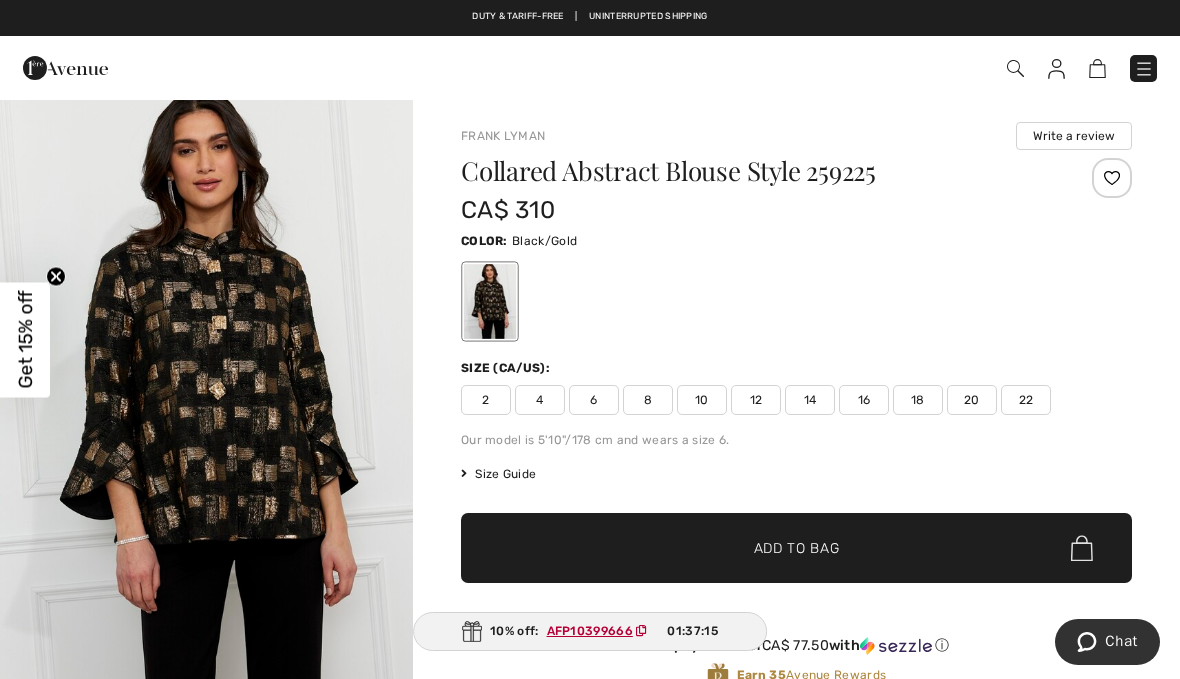 click on "Size (CA/US):" at bounding box center (796, 368) 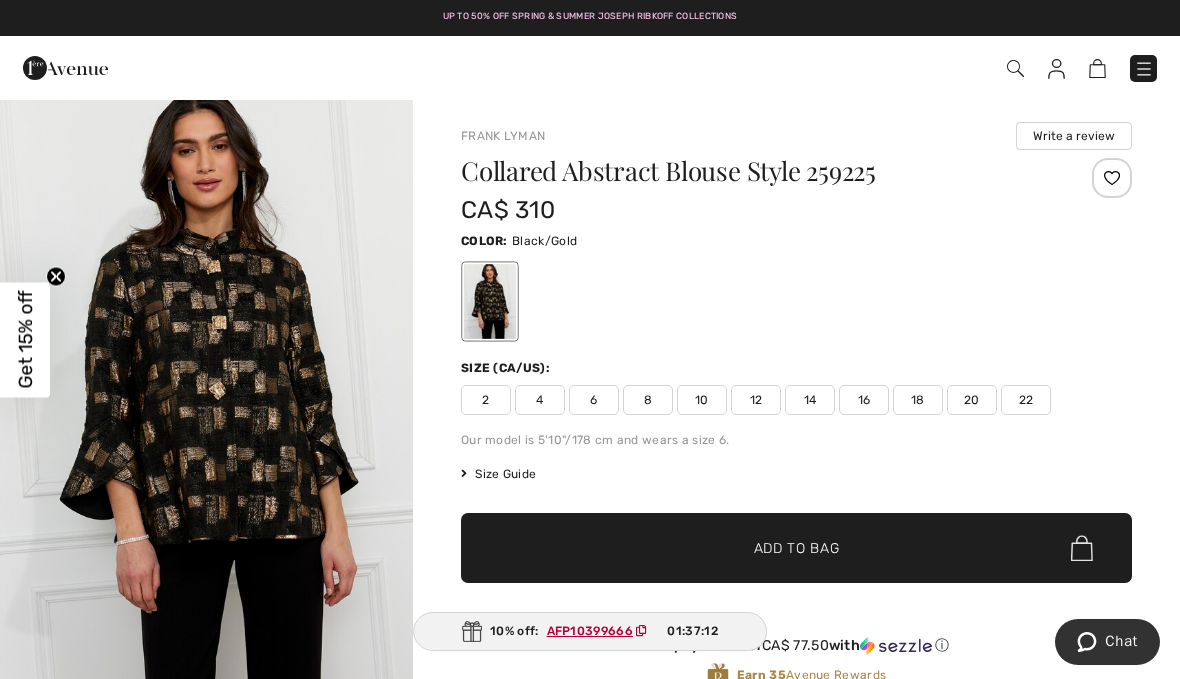 click at bounding box center (1144, 69) 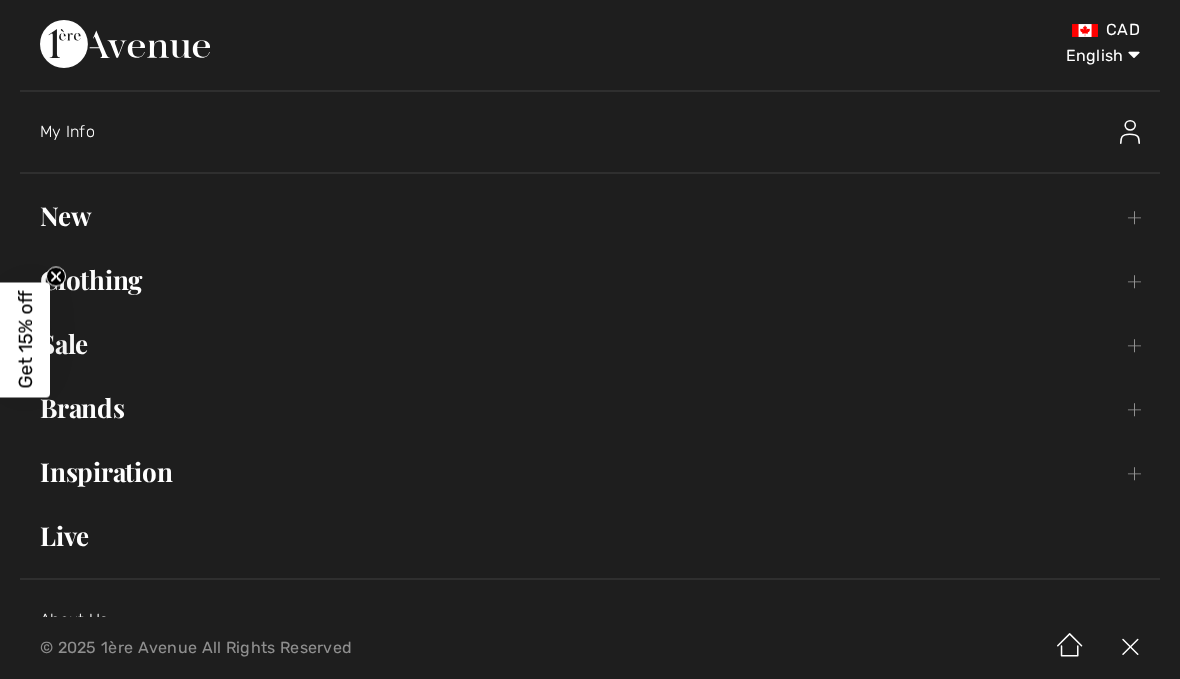 click on "English Français" at bounding box center (1088, 52) 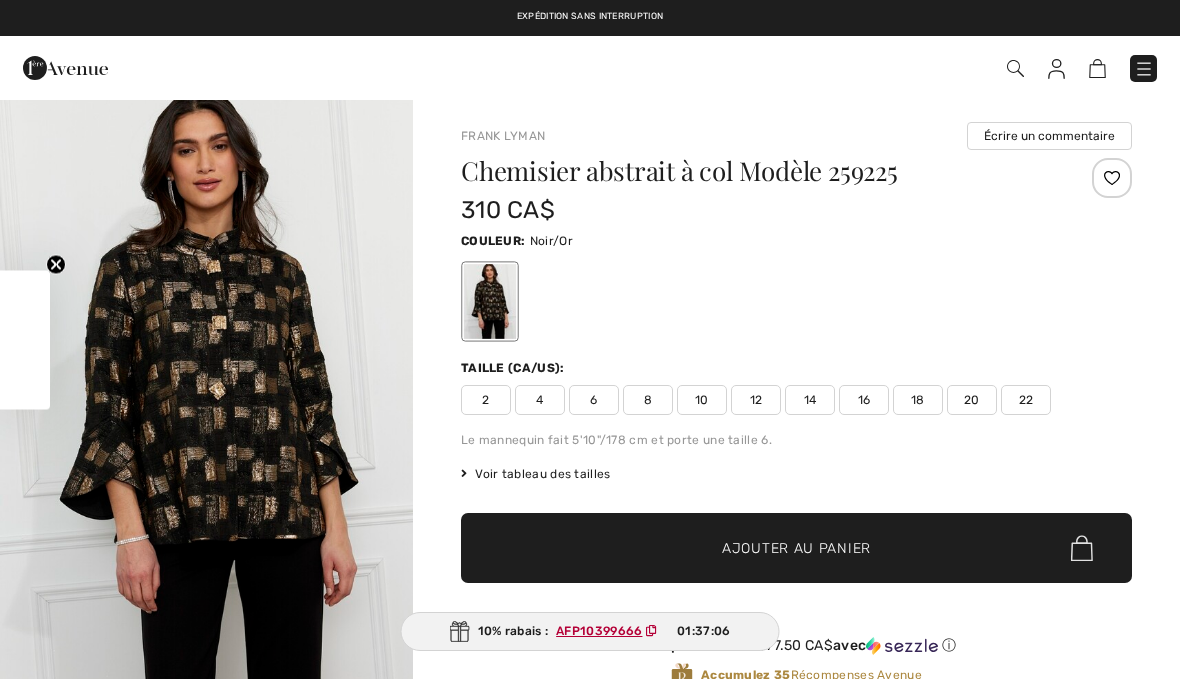 scroll, scrollTop: 0, scrollLeft: 0, axis: both 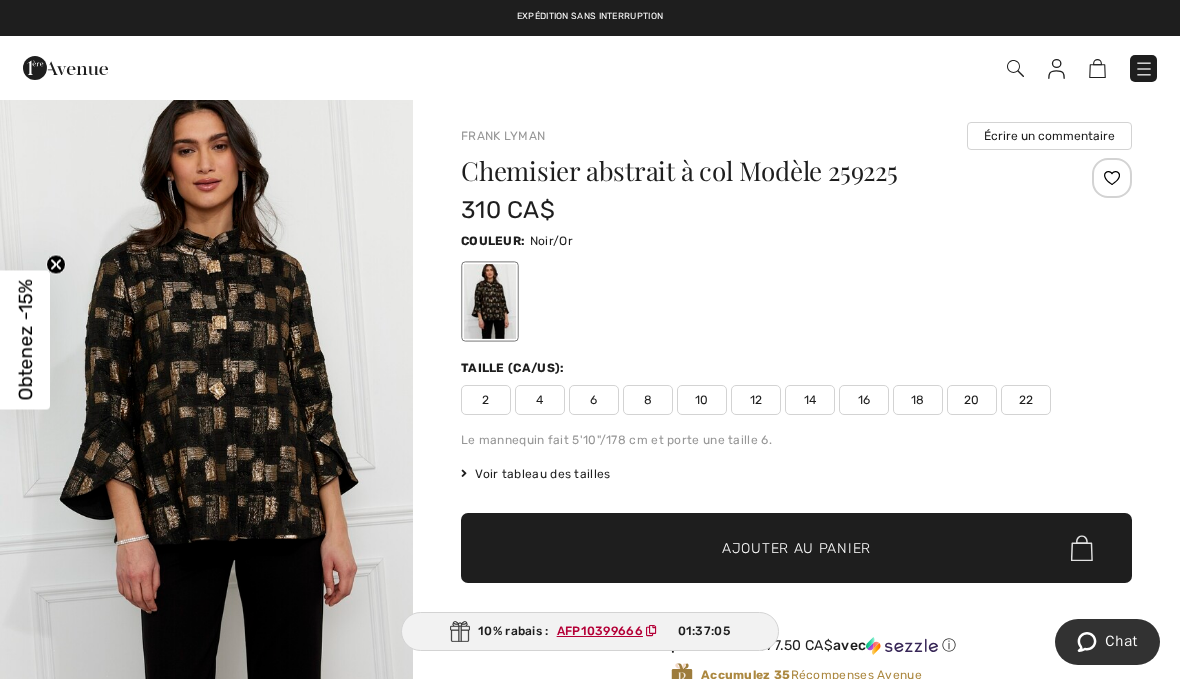 click at bounding box center [1144, 69] 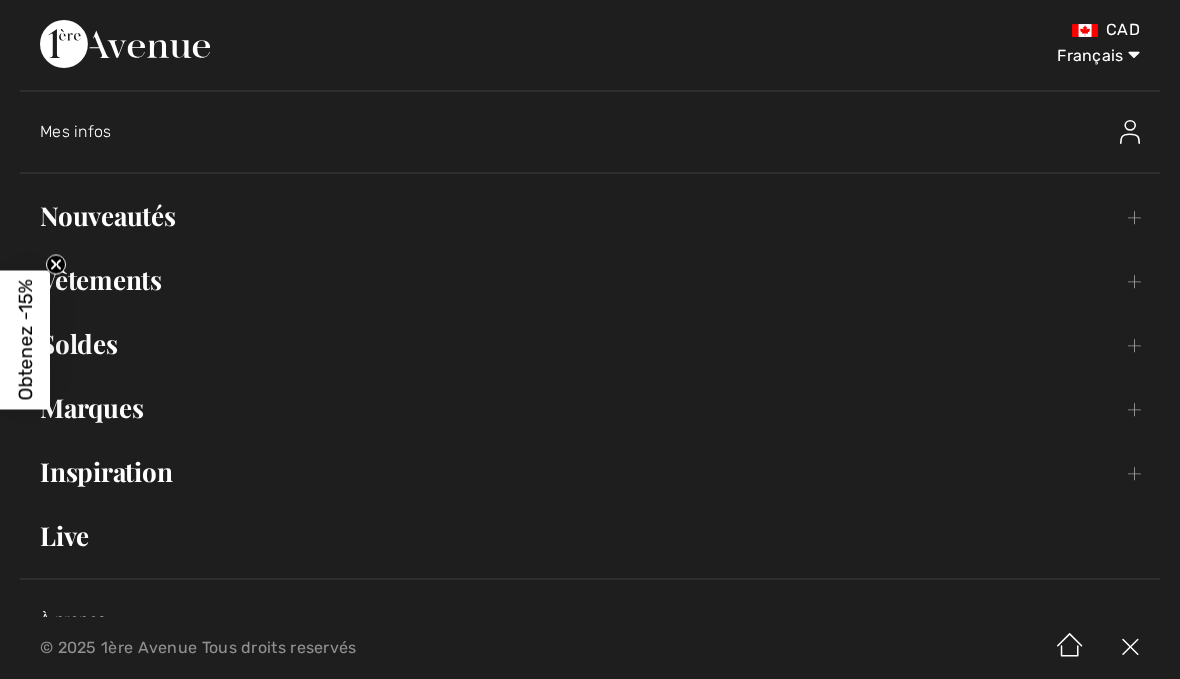 click on "Vêtements Toggle submenu" at bounding box center (590, 280) 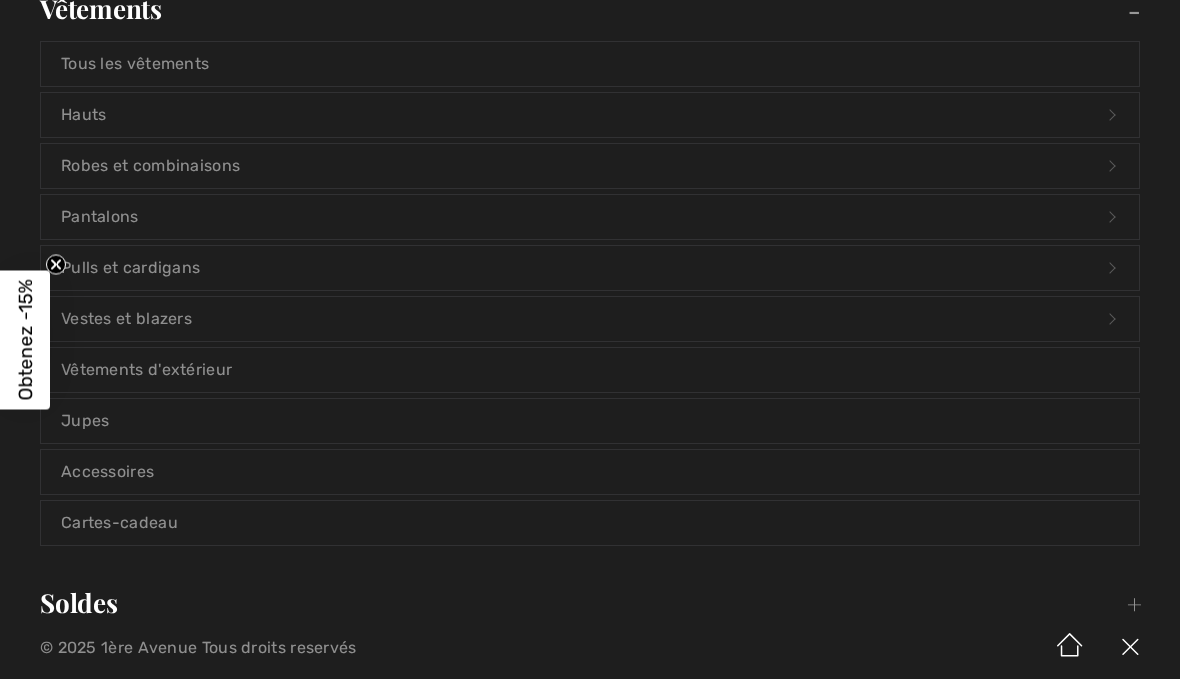 scroll, scrollTop: 319, scrollLeft: 0, axis: vertical 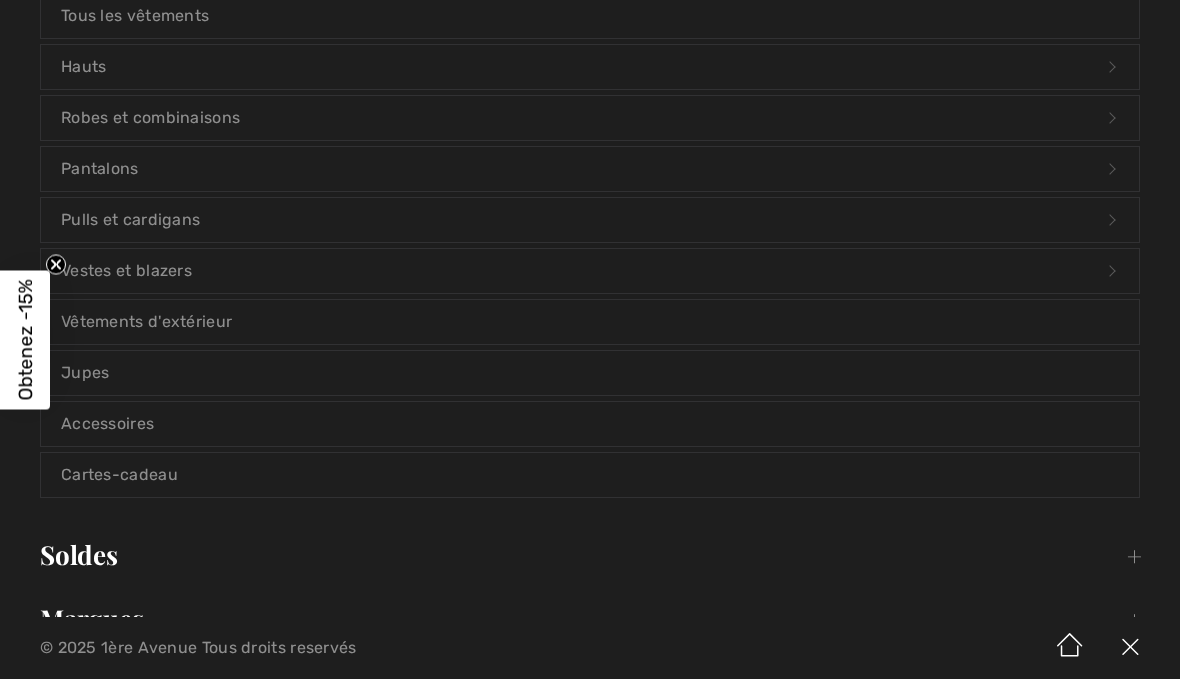 click on "Vêtements d'extérieur" at bounding box center [590, 322] 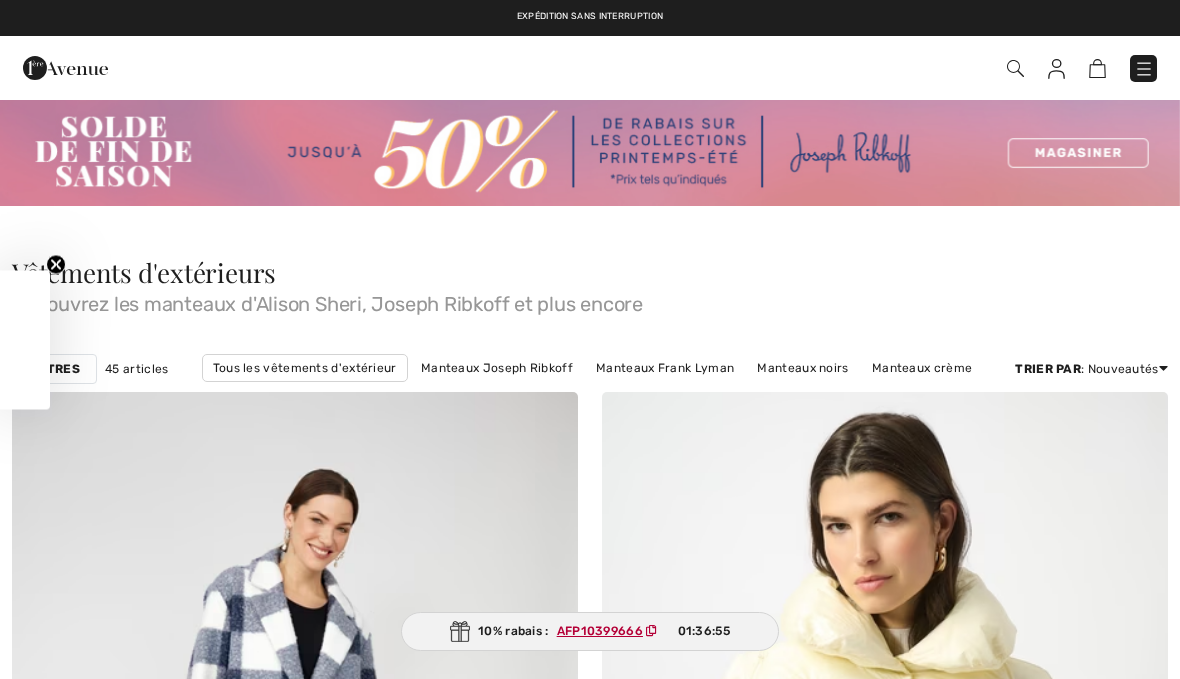 scroll, scrollTop: 0, scrollLeft: 0, axis: both 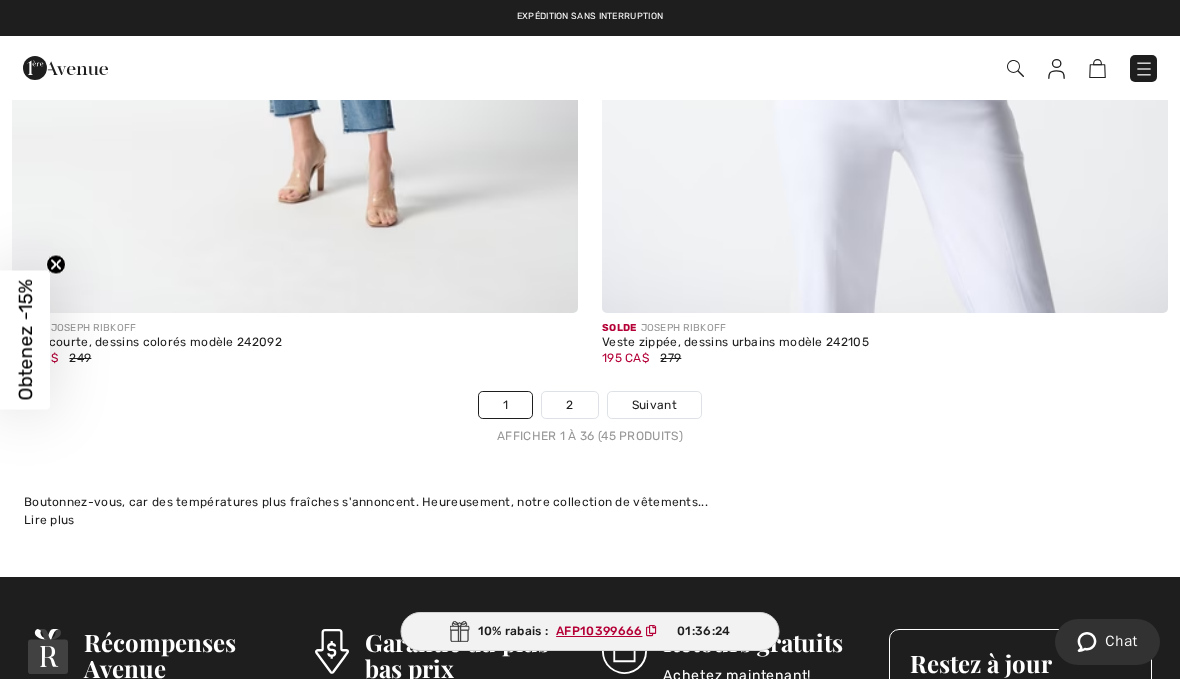 click on "2" at bounding box center (569, 405) 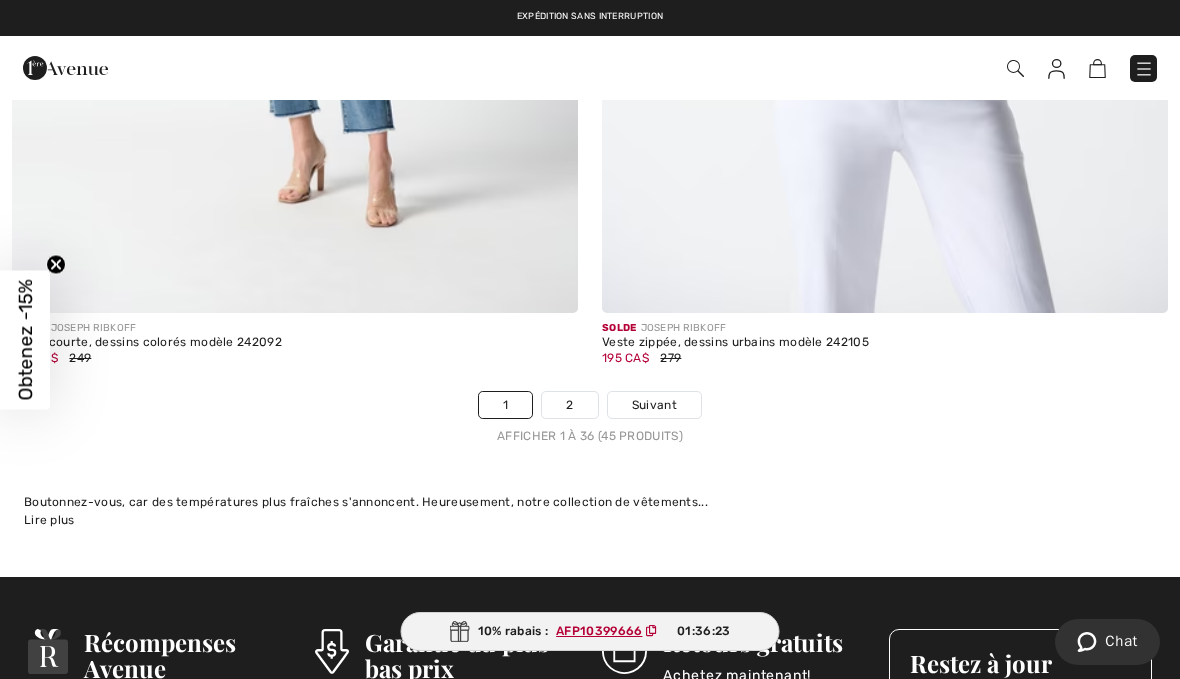 click on "2" at bounding box center (569, 405) 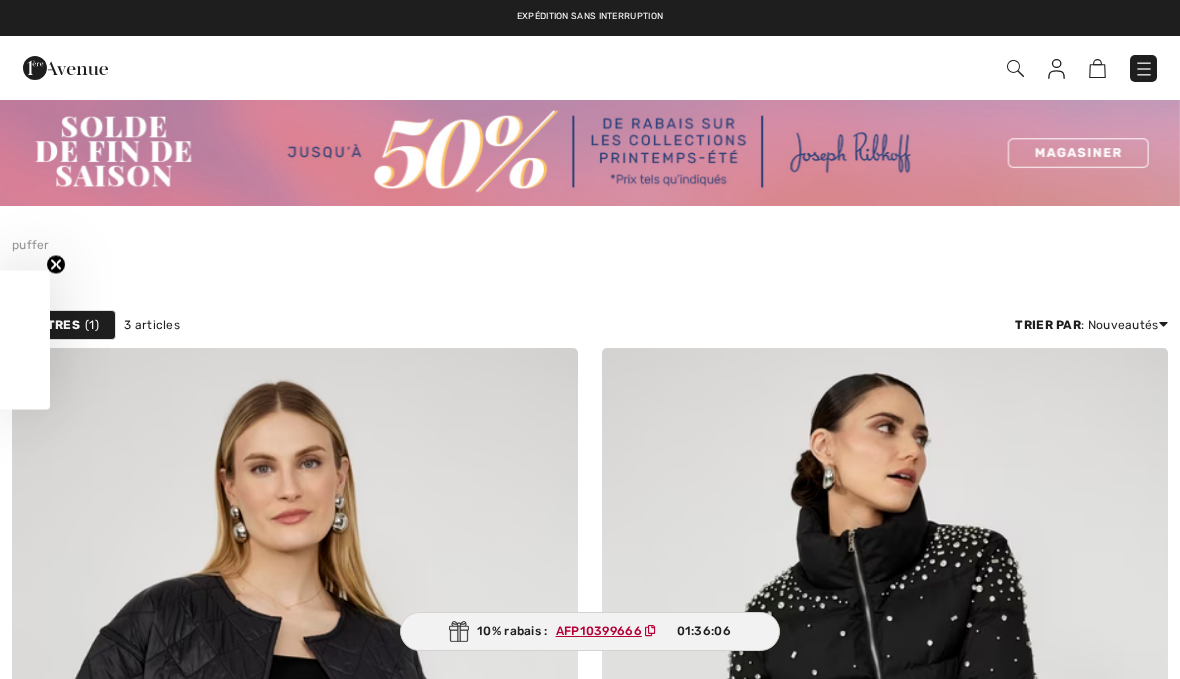 checkbox on "true" 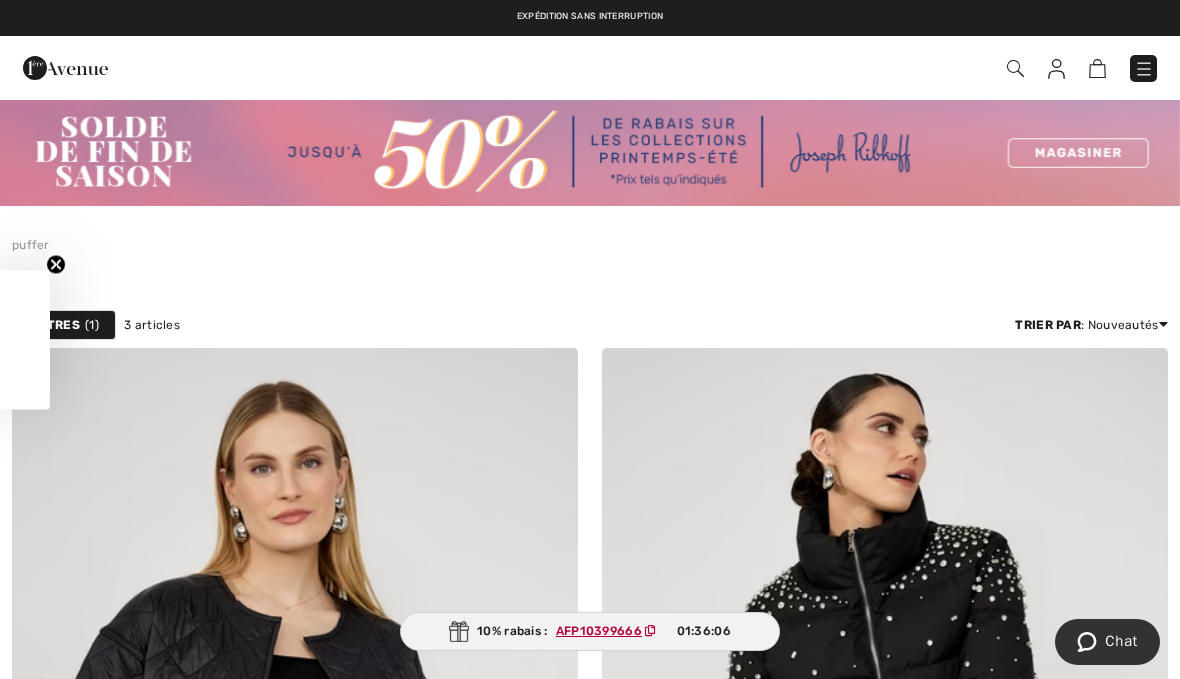 scroll, scrollTop: 0, scrollLeft: 0, axis: both 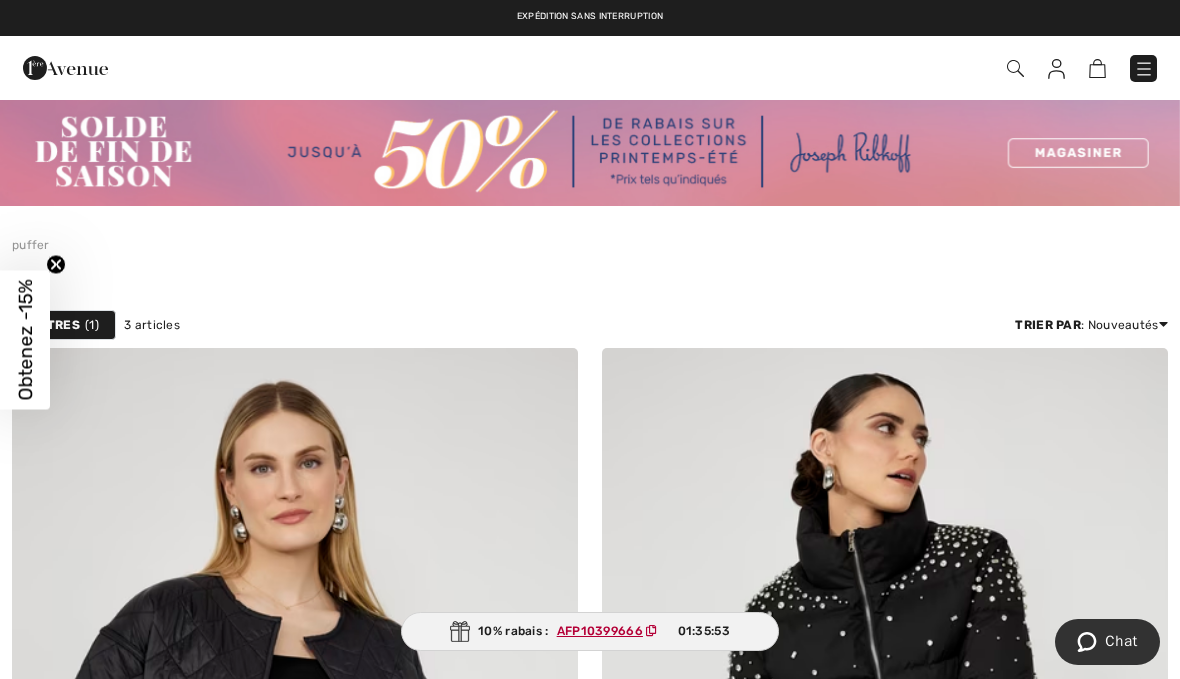 click at bounding box center (1144, 69) 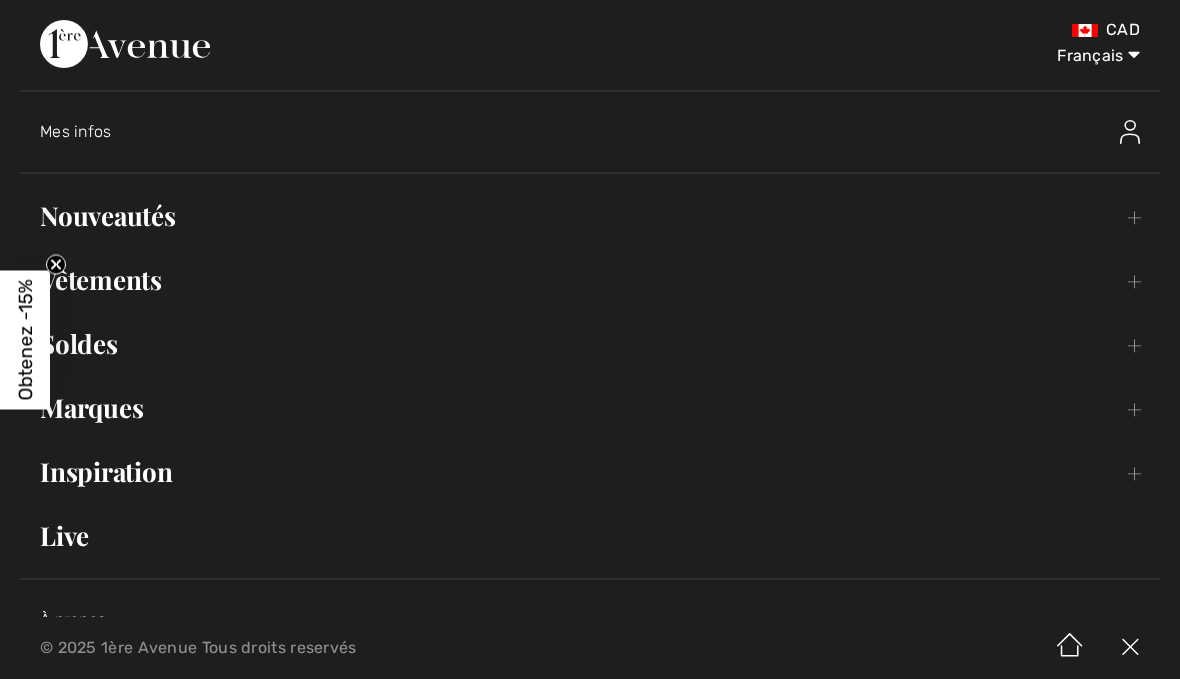 click on "Vêtements Toggle submenu" at bounding box center [590, 280] 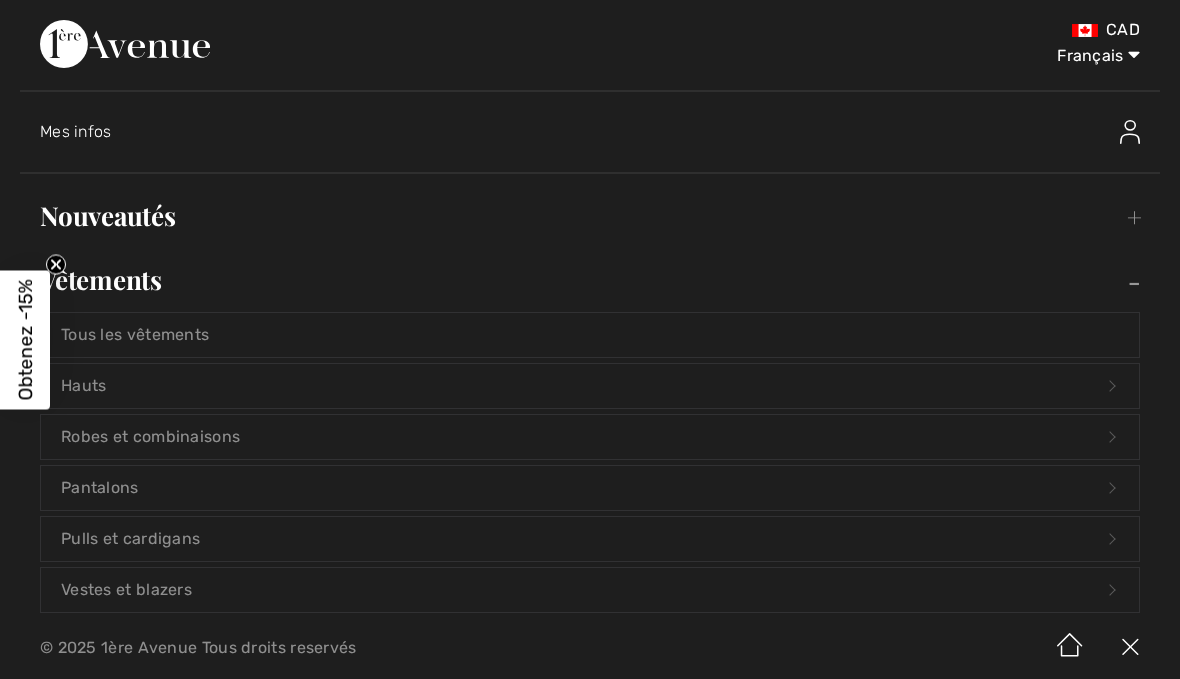 click on "Hauts Open submenu" at bounding box center [590, 386] 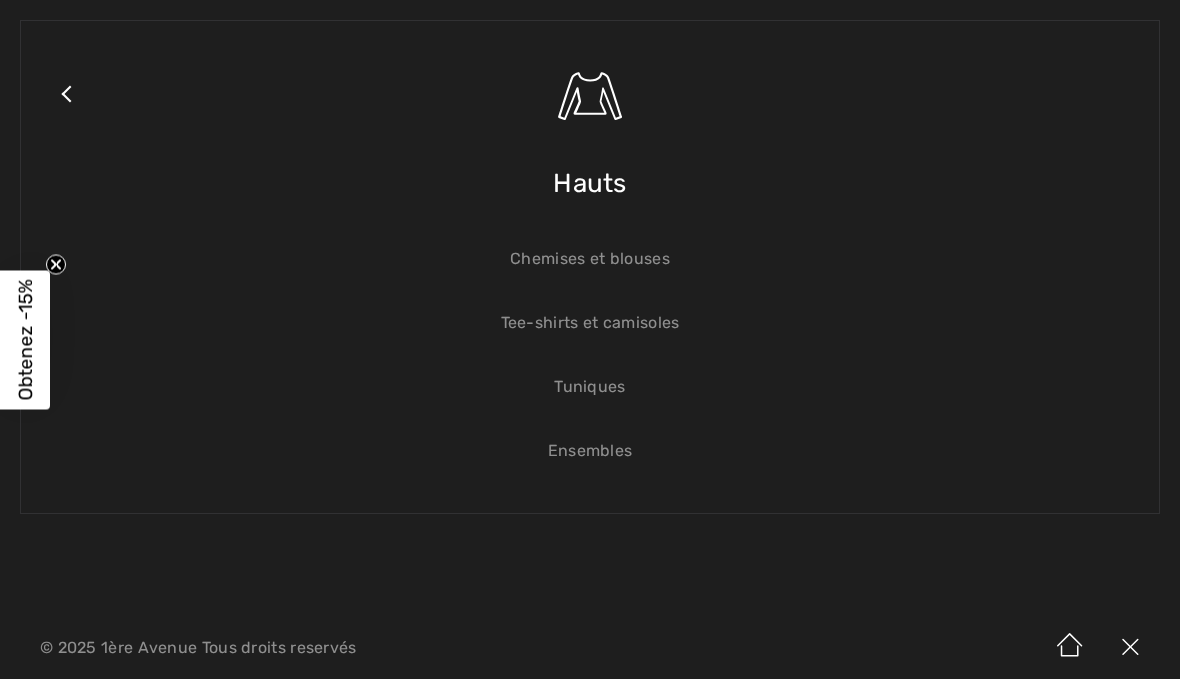 click on "Chemises et blouses" at bounding box center (590, 259) 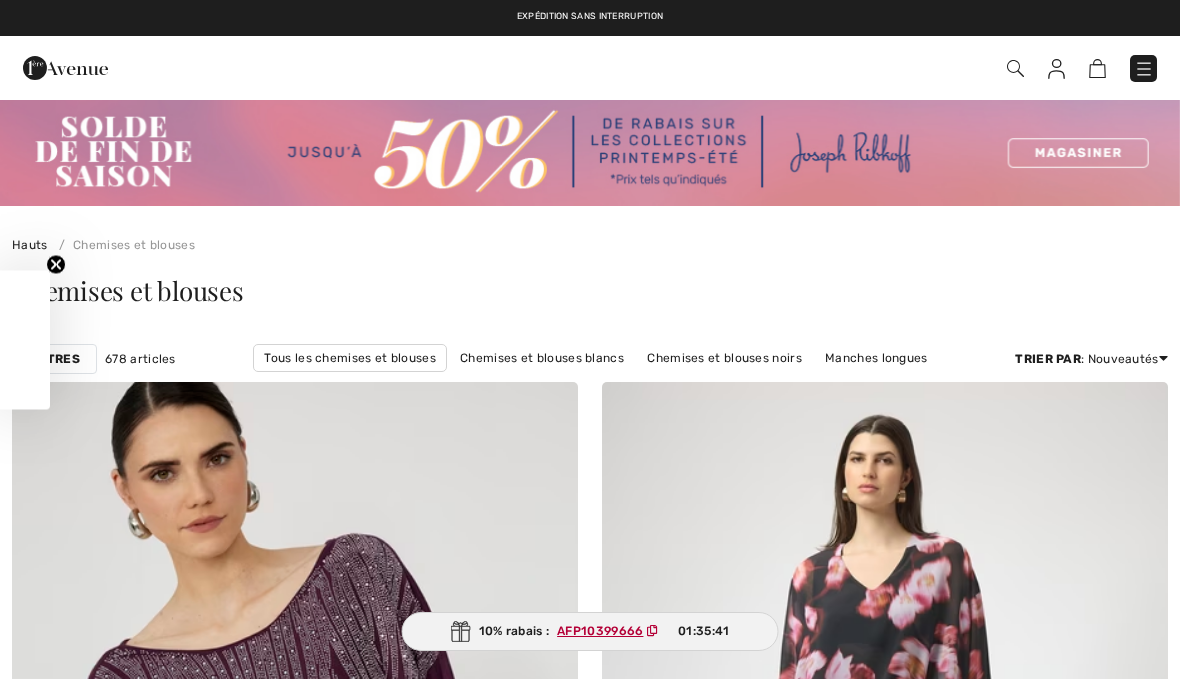 scroll, scrollTop: 0, scrollLeft: 0, axis: both 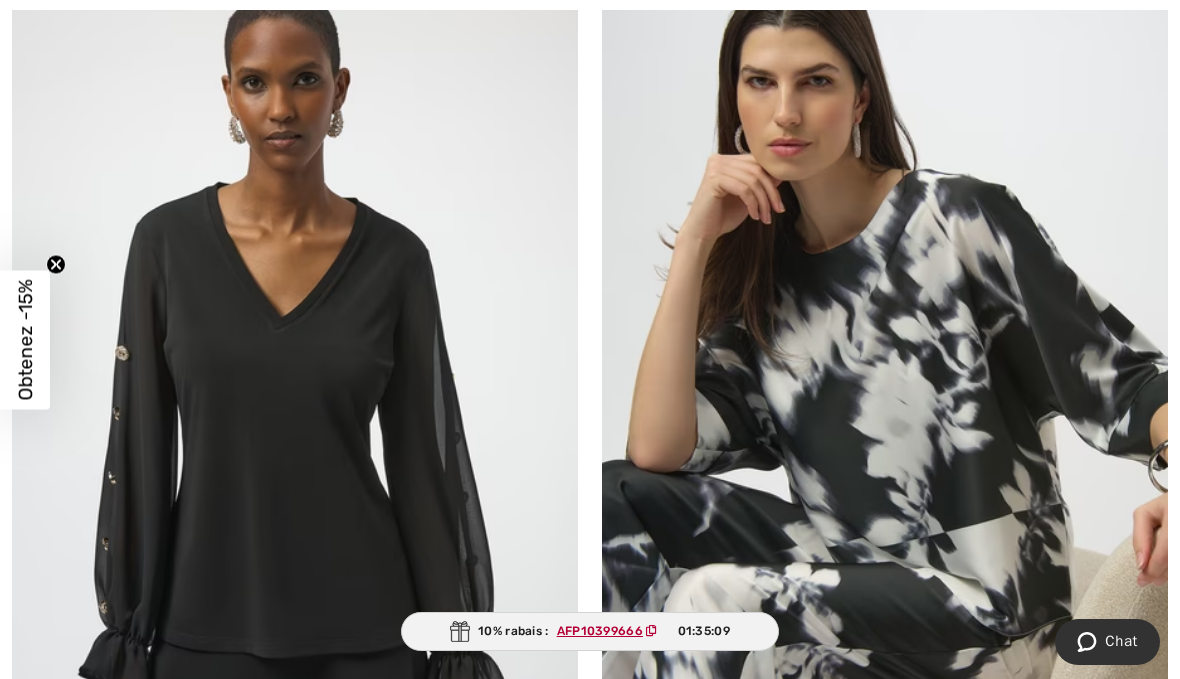 click at bounding box center (885, 395) 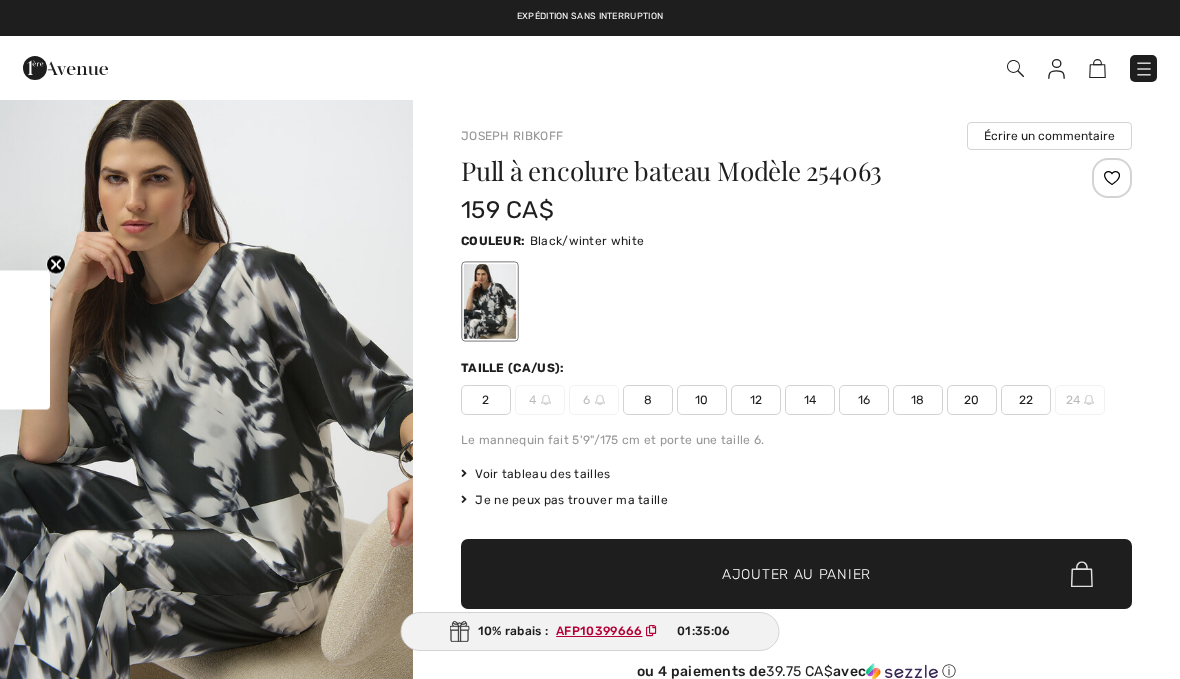 scroll, scrollTop: 0, scrollLeft: 0, axis: both 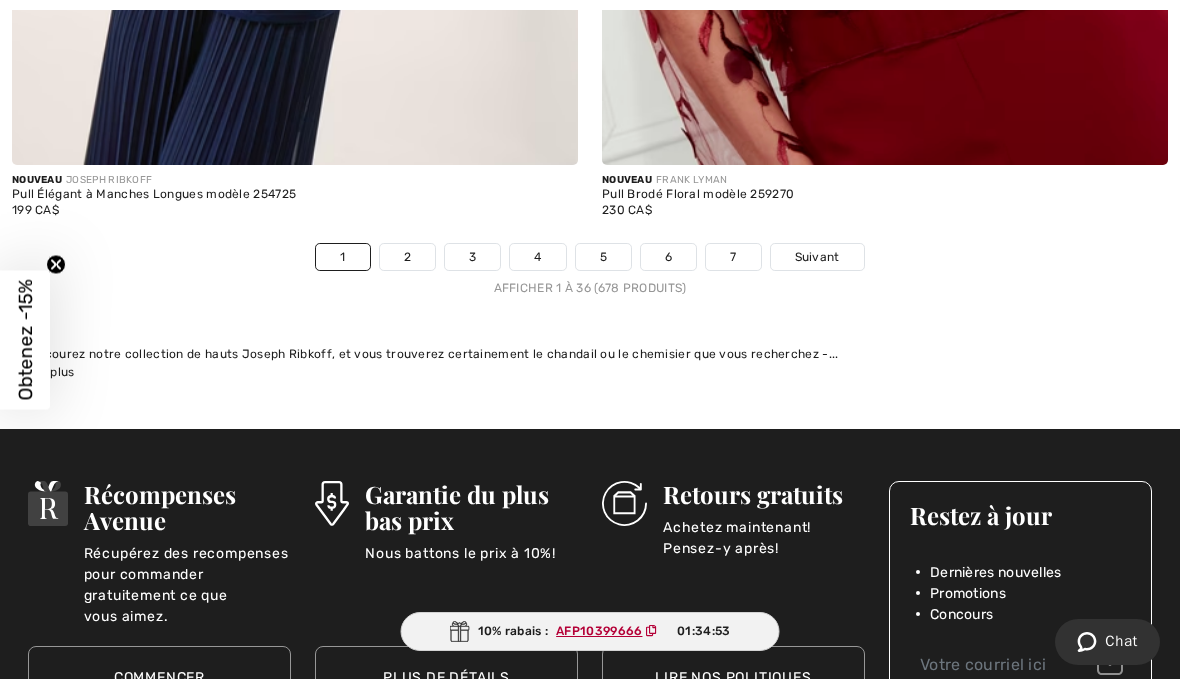 click on "2" at bounding box center [407, 257] 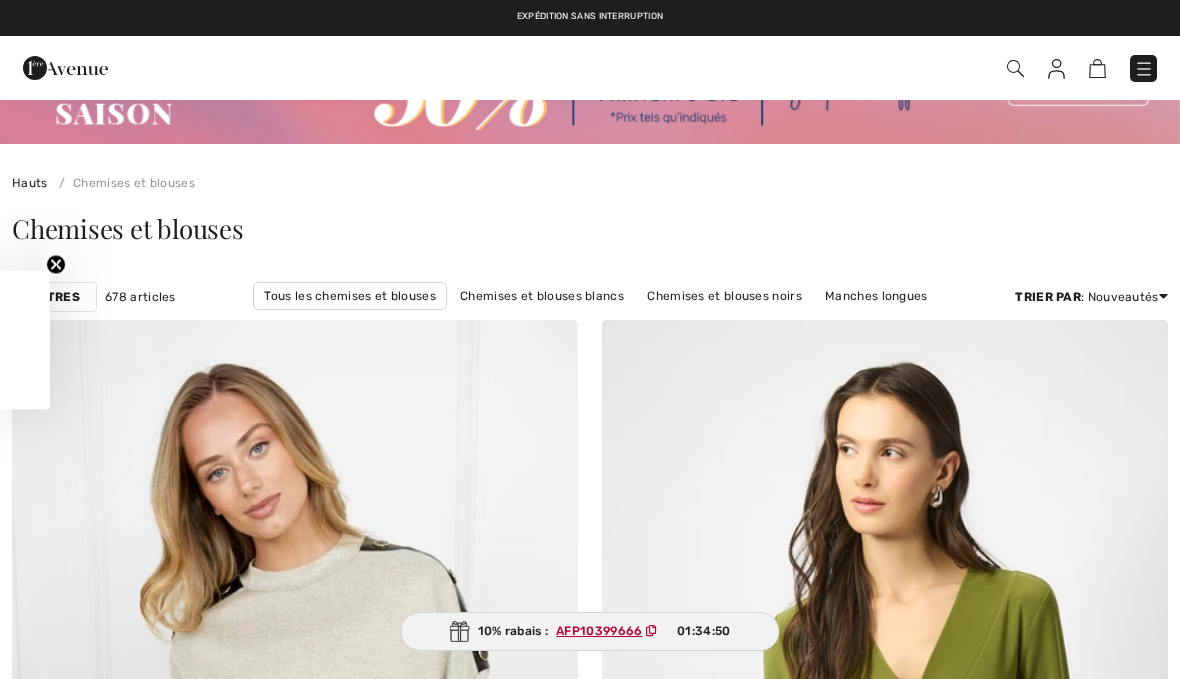 scroll, scrollTop: 0, scrollLeft: 0, axis: both 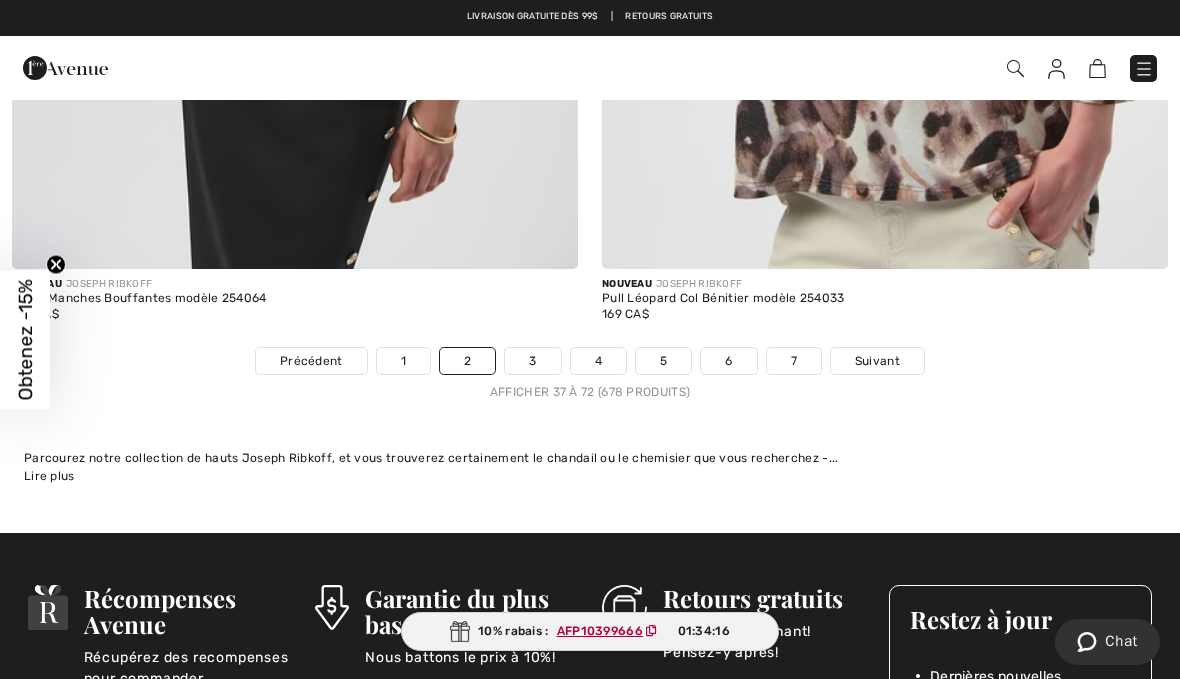 click on "3" at bounding box center (532, 361) 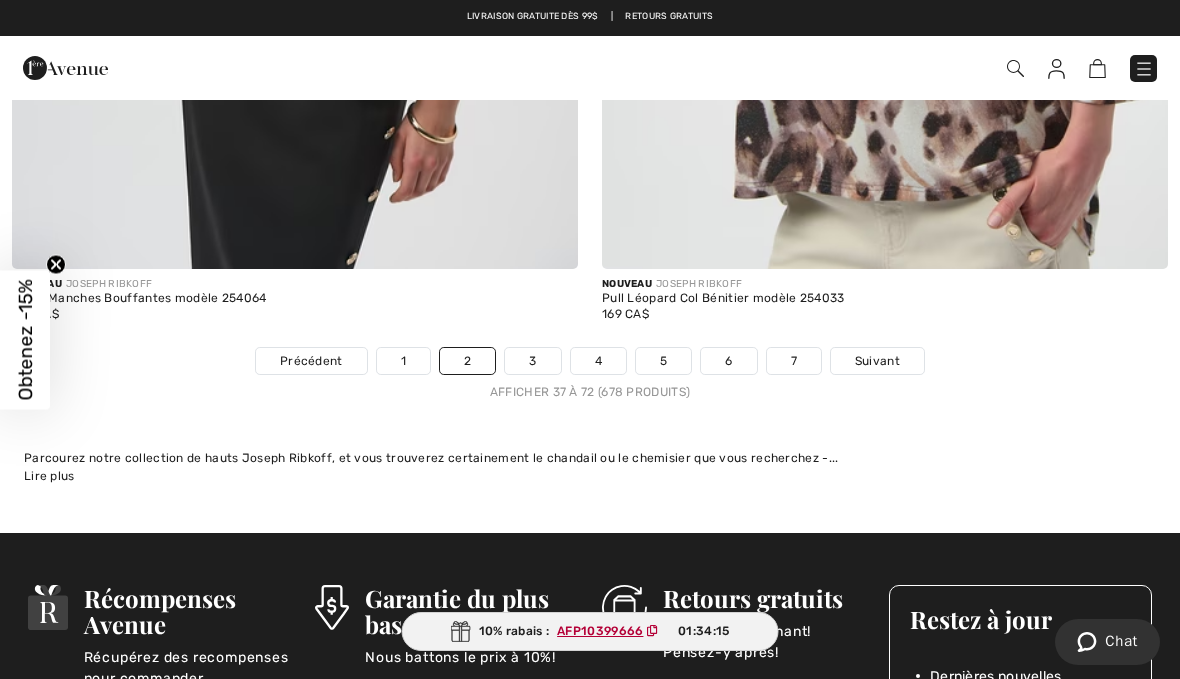 click on "3" at bounding box center [532, 361] 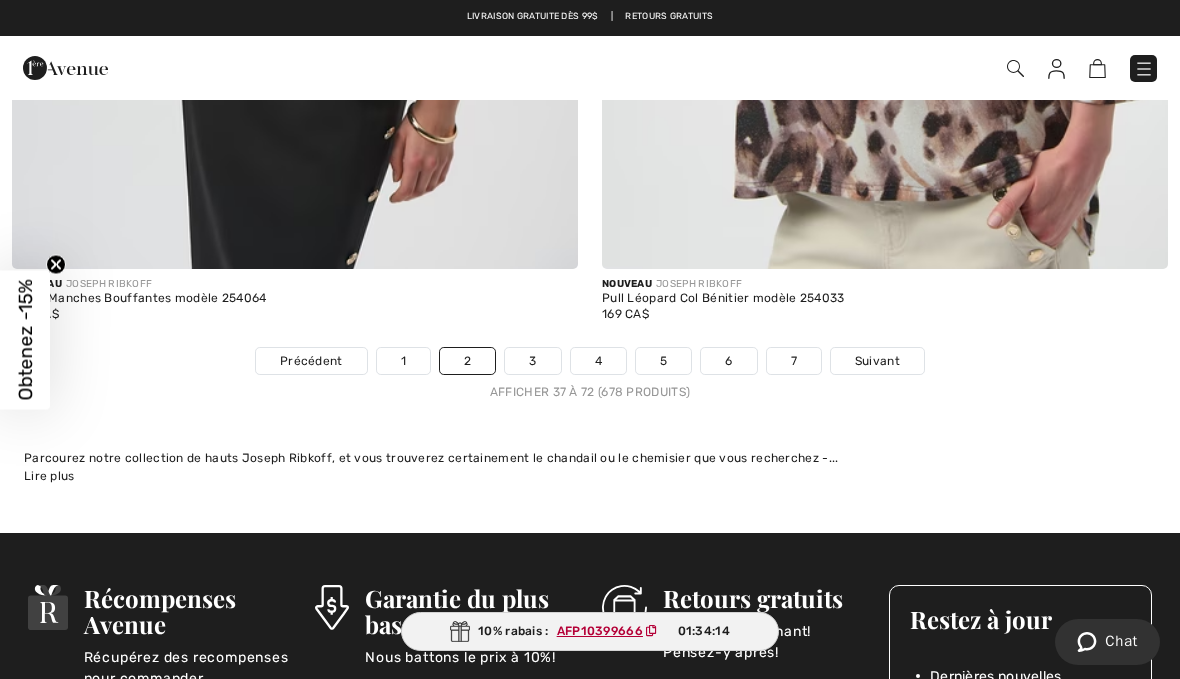 click on "3" at bounding box center [532, 361] 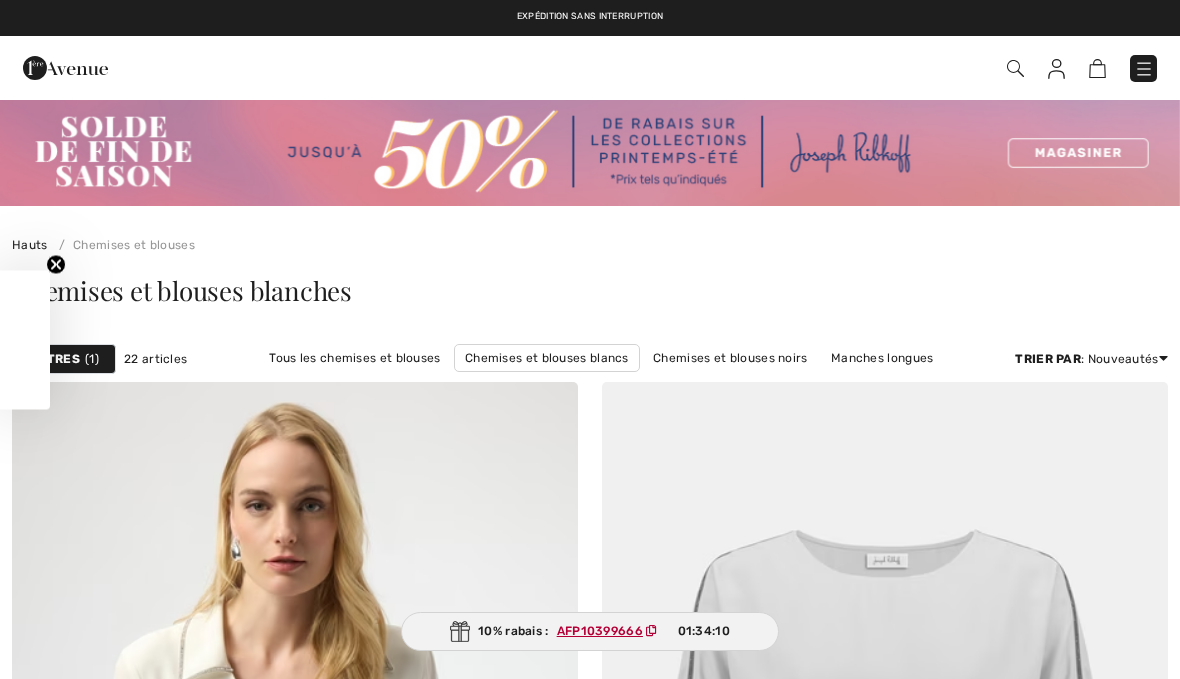 scroll, scrollTop: 364, scrollLeft: 0, axis: vertical 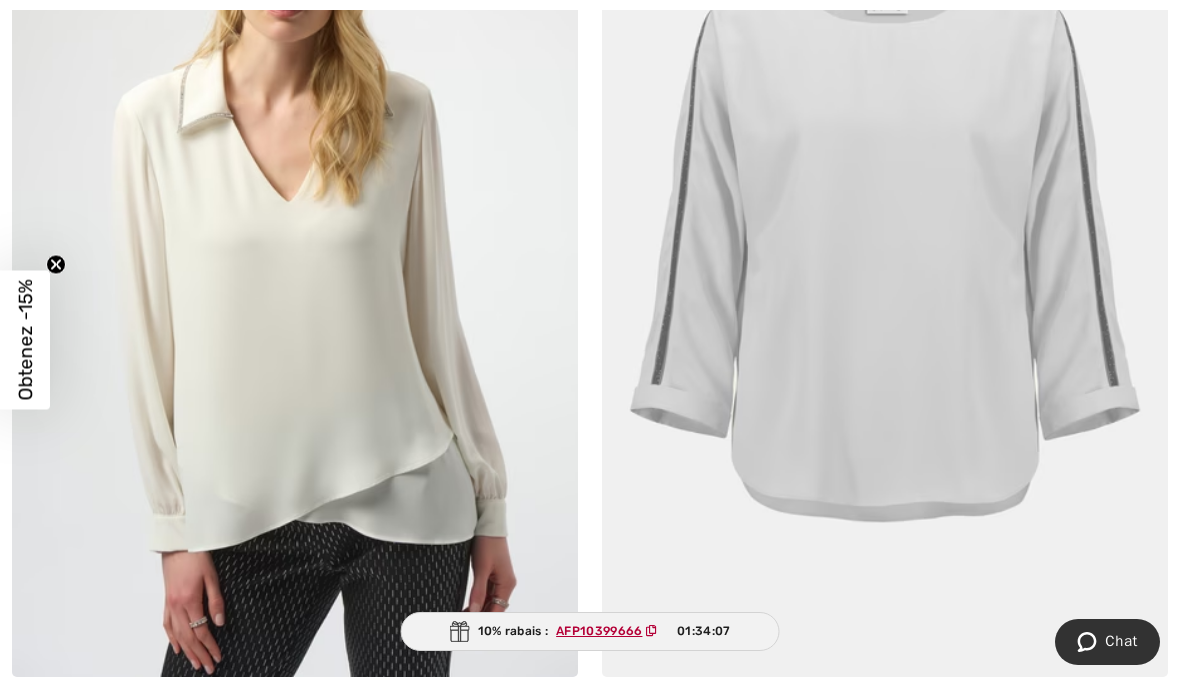 click on "Nouveau JOSEPH RIBKOFF" at bounding box center (885, 692) 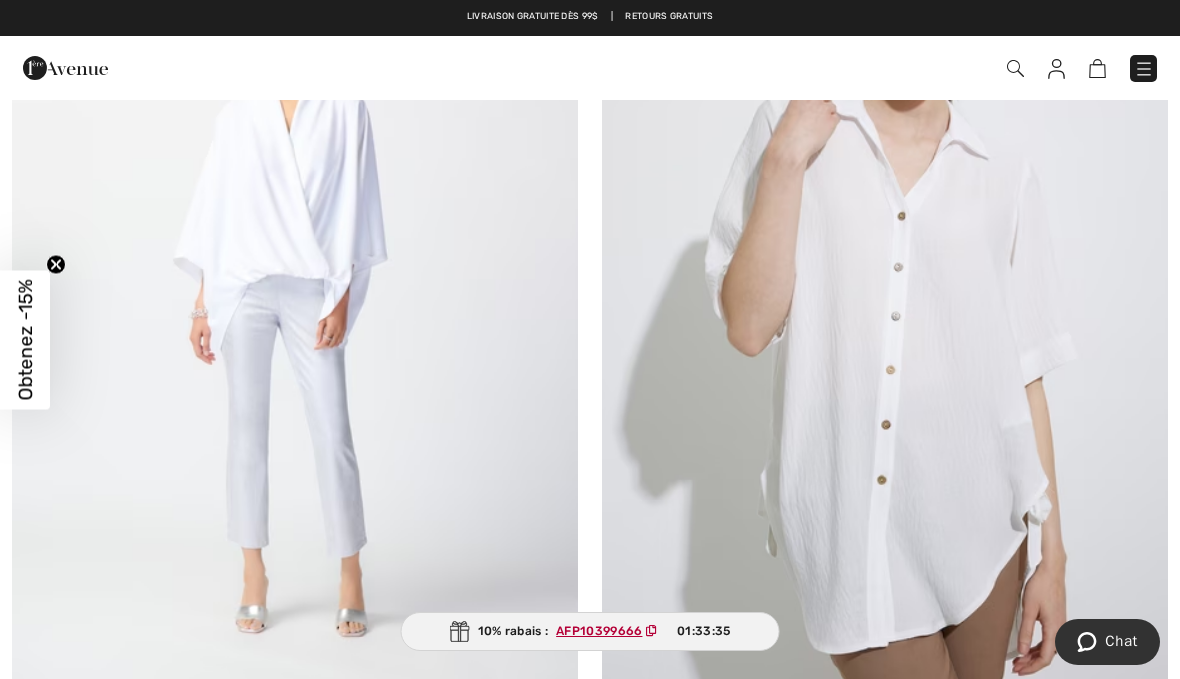 scroll, scrollTop: 10264, scrollLeft: 0, axis: vertical 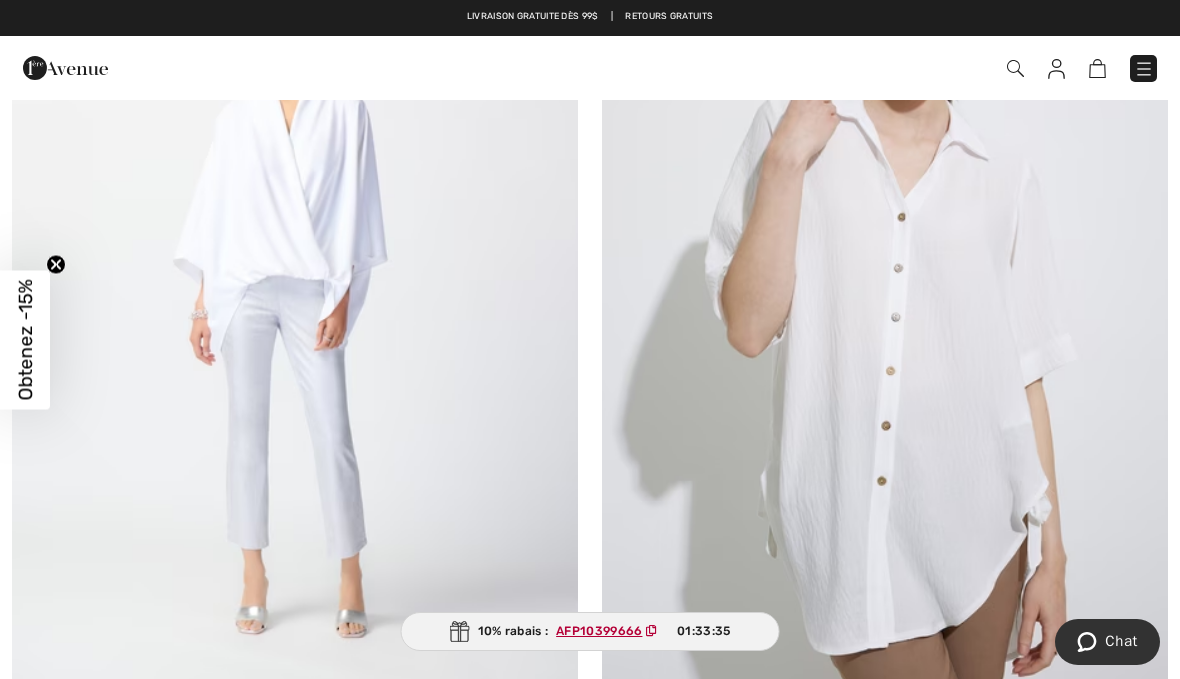 click at bounding box center [1015, 68] 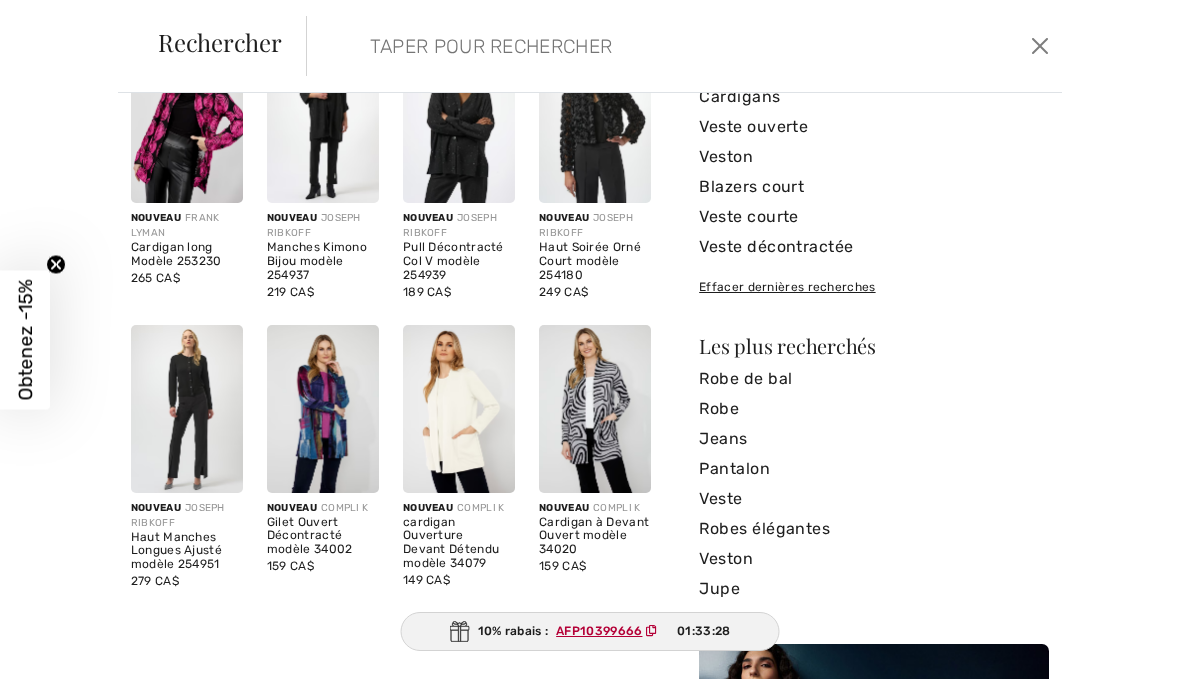 scroll, scrollTop: 144, scrollLeft: 0, axis: vertical 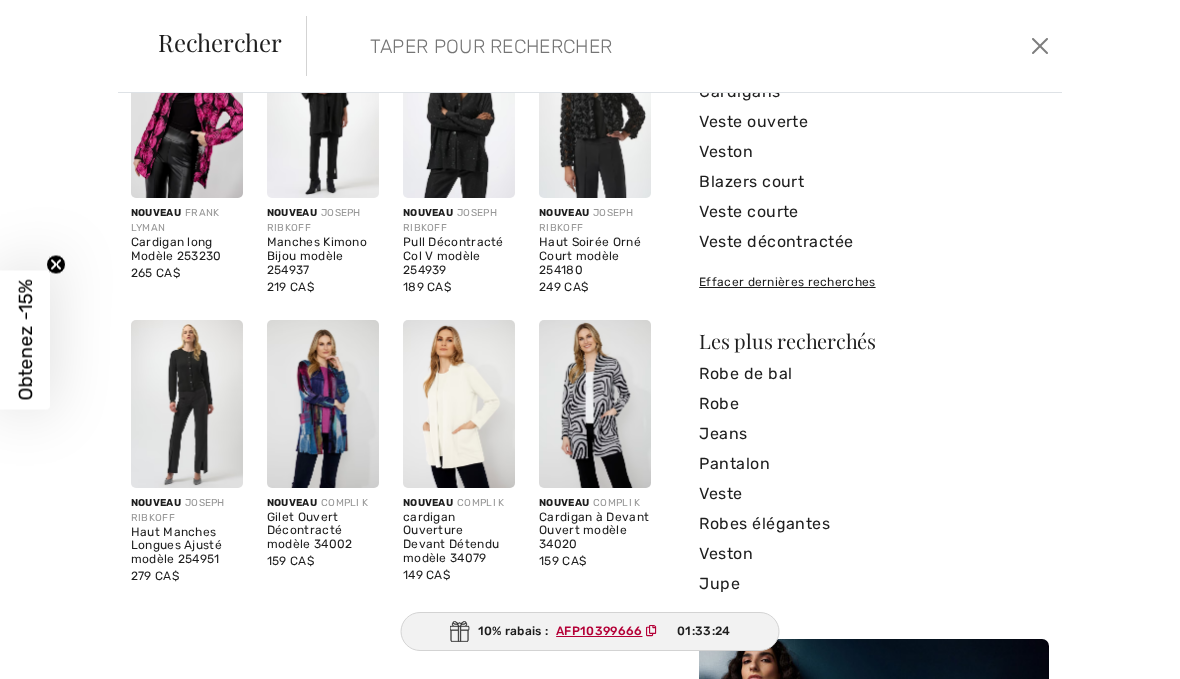 click at bounding box center [459, 404] 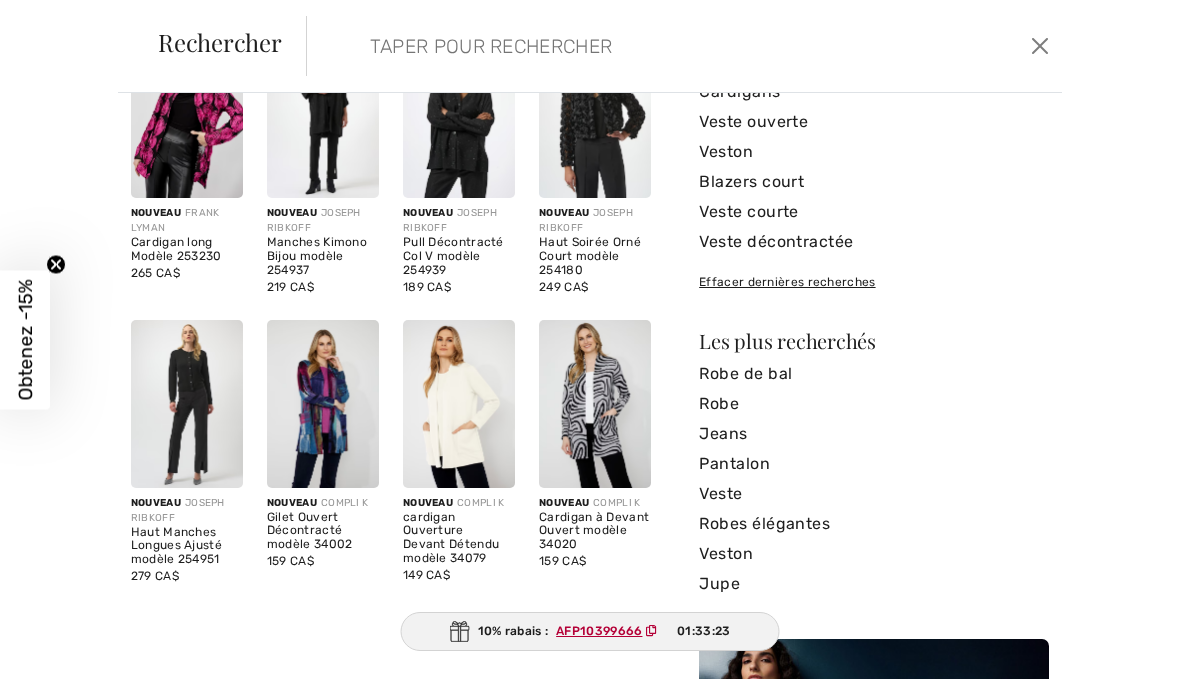 click at bounding box center [459, 404] 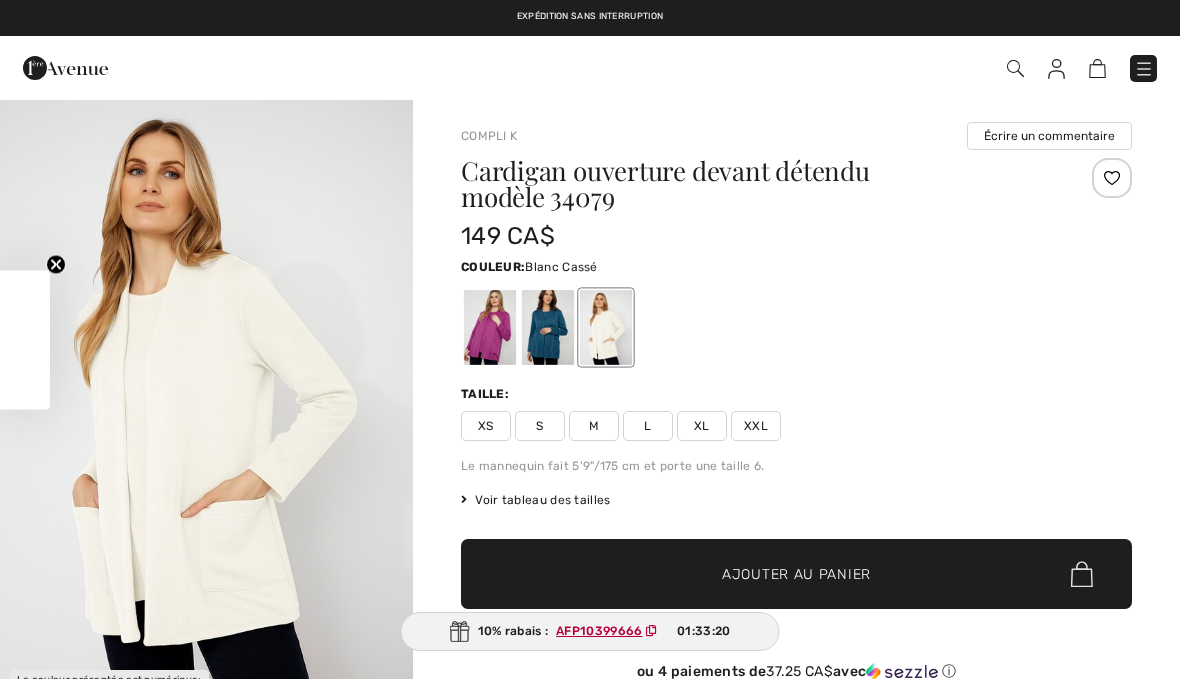 checkbox on "true" 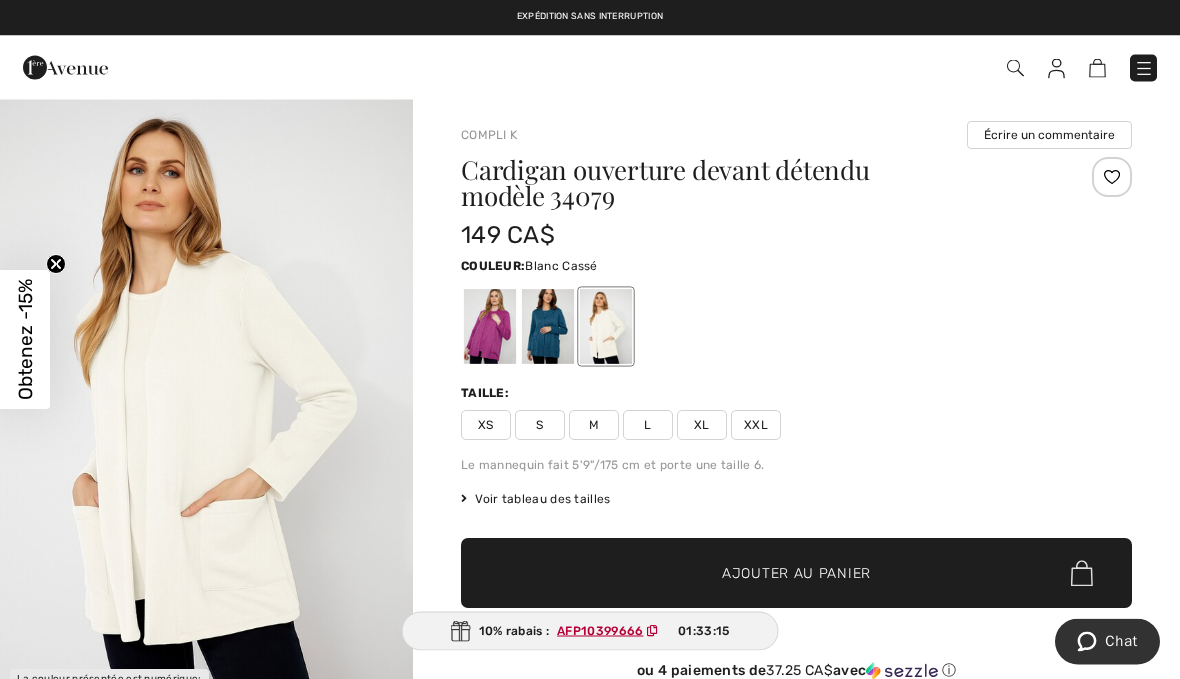 scroll, scrollTop: 0, scrollLeft: 0, axis: both 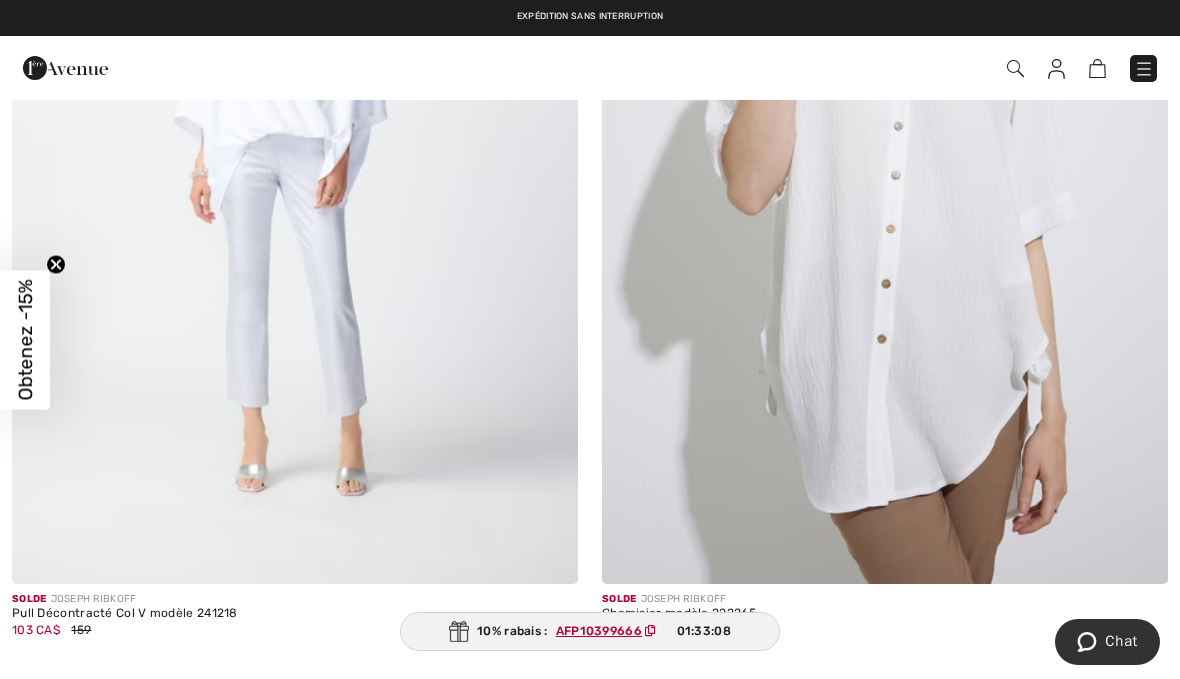 click at bounding box center [1144, 69] 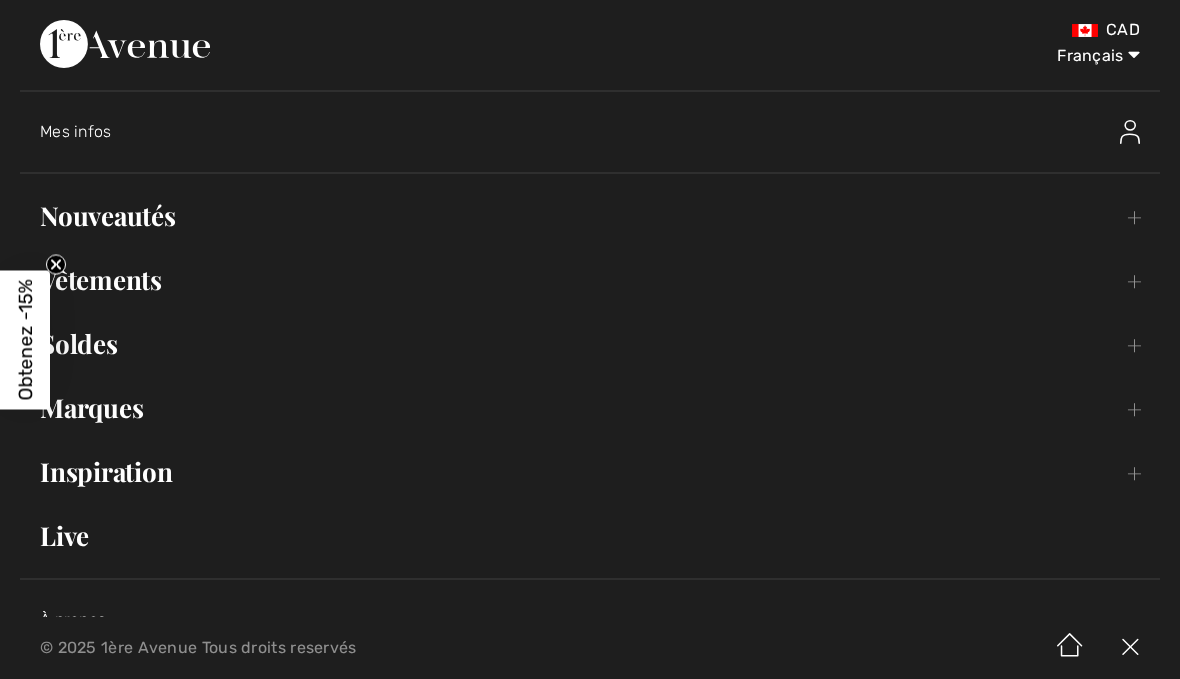 click on "Mes infos" at bounding box center [600, 132] 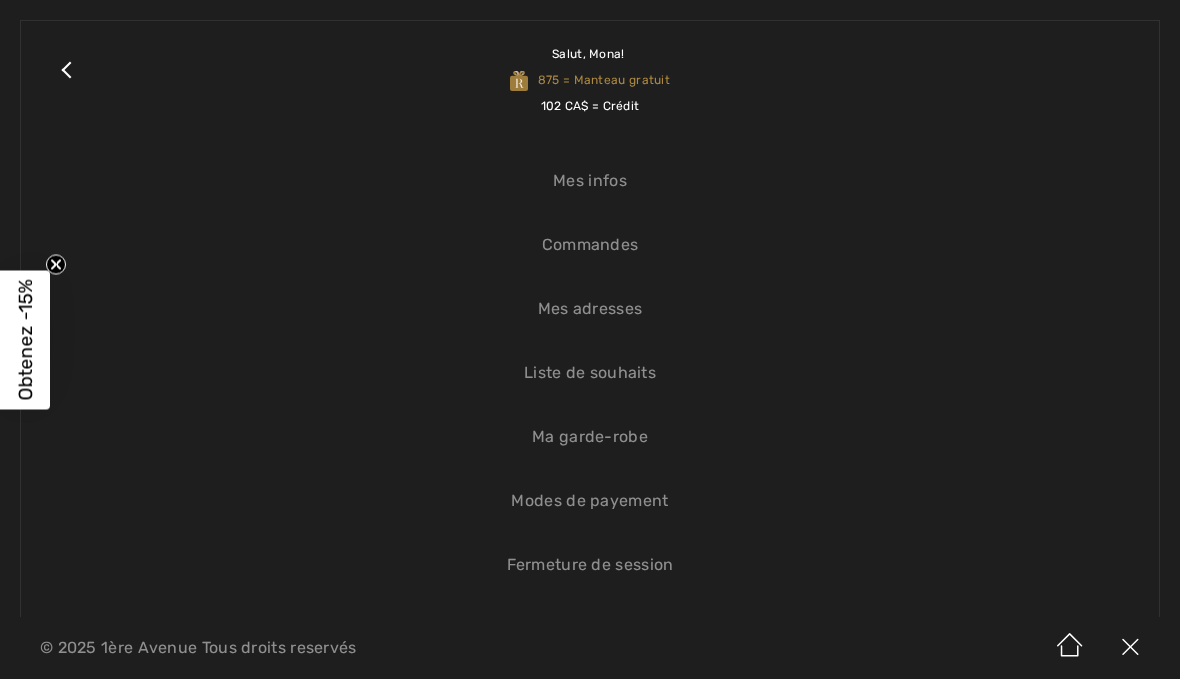 click on "Mes infos" at bounding box center (590, 181) 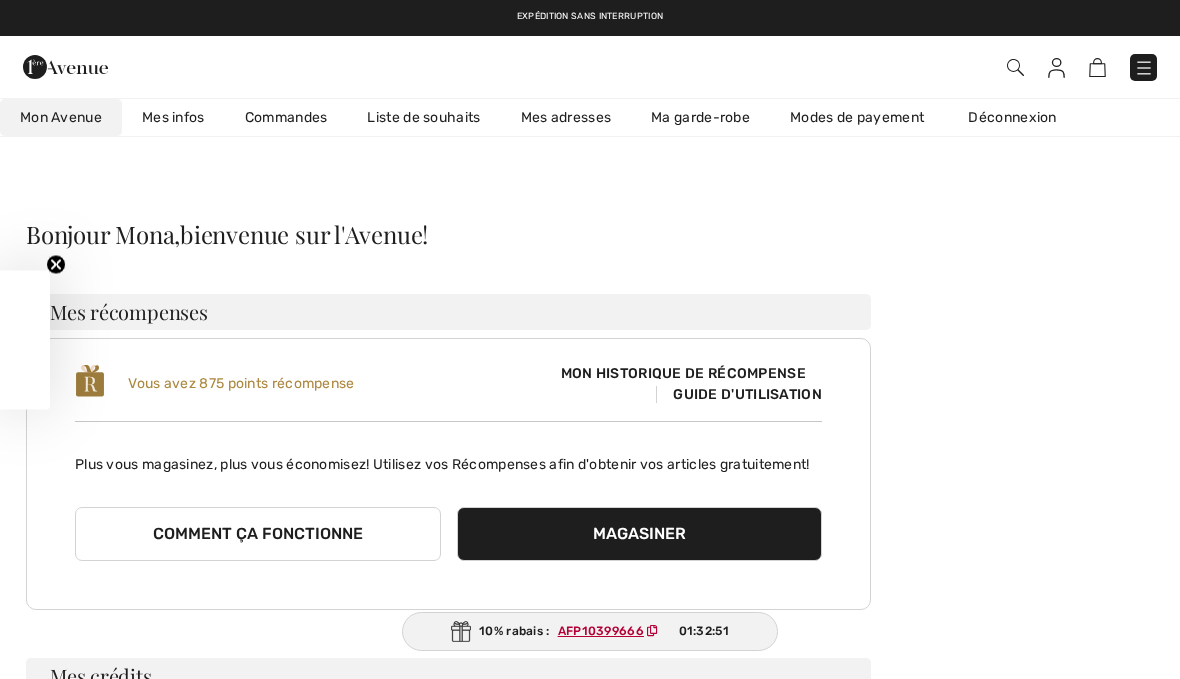 checkbox on "true" 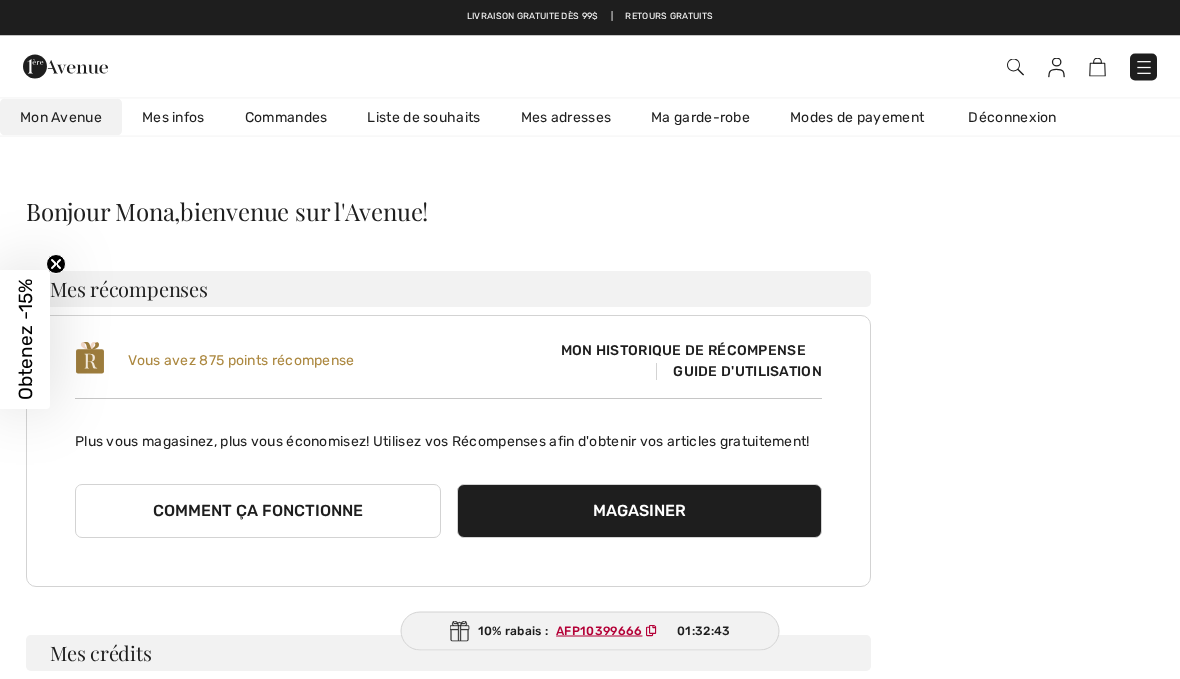 scroll, scrollTop: 0, scrollLeft: 0, axis: both 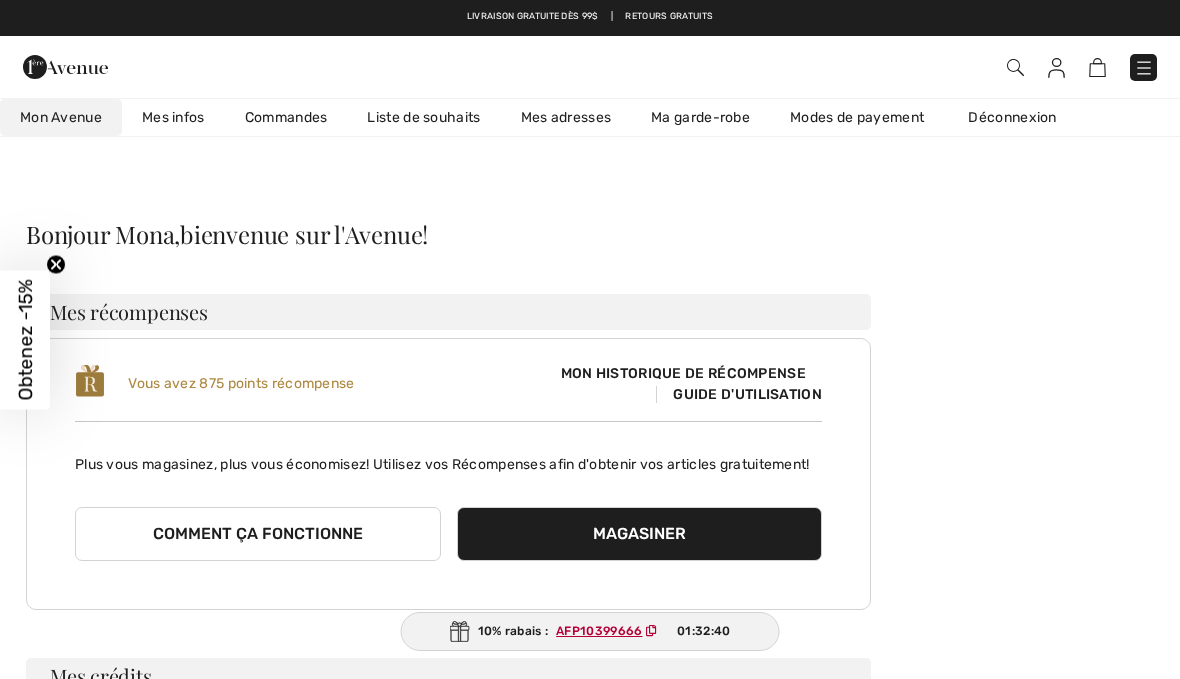 click at bounding box center (1144, 68) 